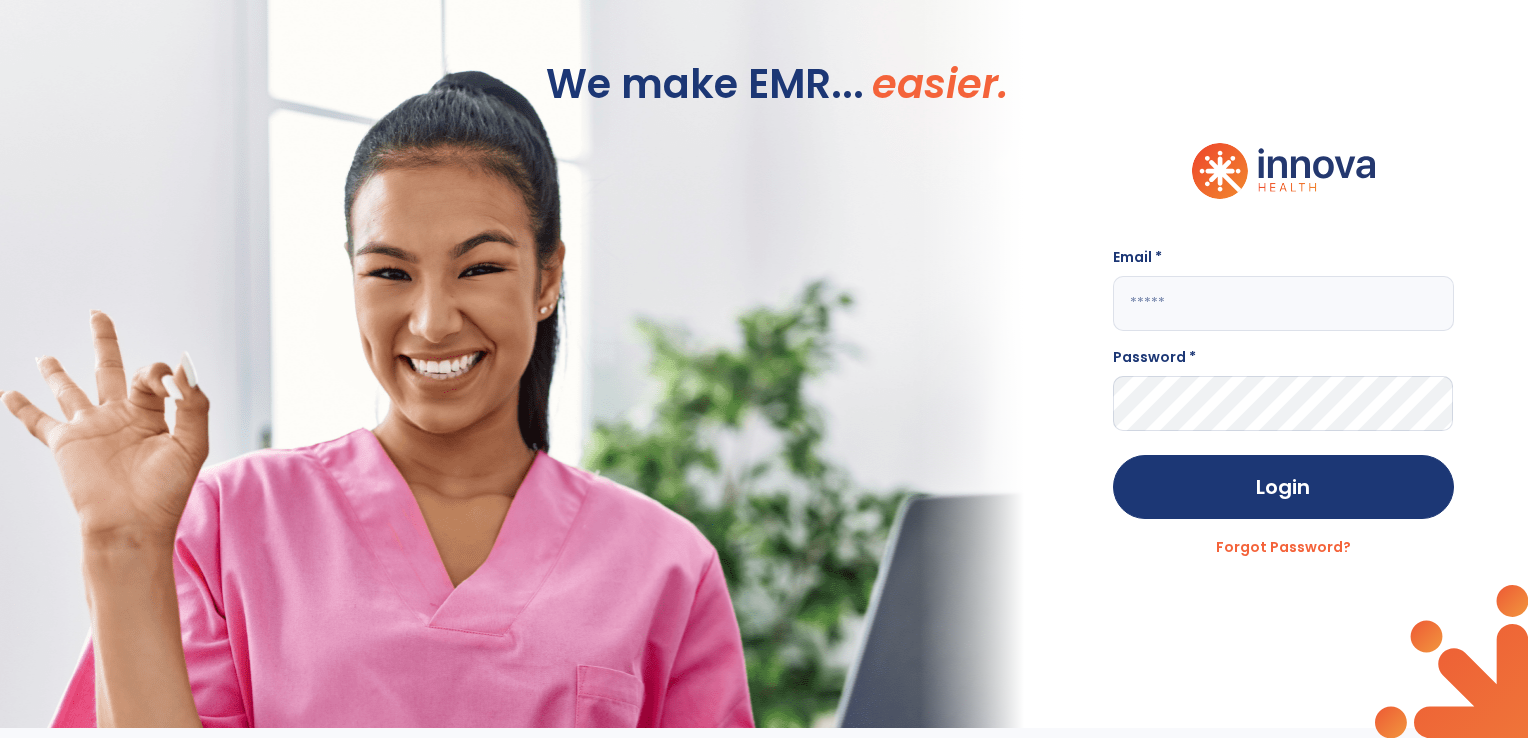 scroll, scrollTop: 0, scrollLeft: 0, axis: both 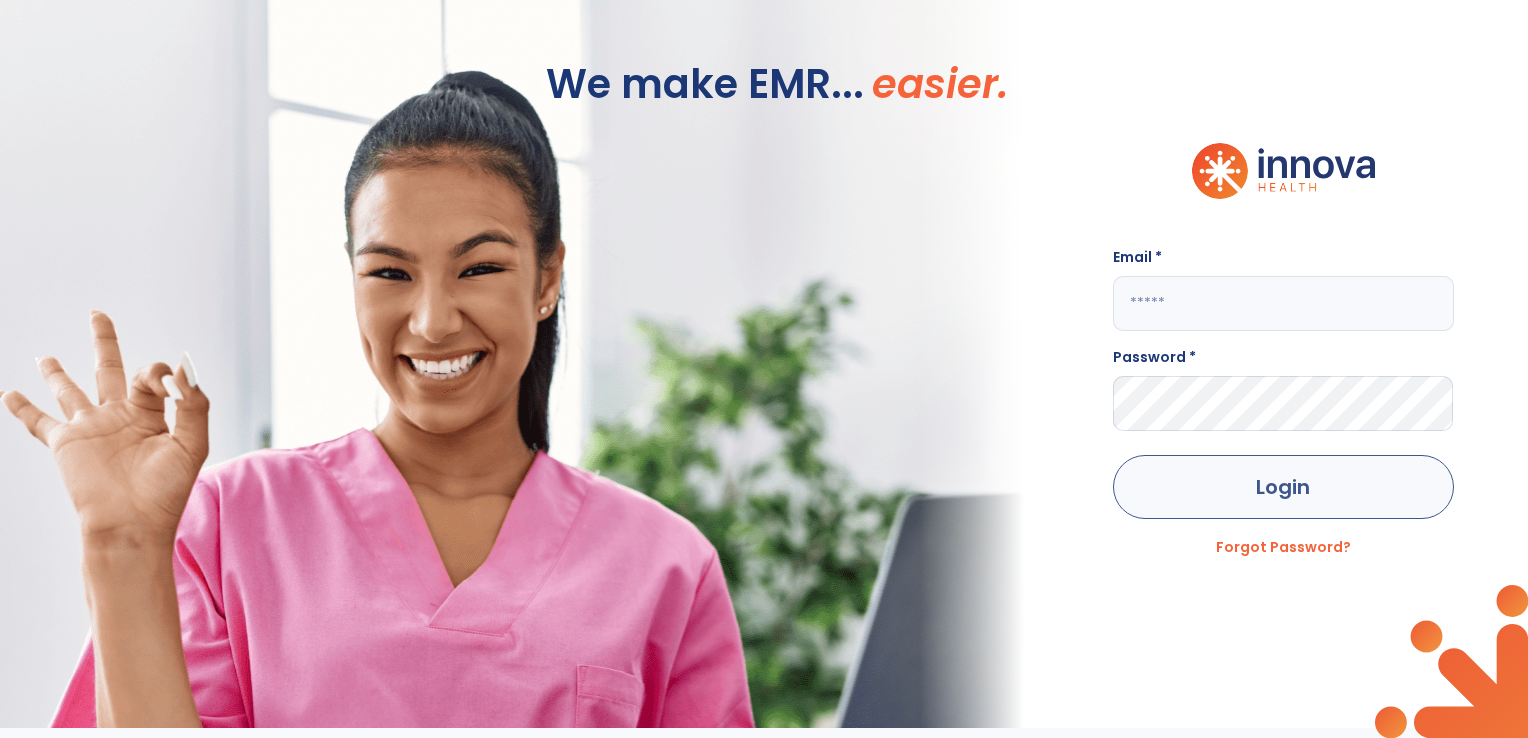 type on "**********" 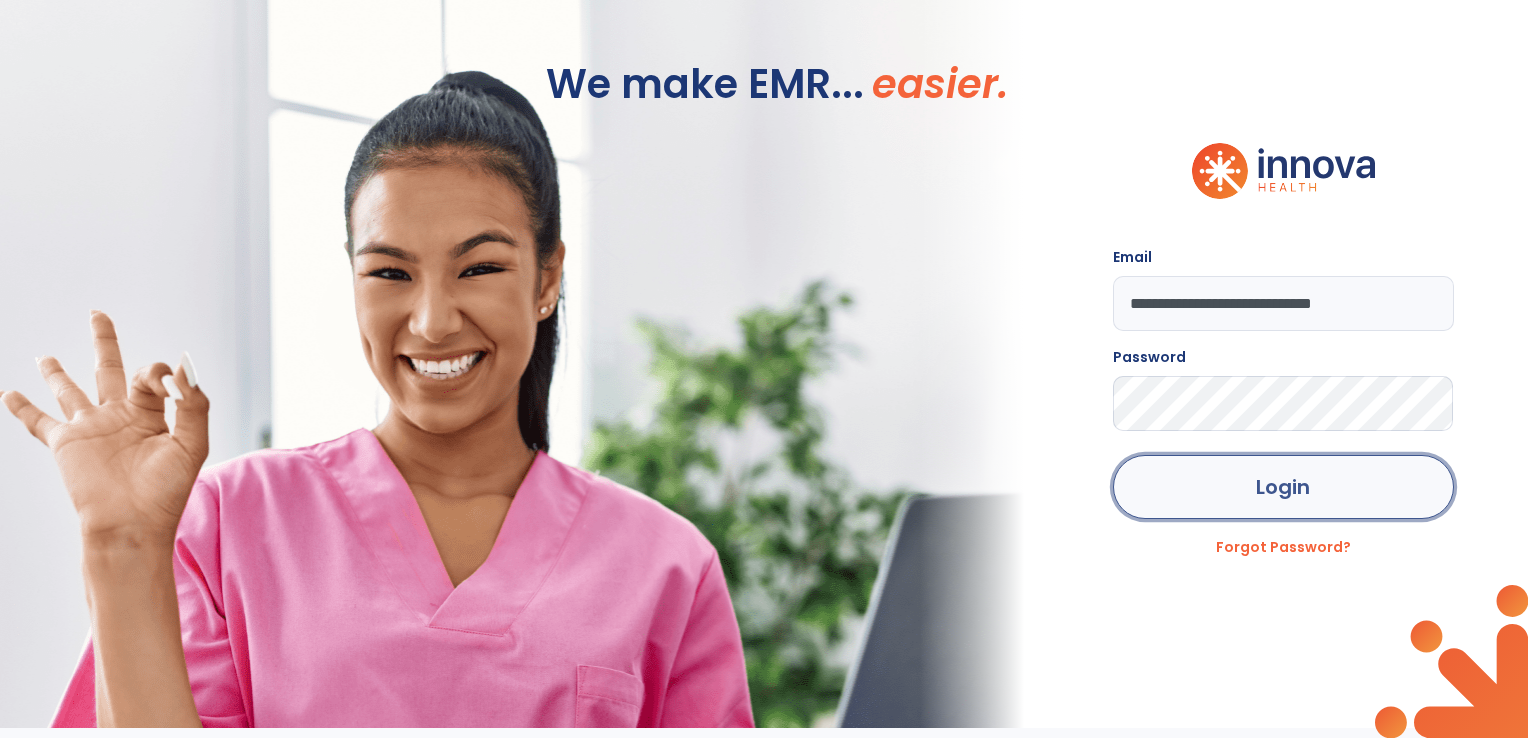 click on "Login" 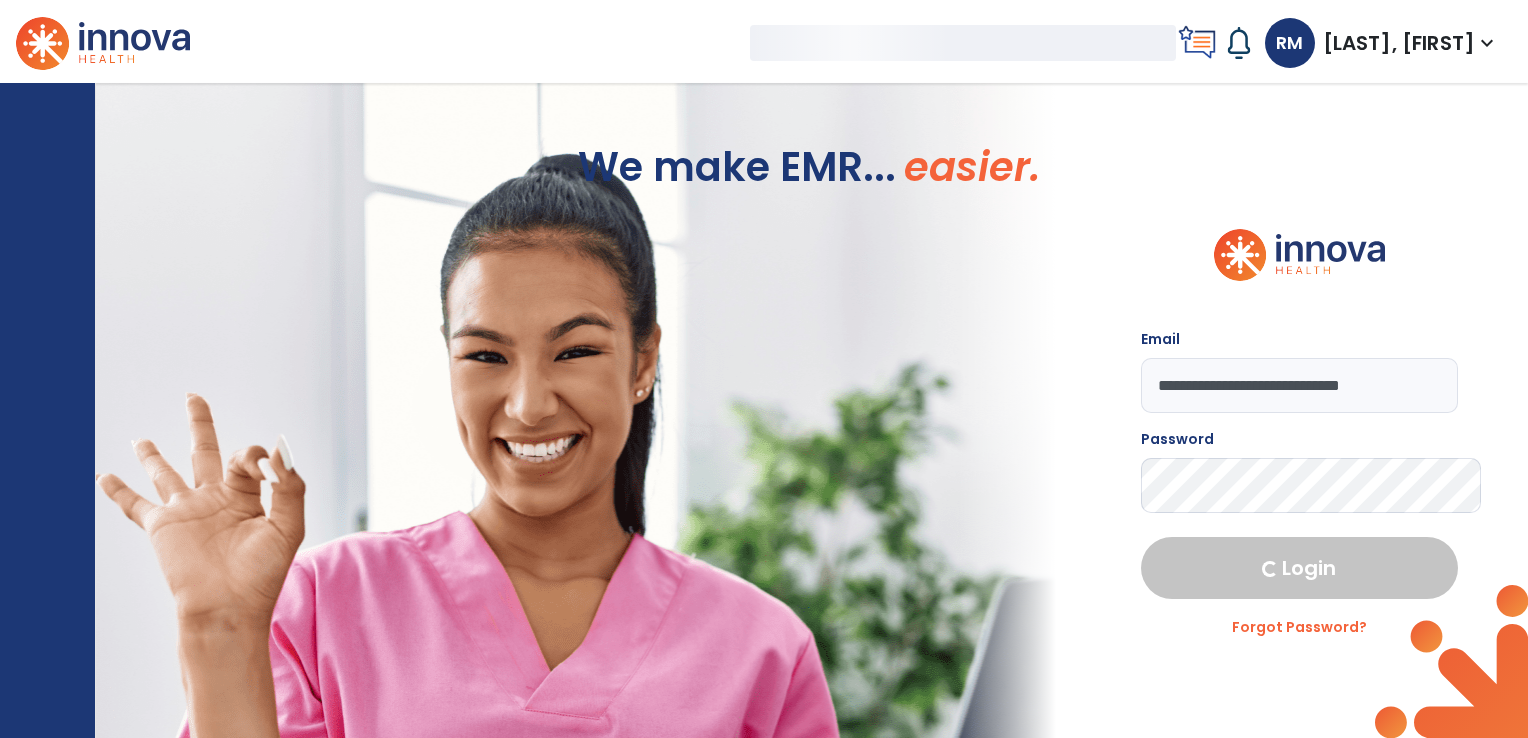 select on "***" 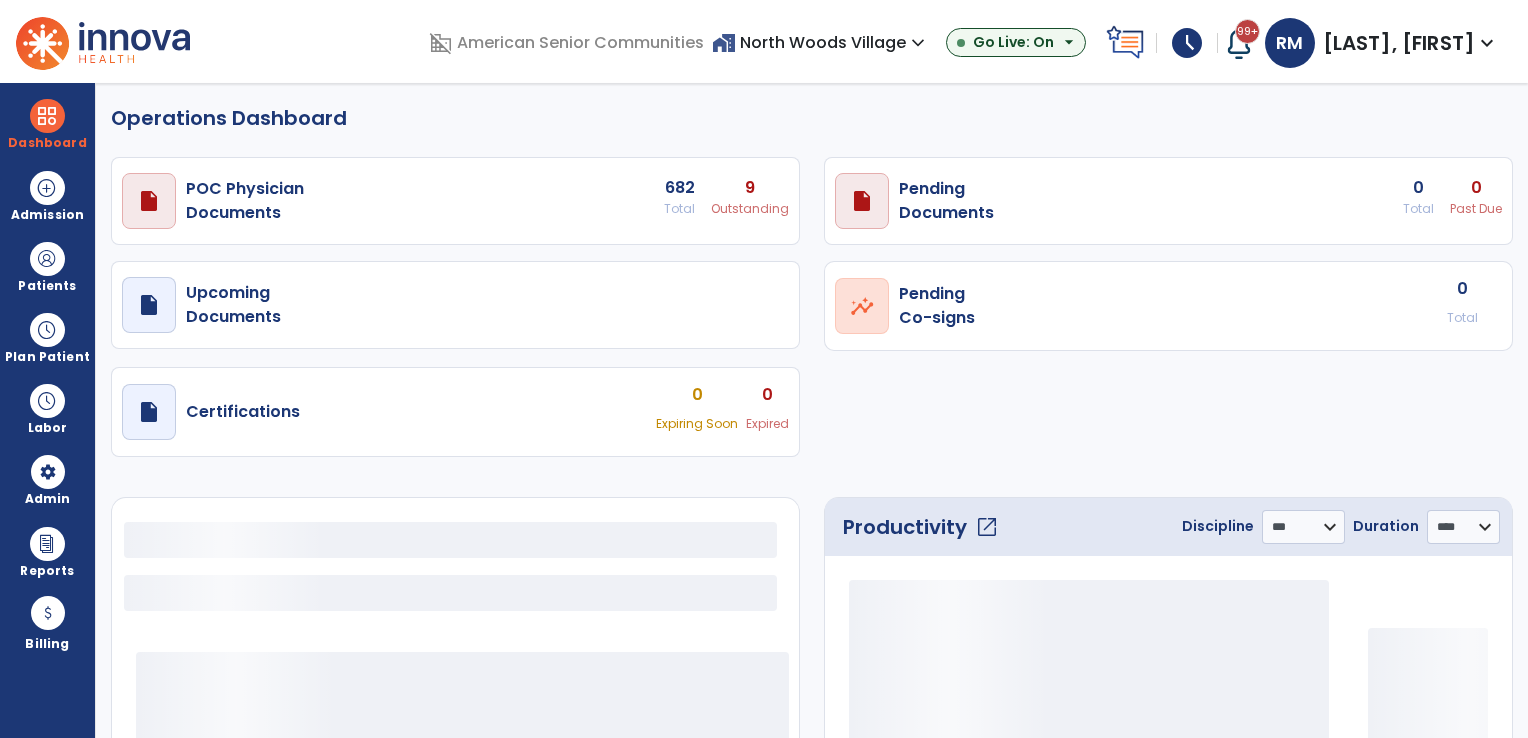 select on "***" 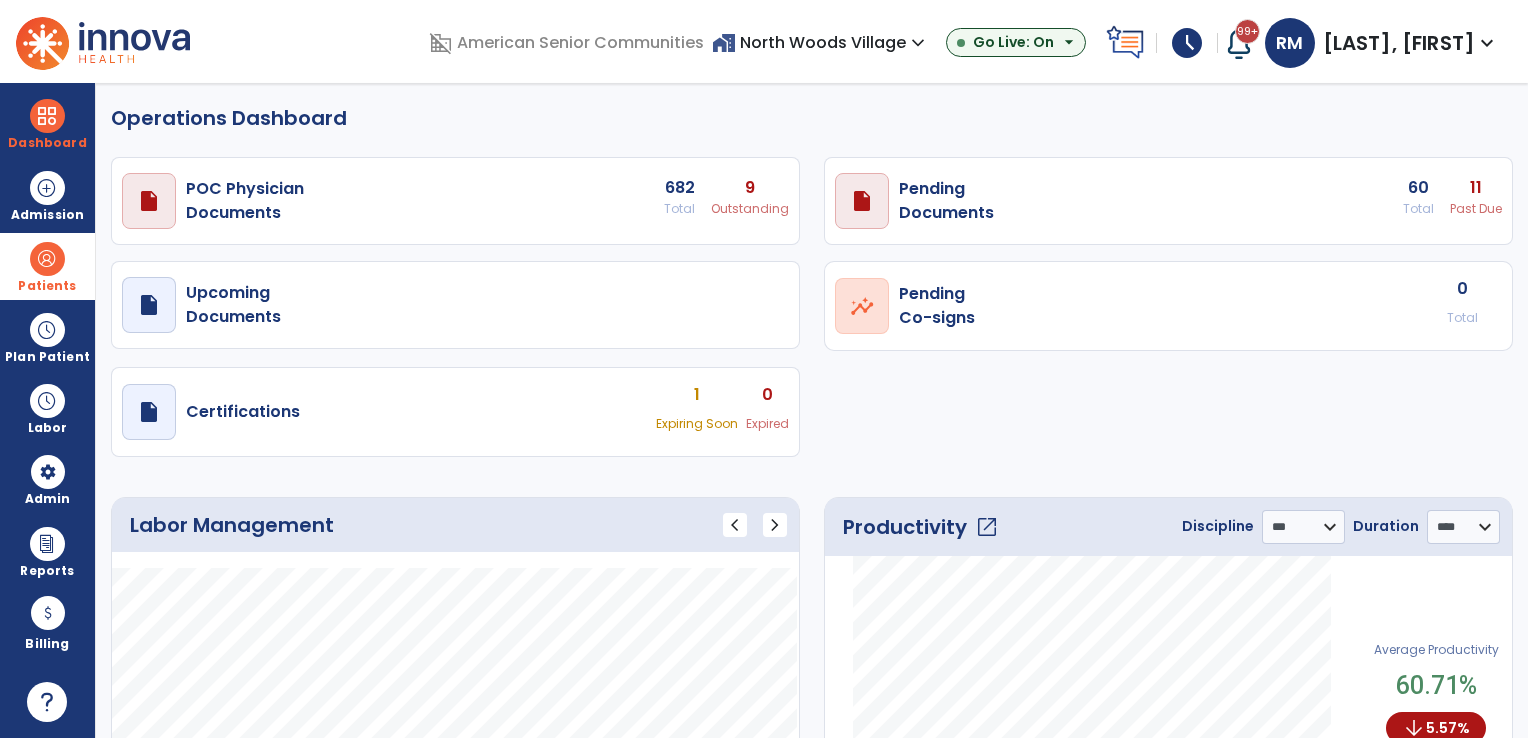 click at bounding box center [47, 259] 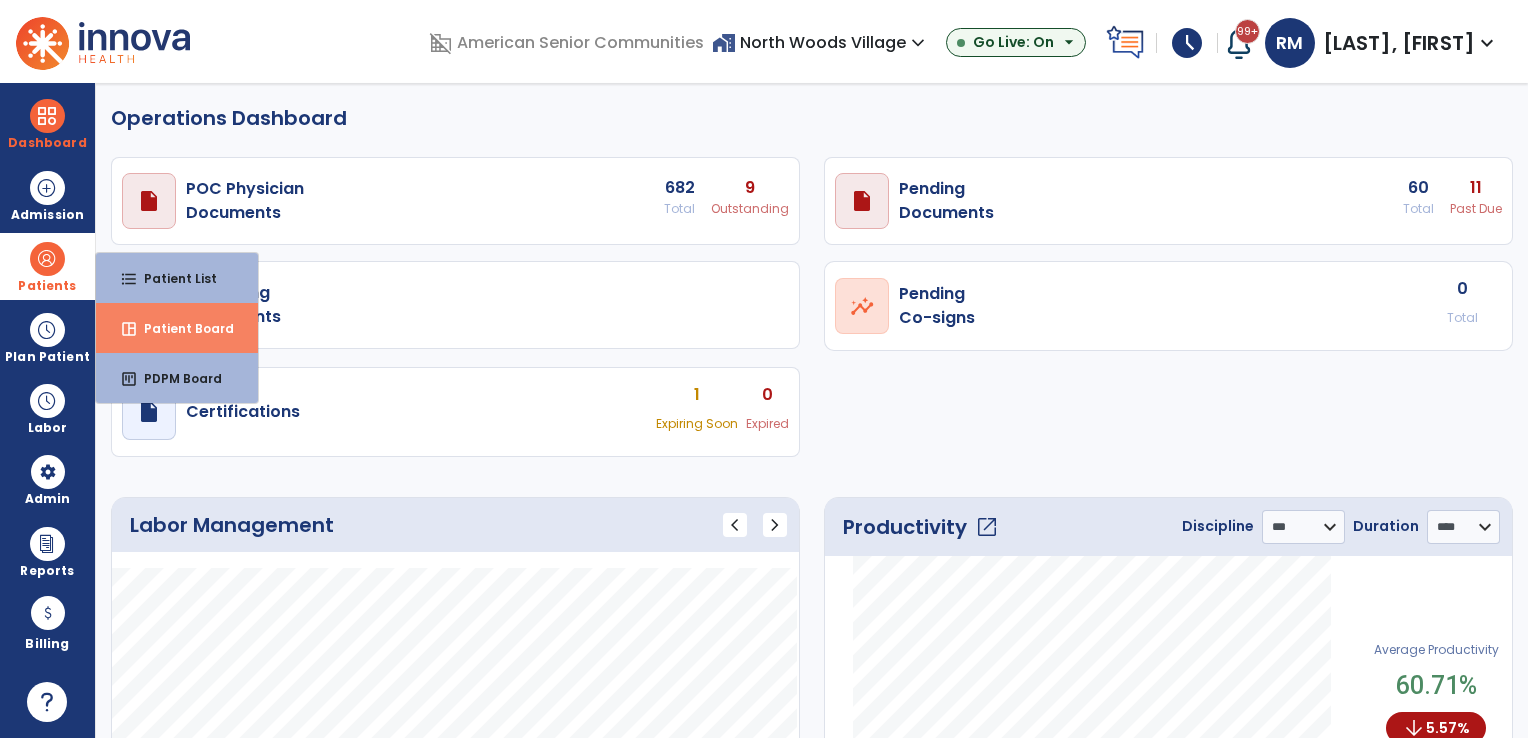 click on "Patient Board" at bounding box center [181, 328] 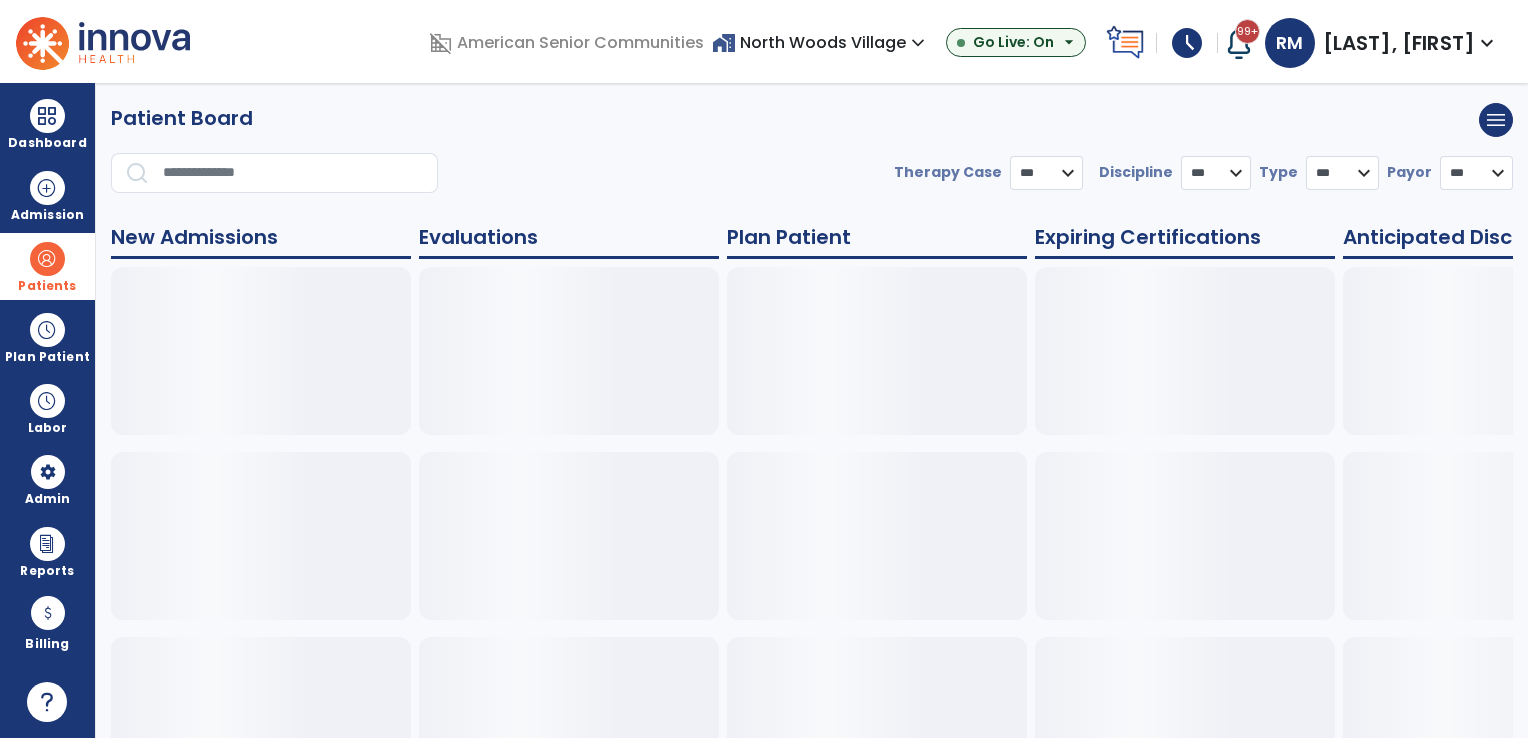 select on "***" 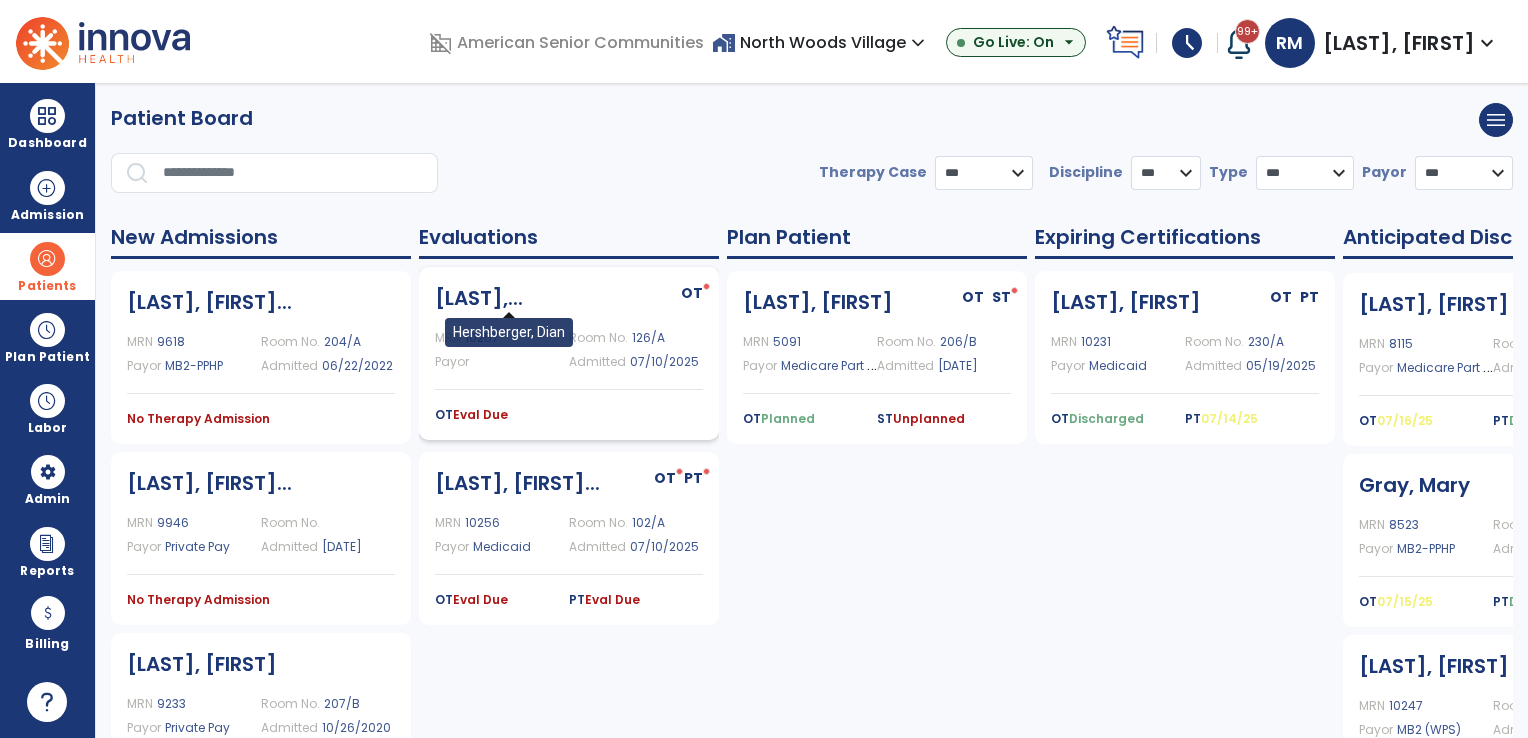 click on "[LAST],..." 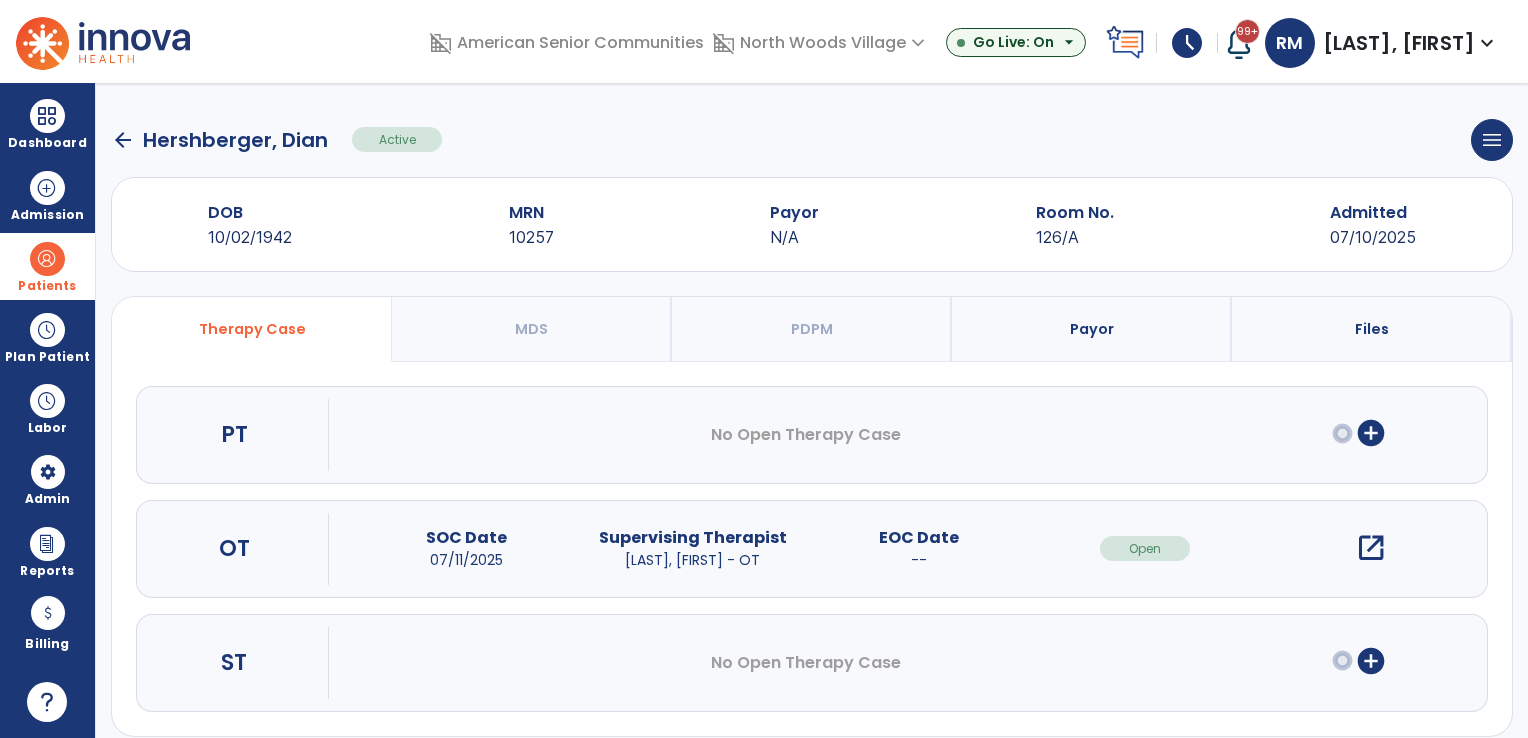 click on "add_circle" at bounding box center [1371, 433] 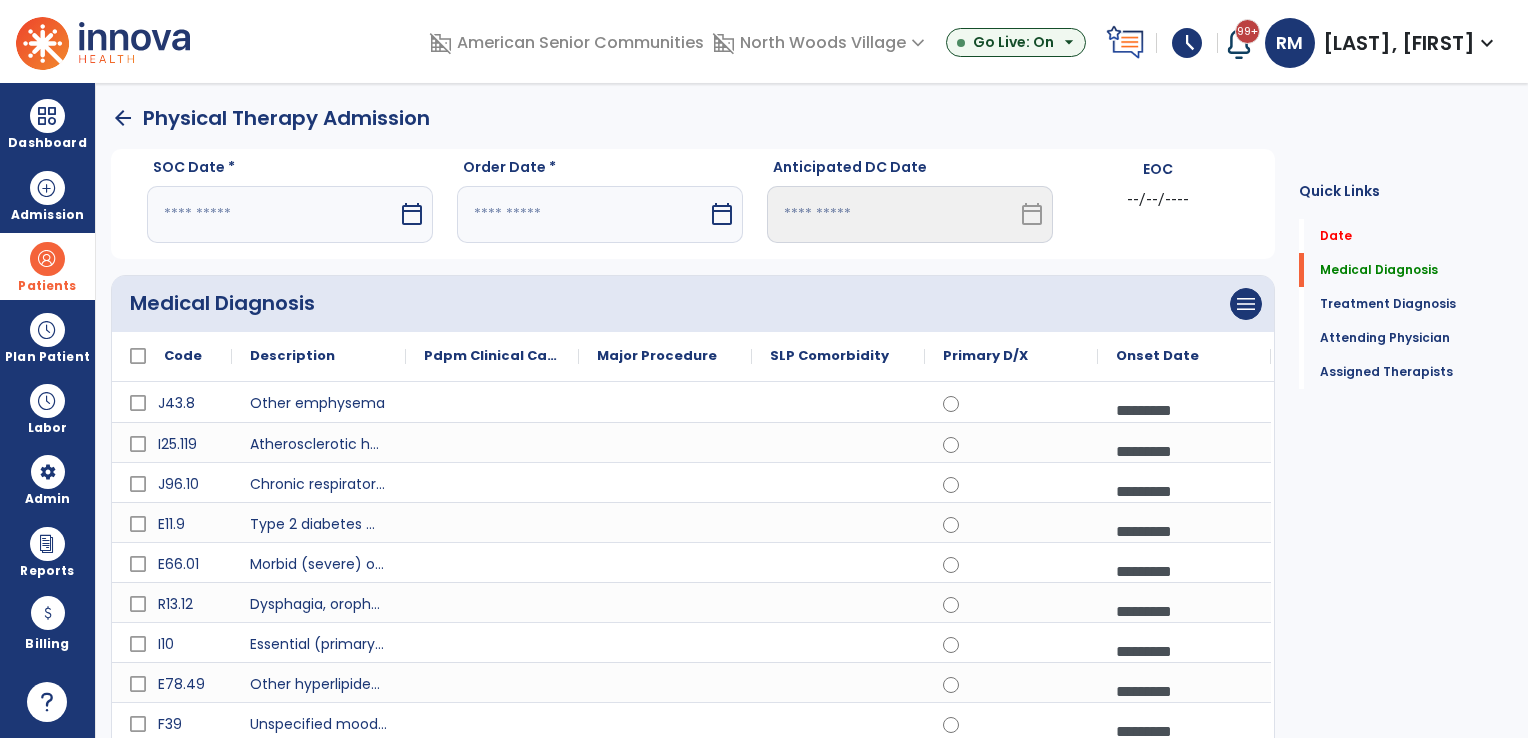 click on "calendar_today" at bounding box center [412, 214] 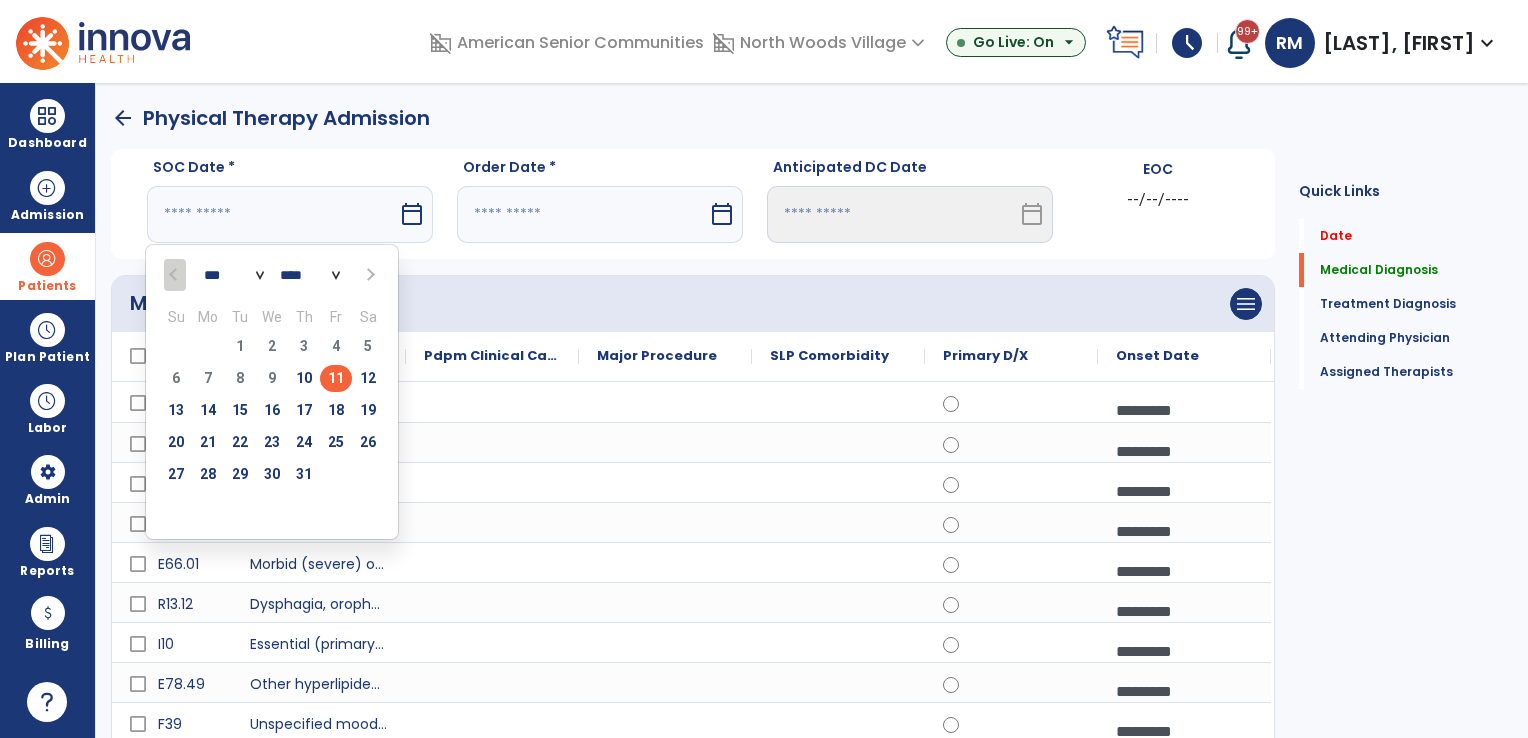 click on "11" at bounding box center (336, 378) 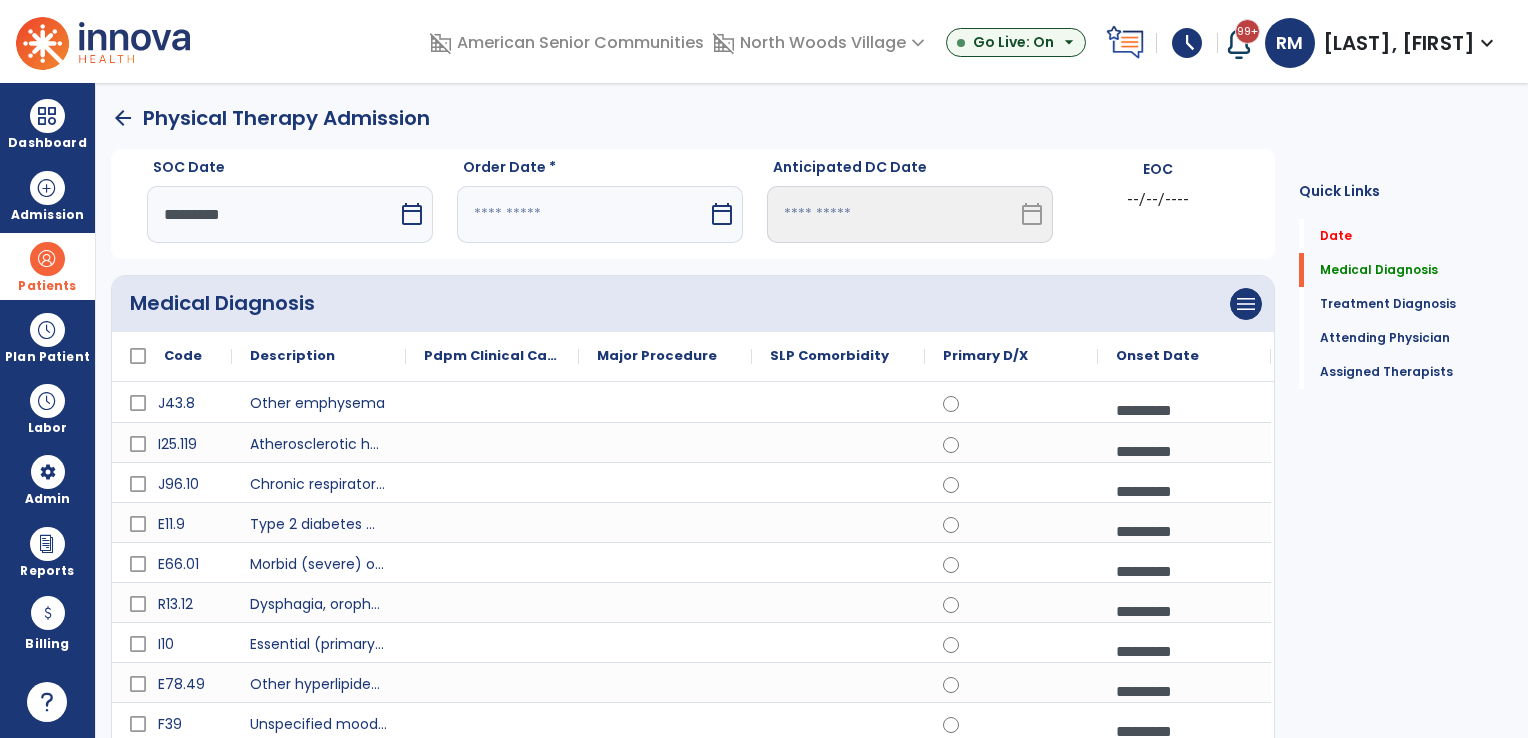 click on "calendar_today" at bounding box center [722, 214] 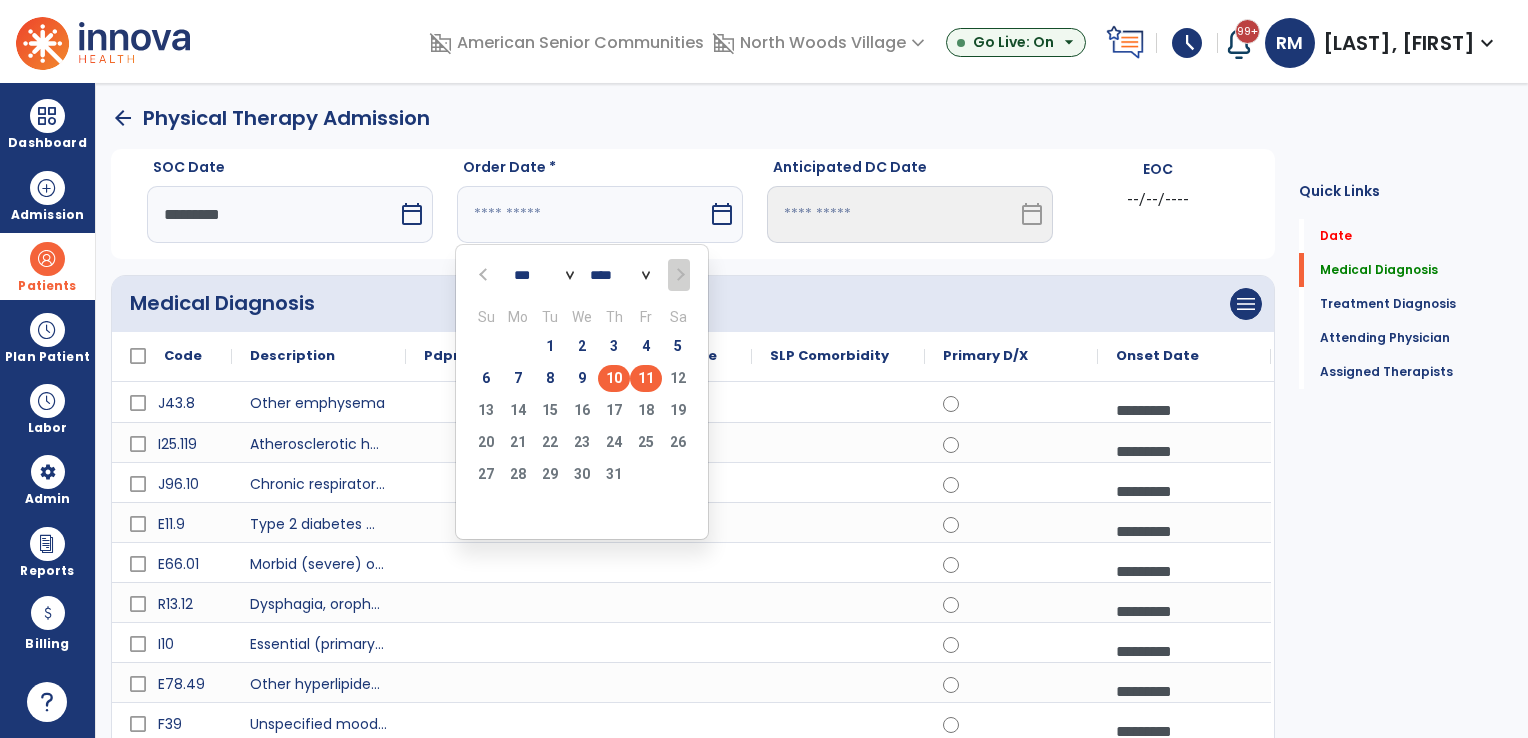 click on "10" at bounding box center [614, 378] 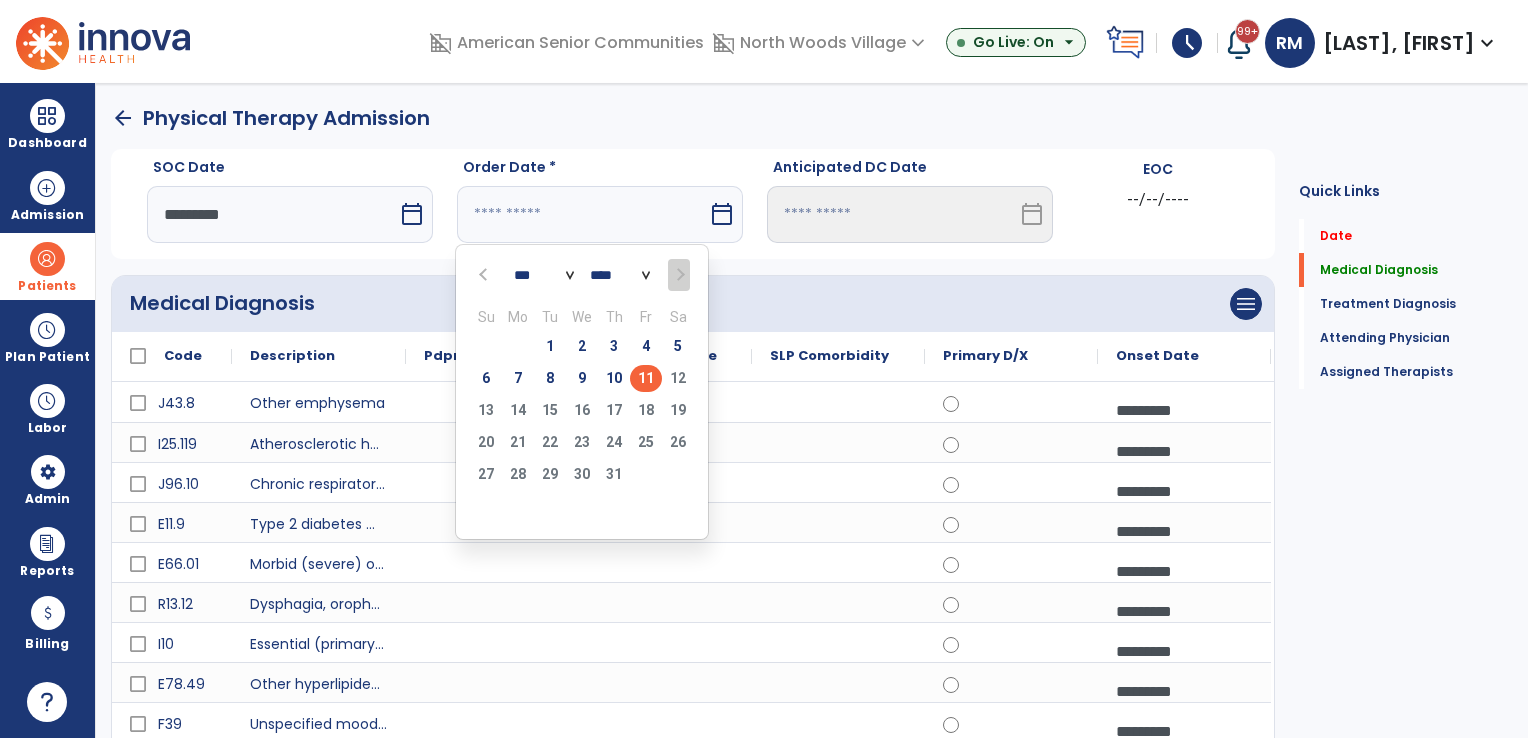 type on "*********" 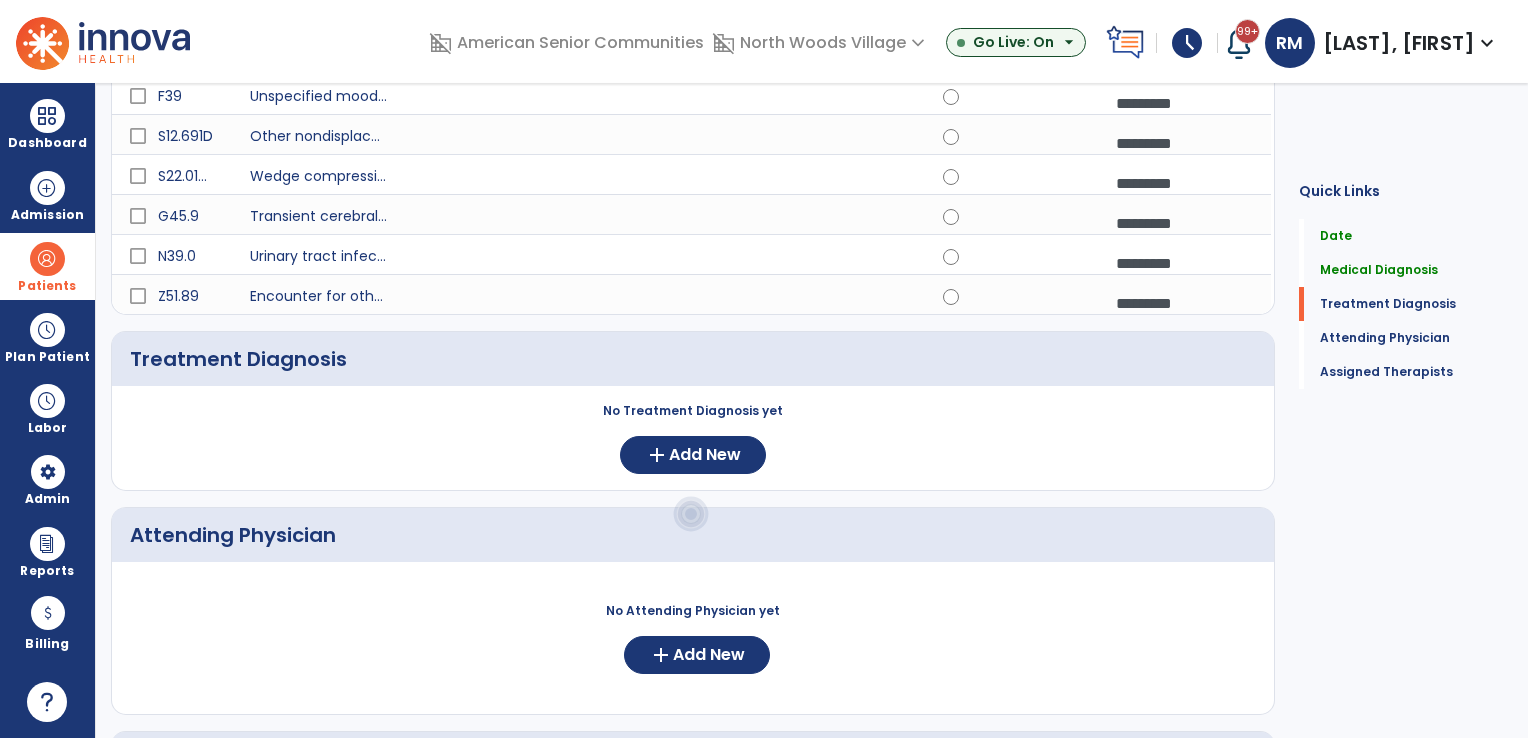 scroll, scrollTop: 917, scrollLeft: 0, axis: vertical 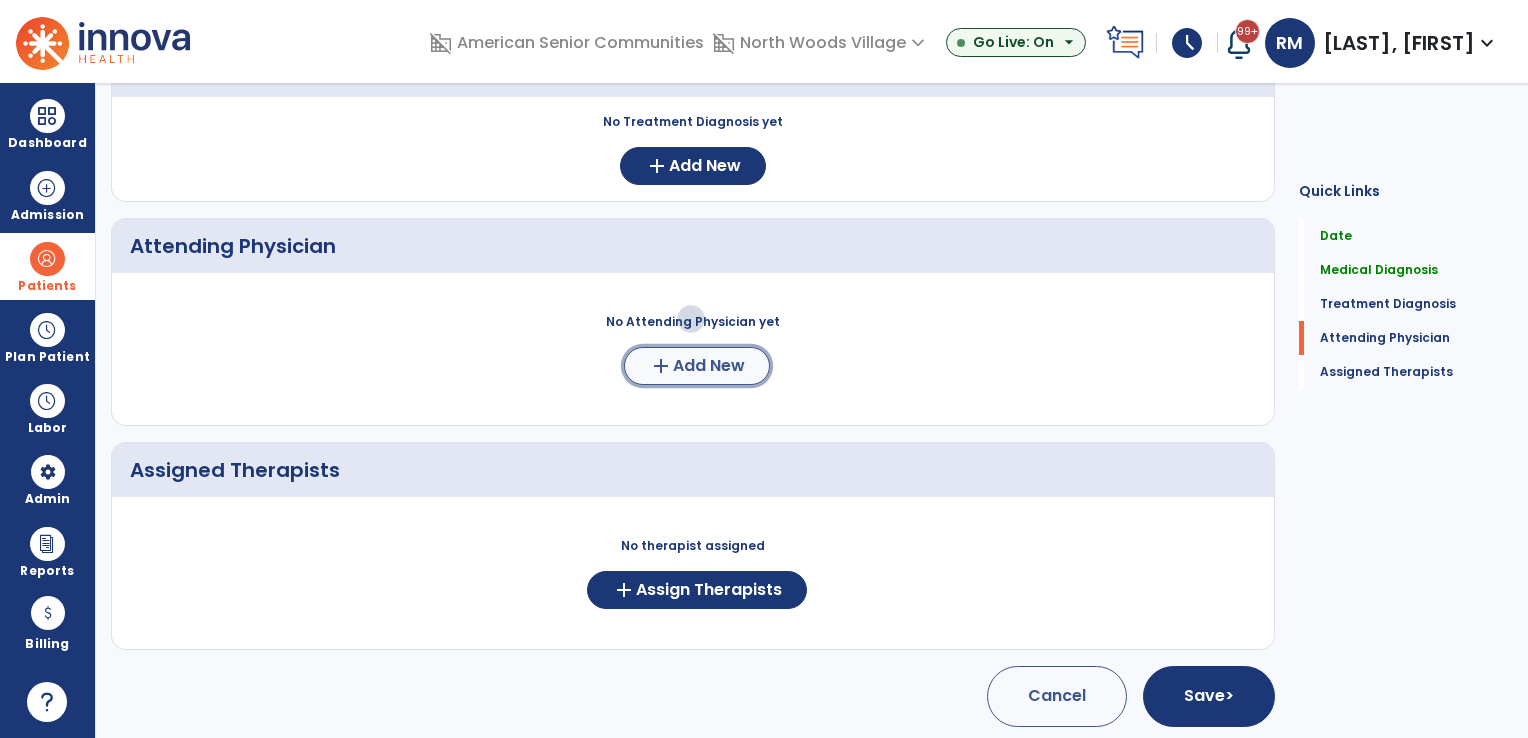 click on "Add New" 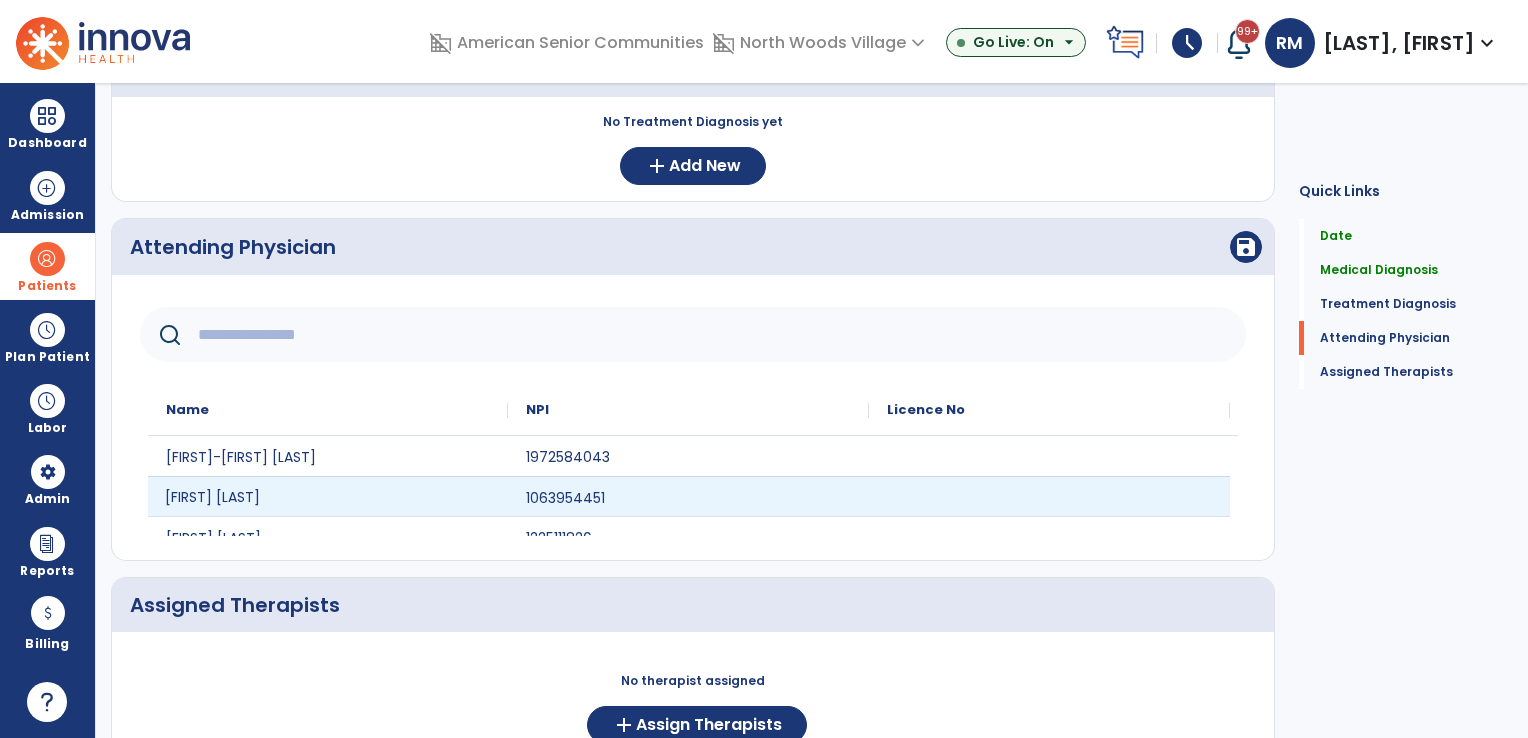click on "[FIRST] [LAST]" 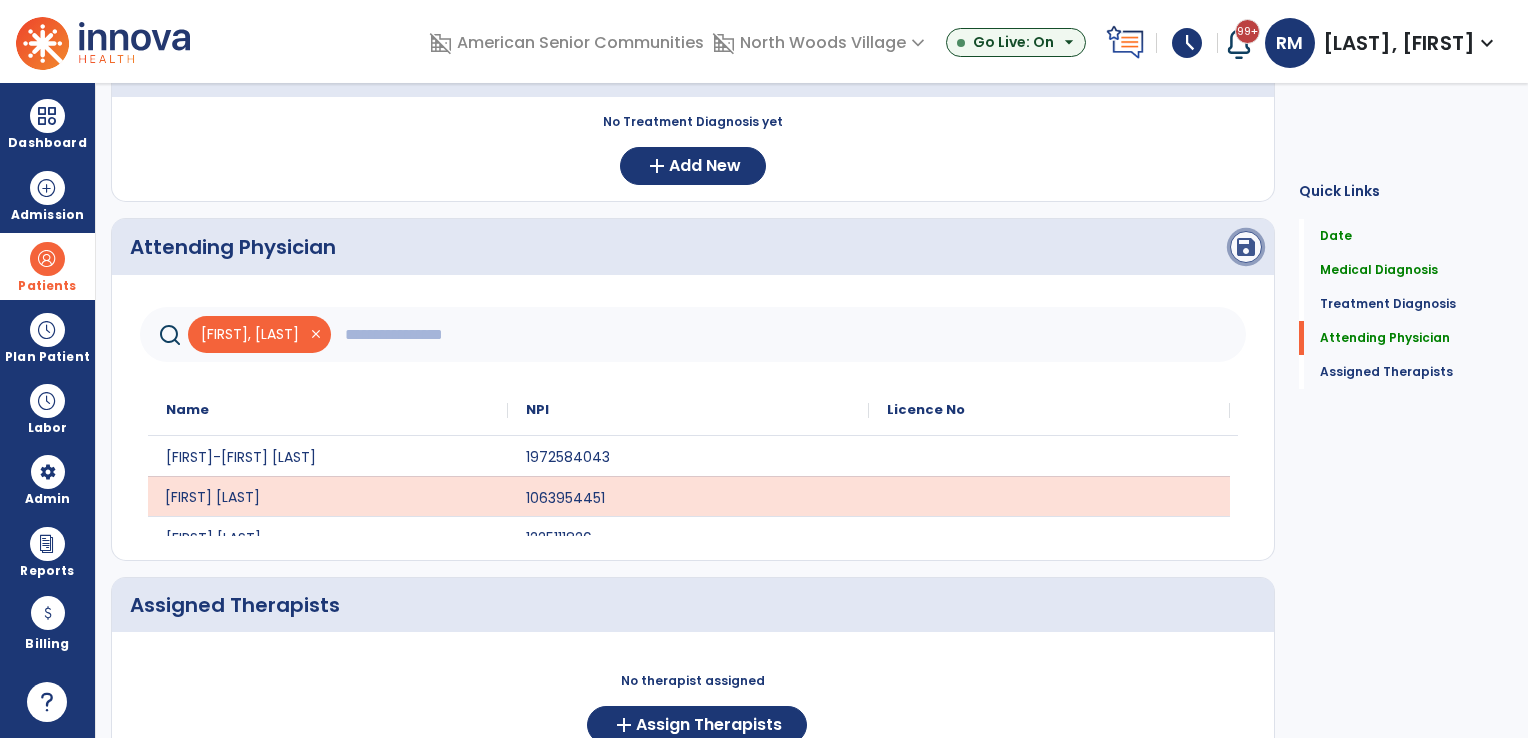 click on "save" 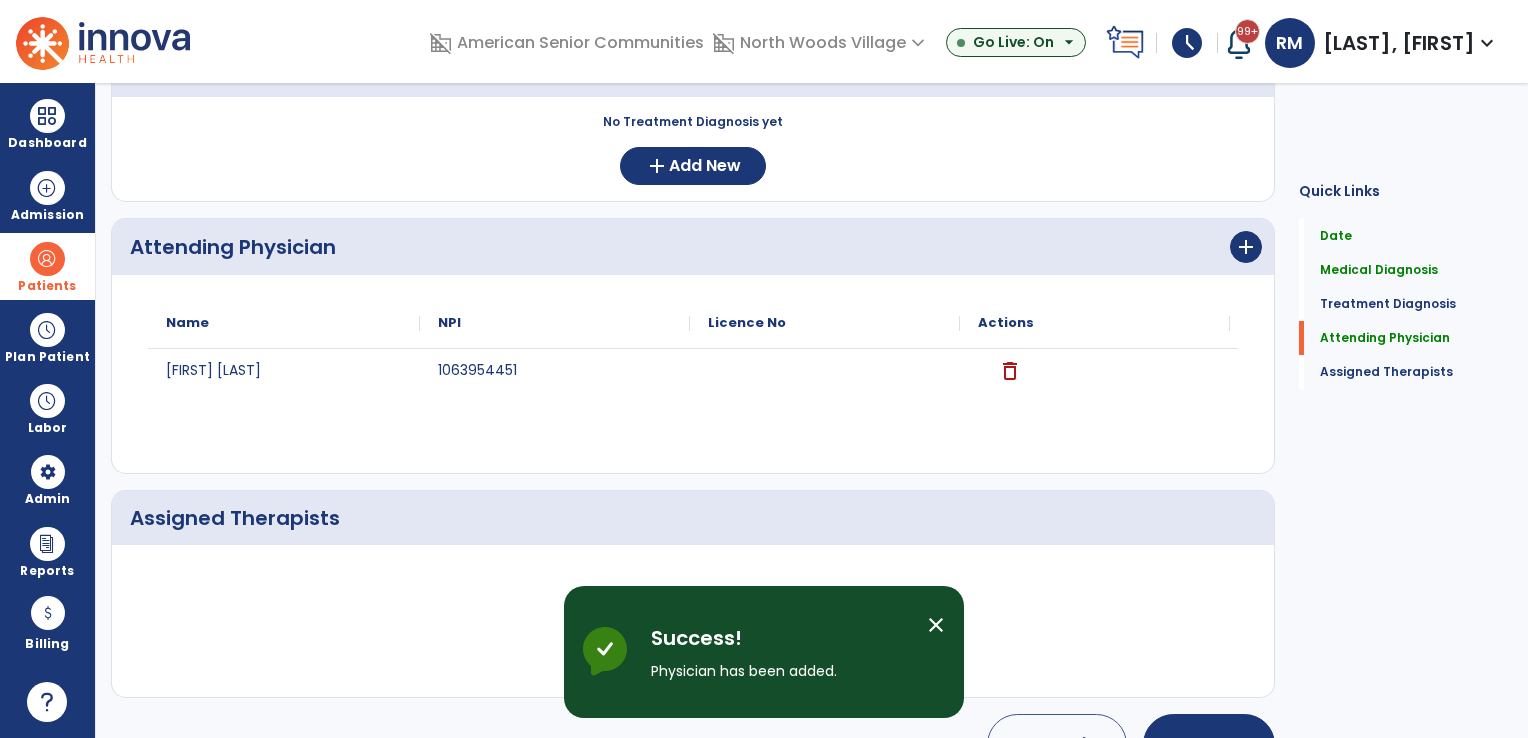 click on "close" at bounding box center (936, 625) 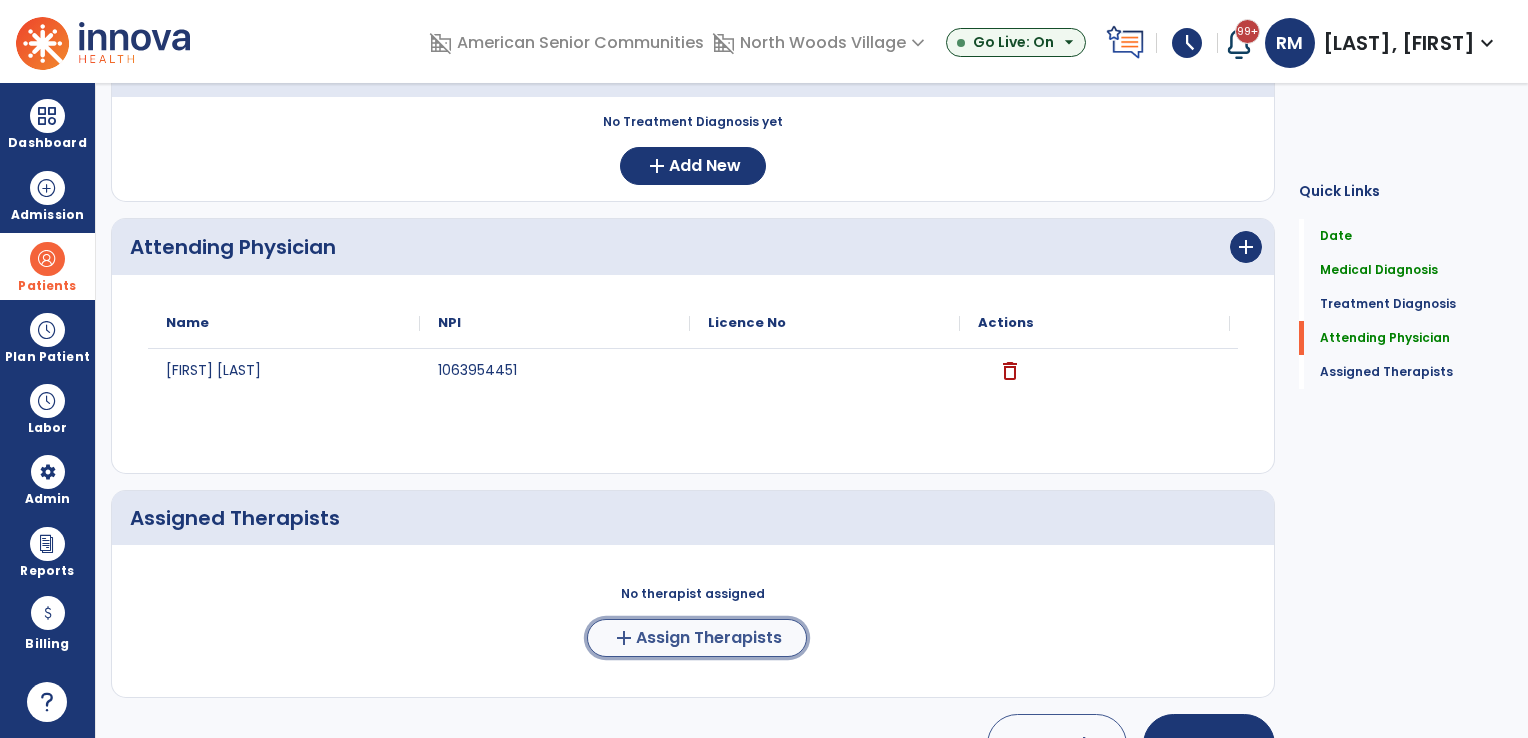 click on "Assign Therapists" 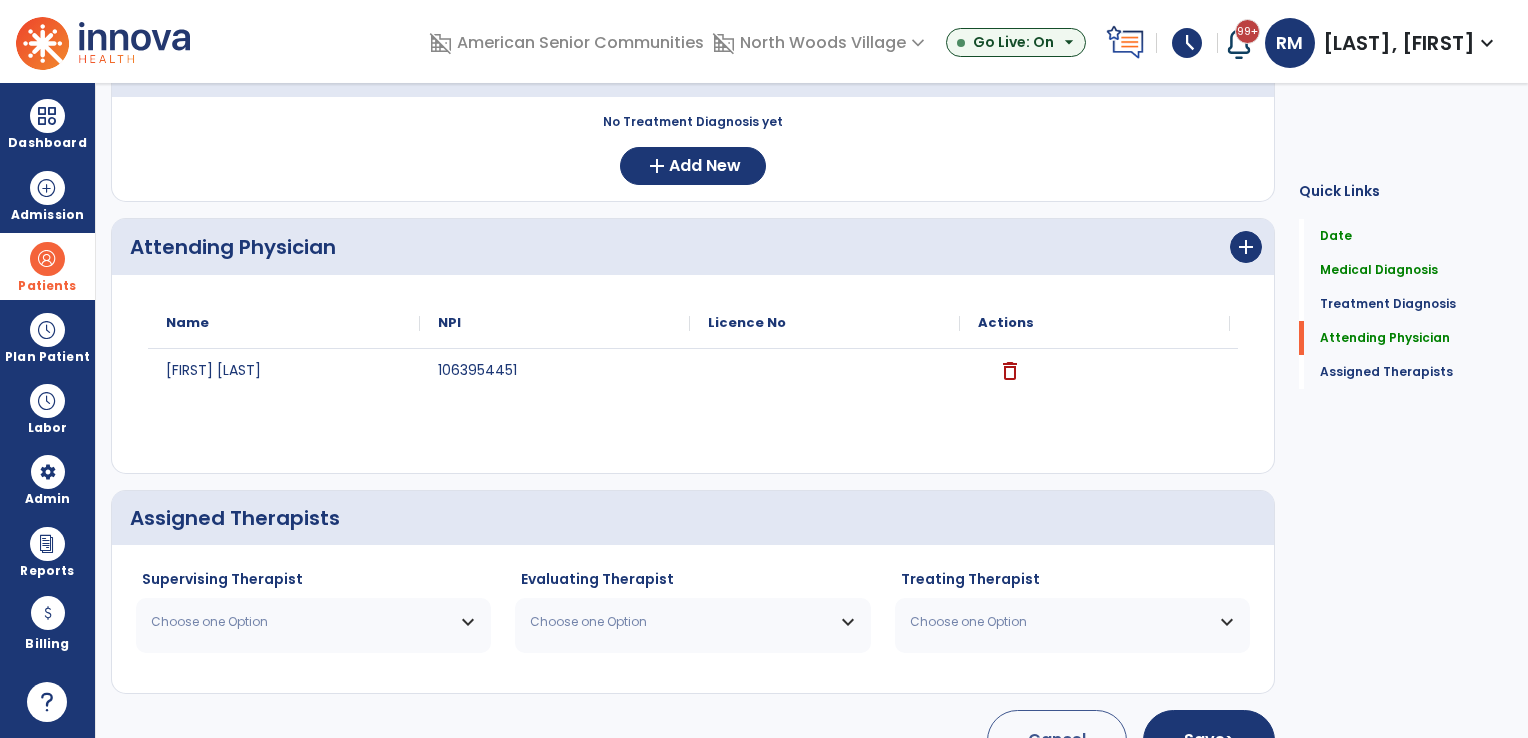click on "Choose one Option" at bounding box center (313, 622) 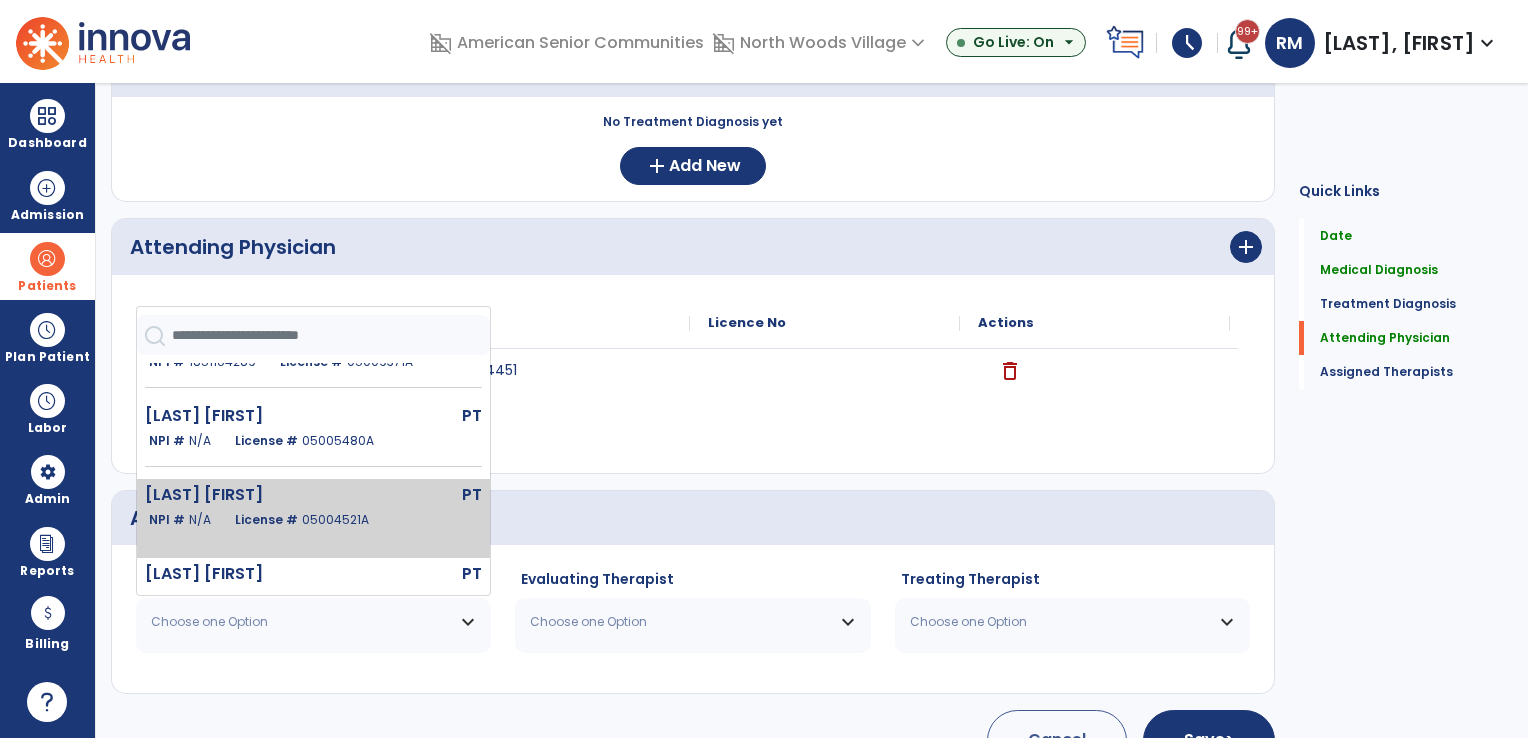 scroll, scrollTop: 248, scrollLeft: 0, axis: vertical 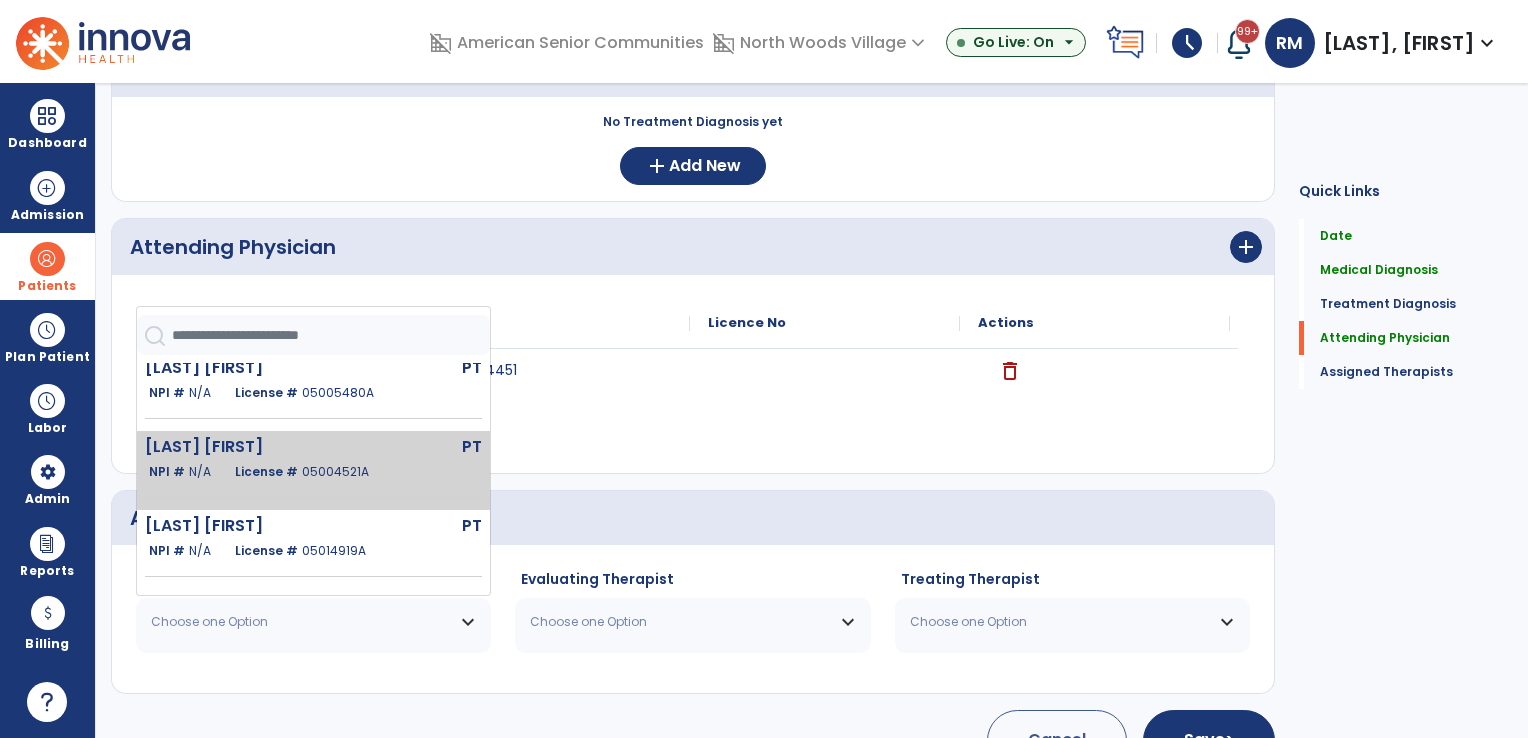 click on "[LAST] [FIRST]  NPI #  N/A   License #  [LICENSE]" 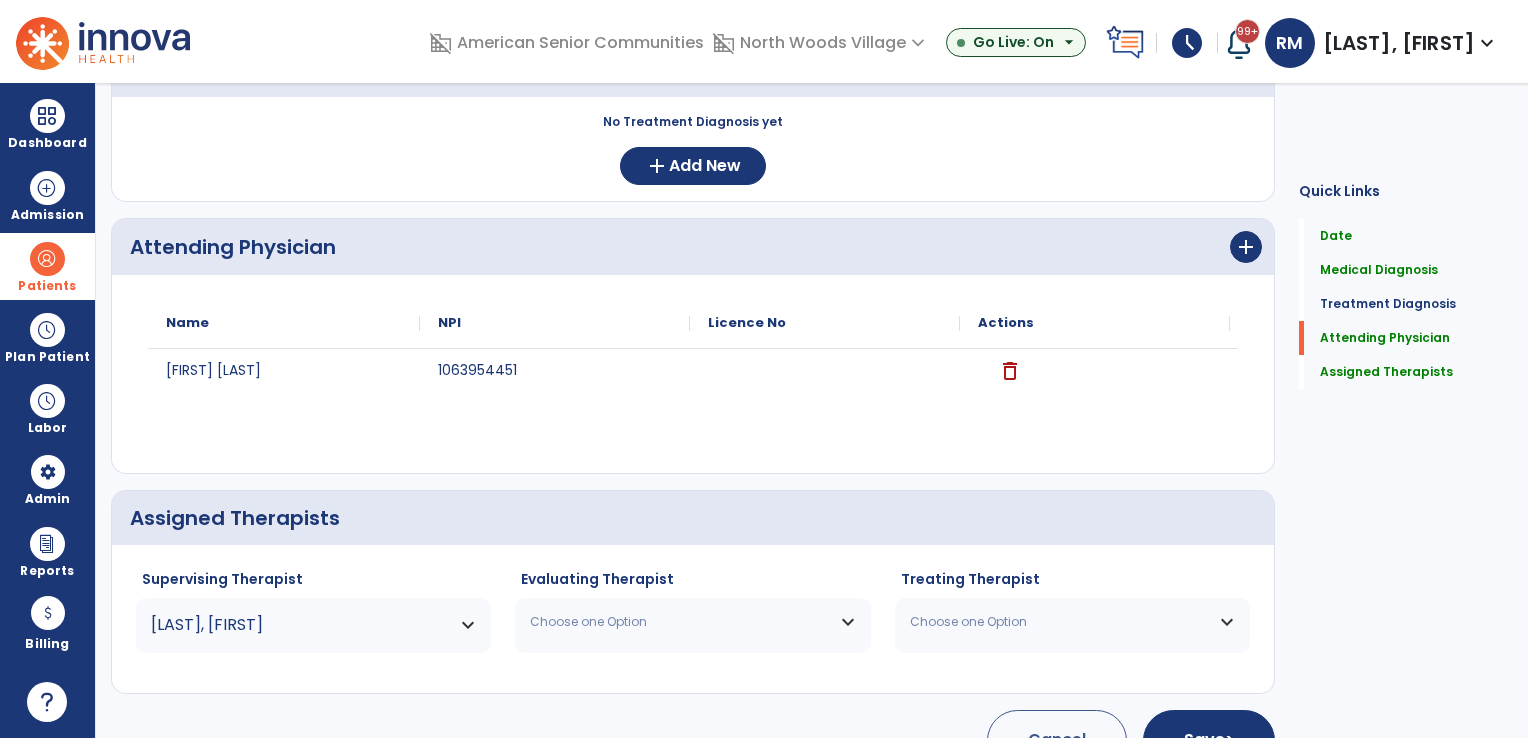 click on "Choose one Option" at bounding box center (680, 622) 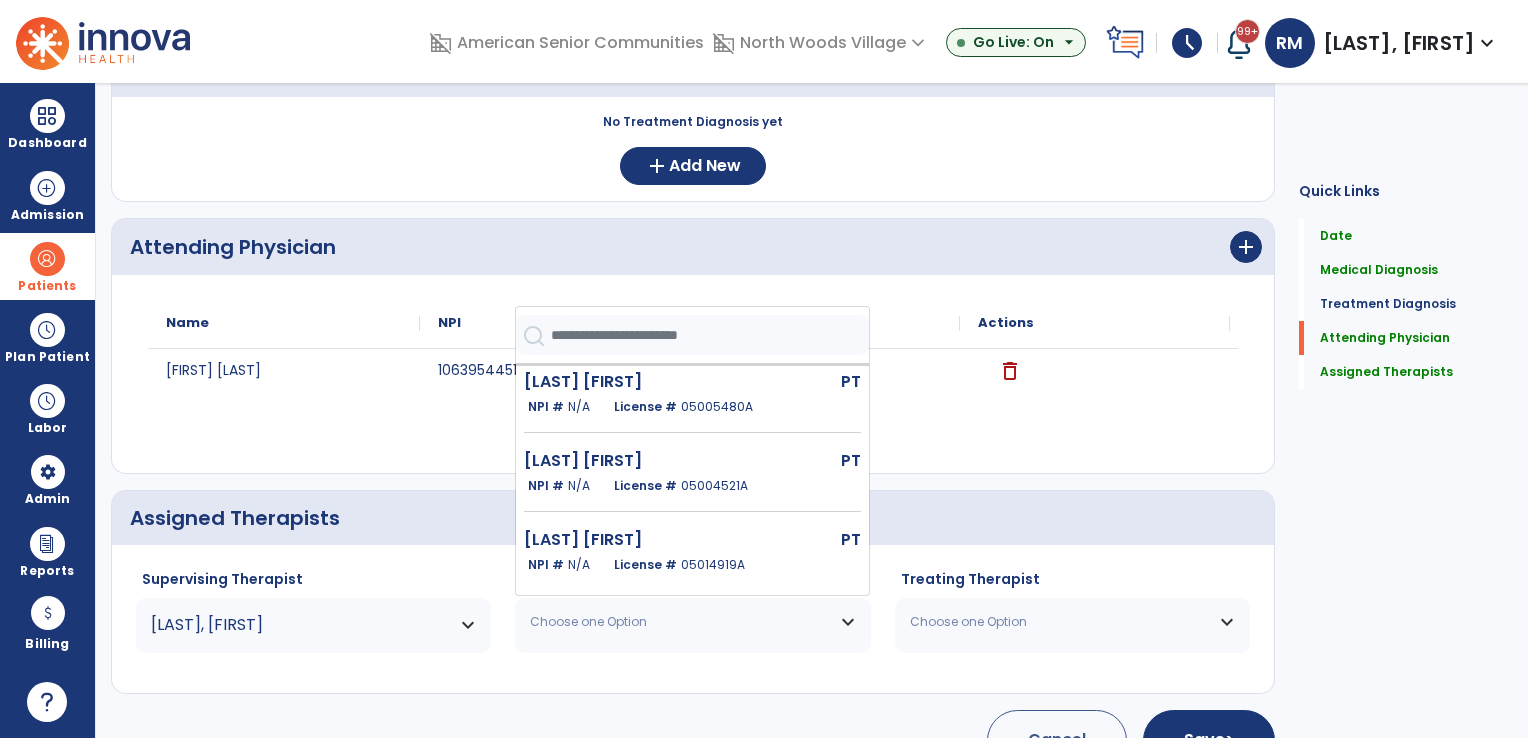 scroll, scrollTop: 248, scrollLeft: 0, axis: vertical 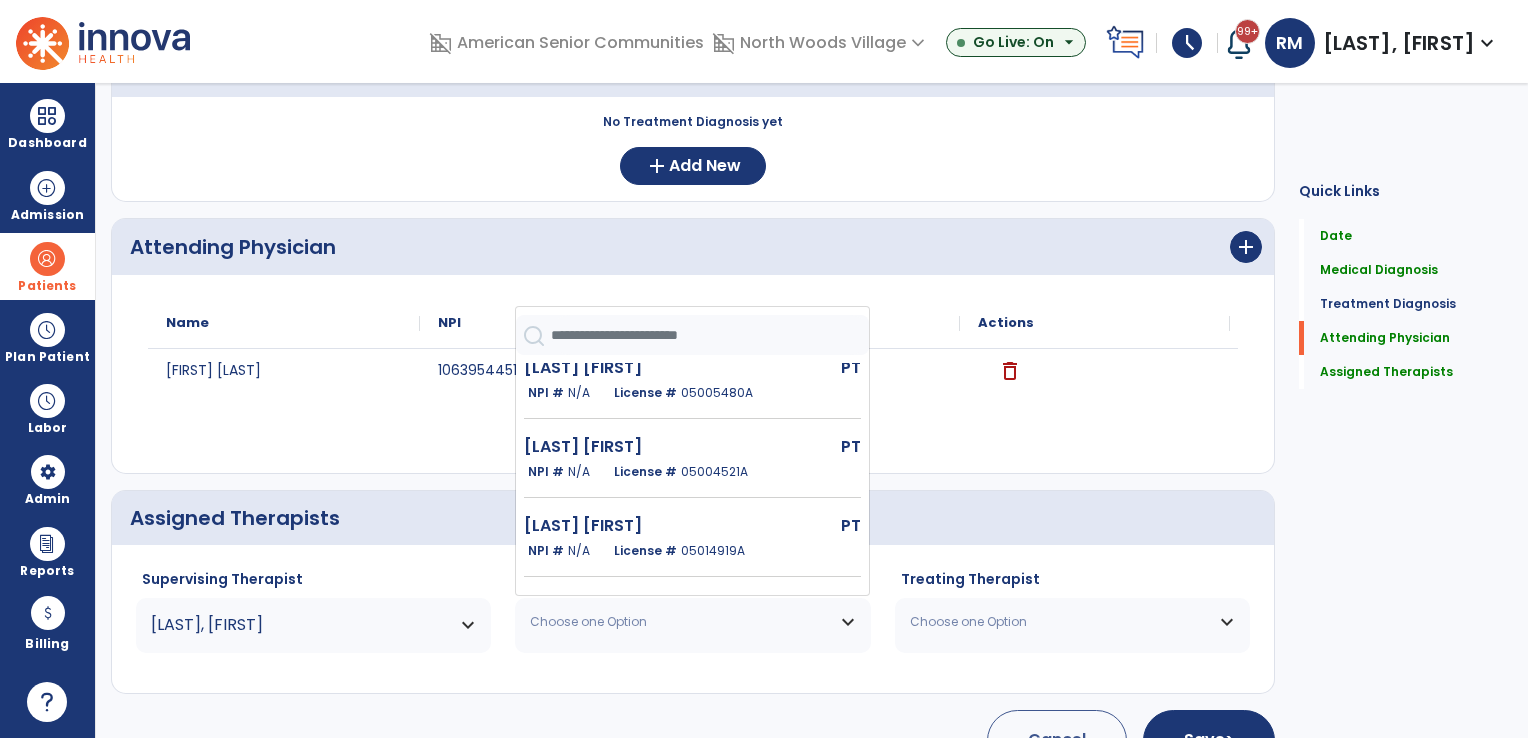 click on "License # [LICENSE]" 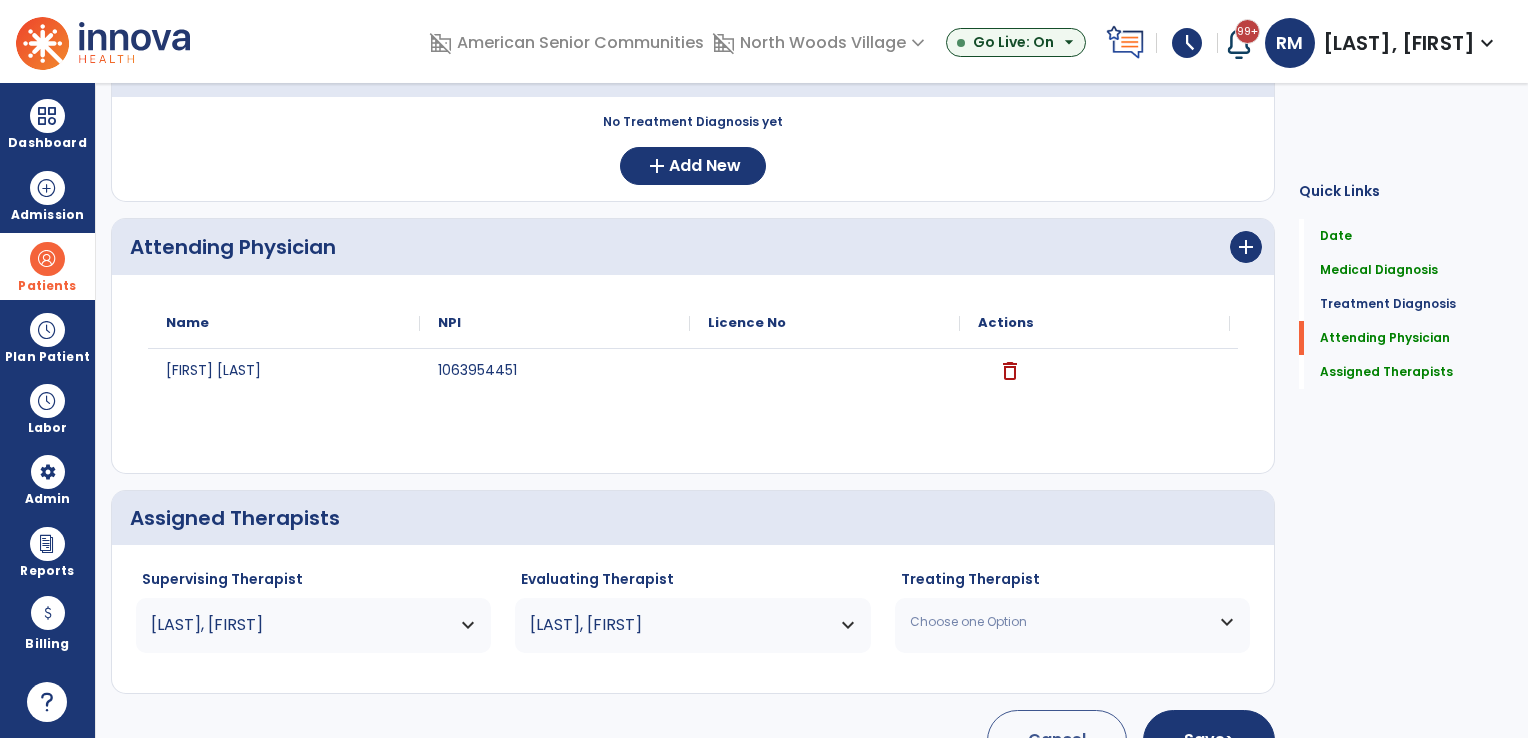 click on "Choose one Option" at bounding box center (1060, 622) 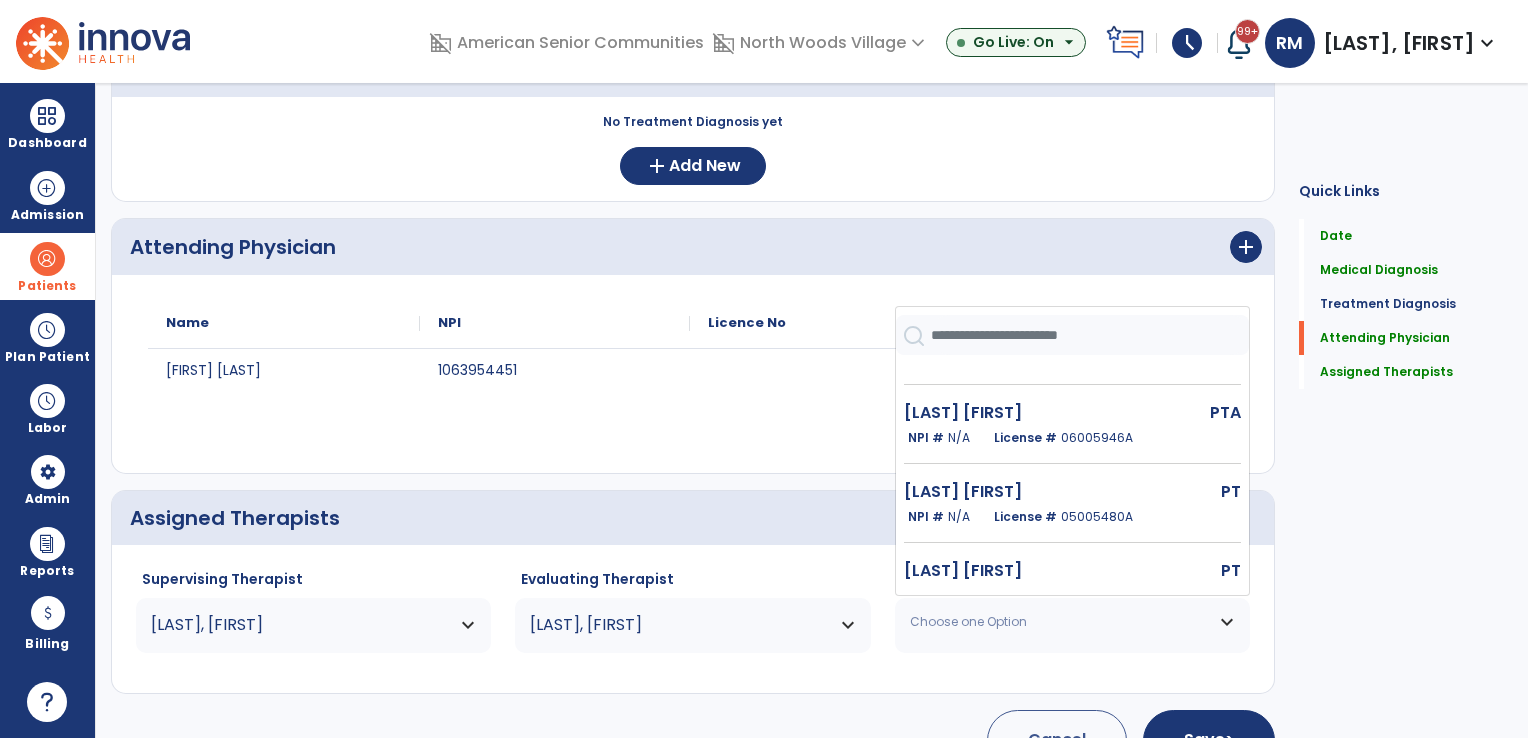 scroll, scrollTop: 400, scrollLeft: 0, axis: vertical 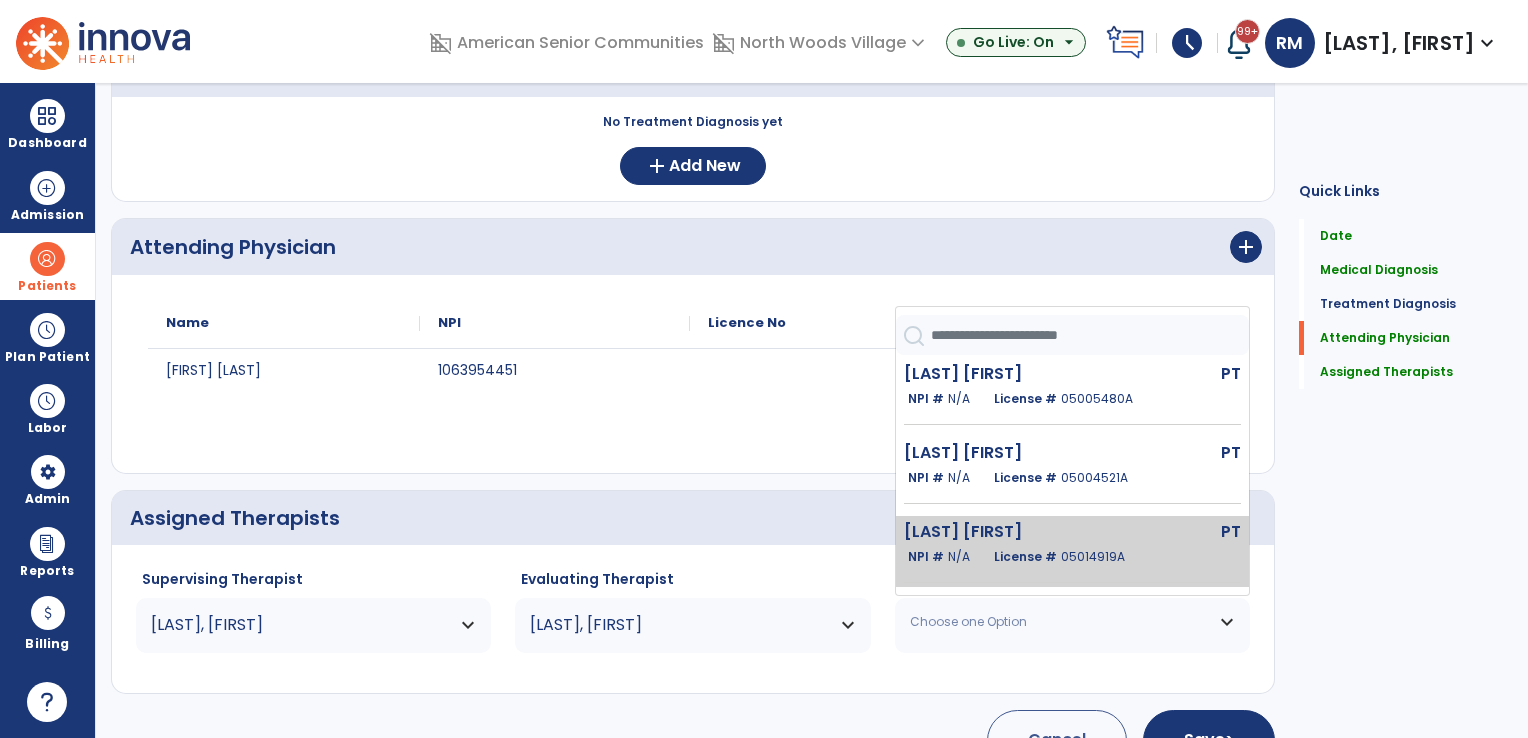 click on "NPI #  N/A   License #  05014919A" 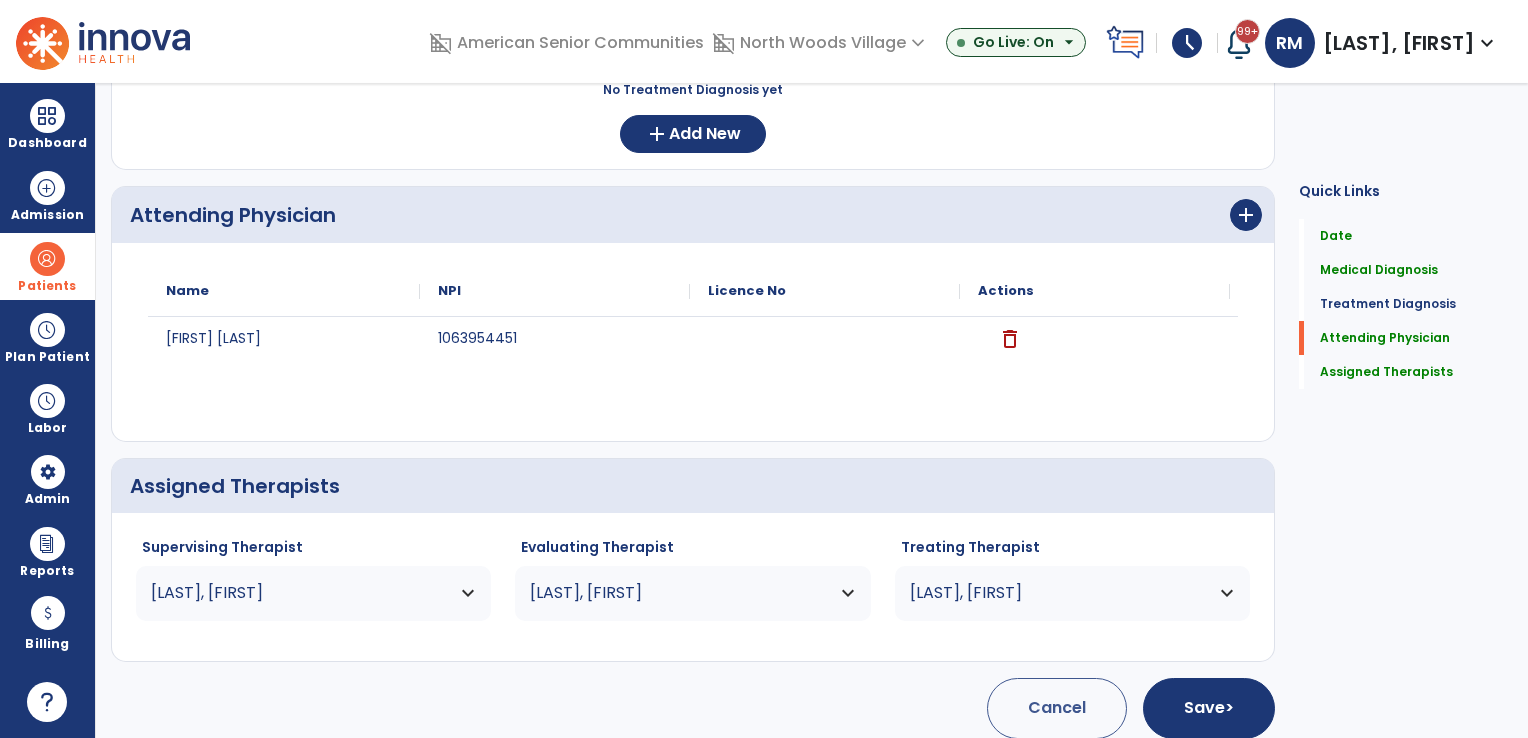 scroll, scrollTop: 962, scrollLeft: 0, axis: vertical 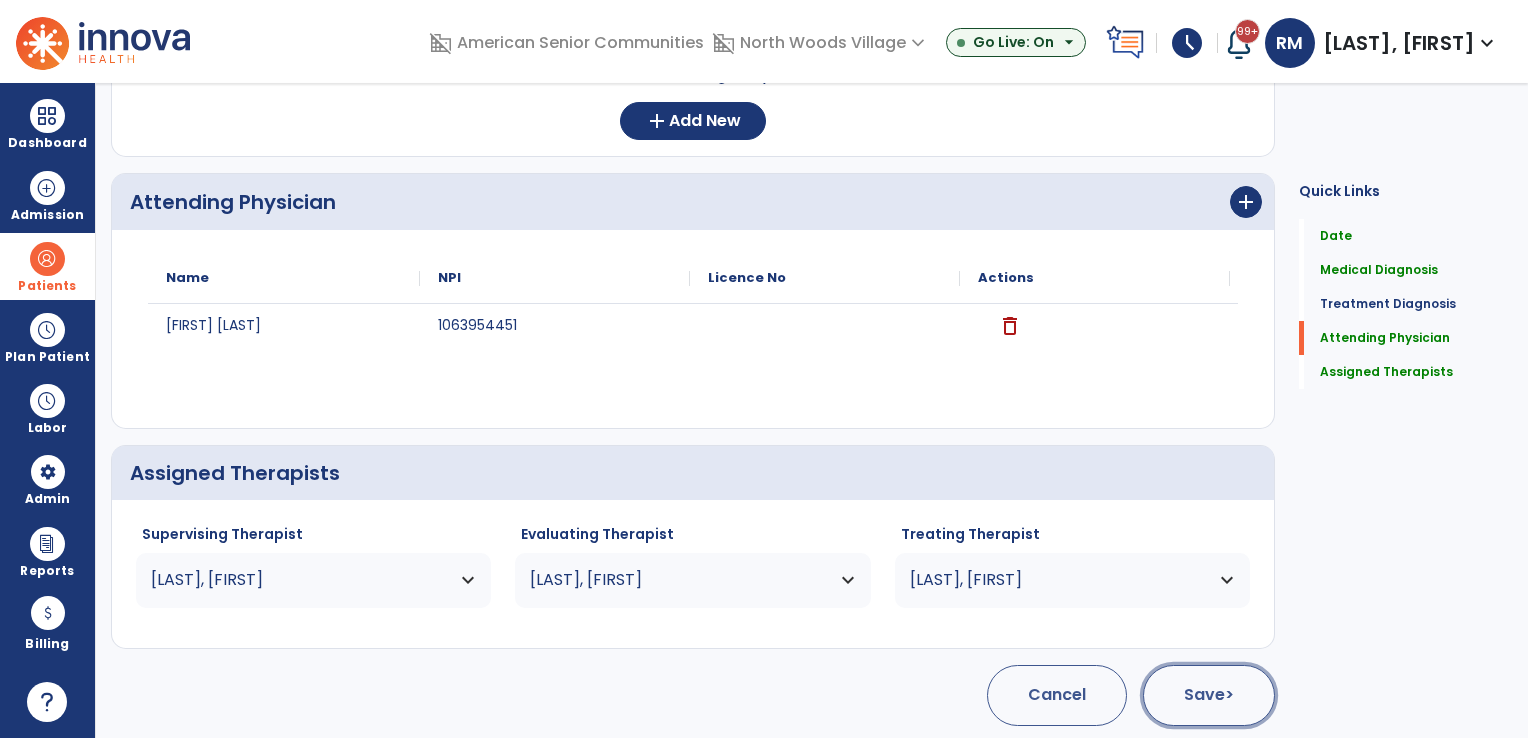 click on "Save  >" 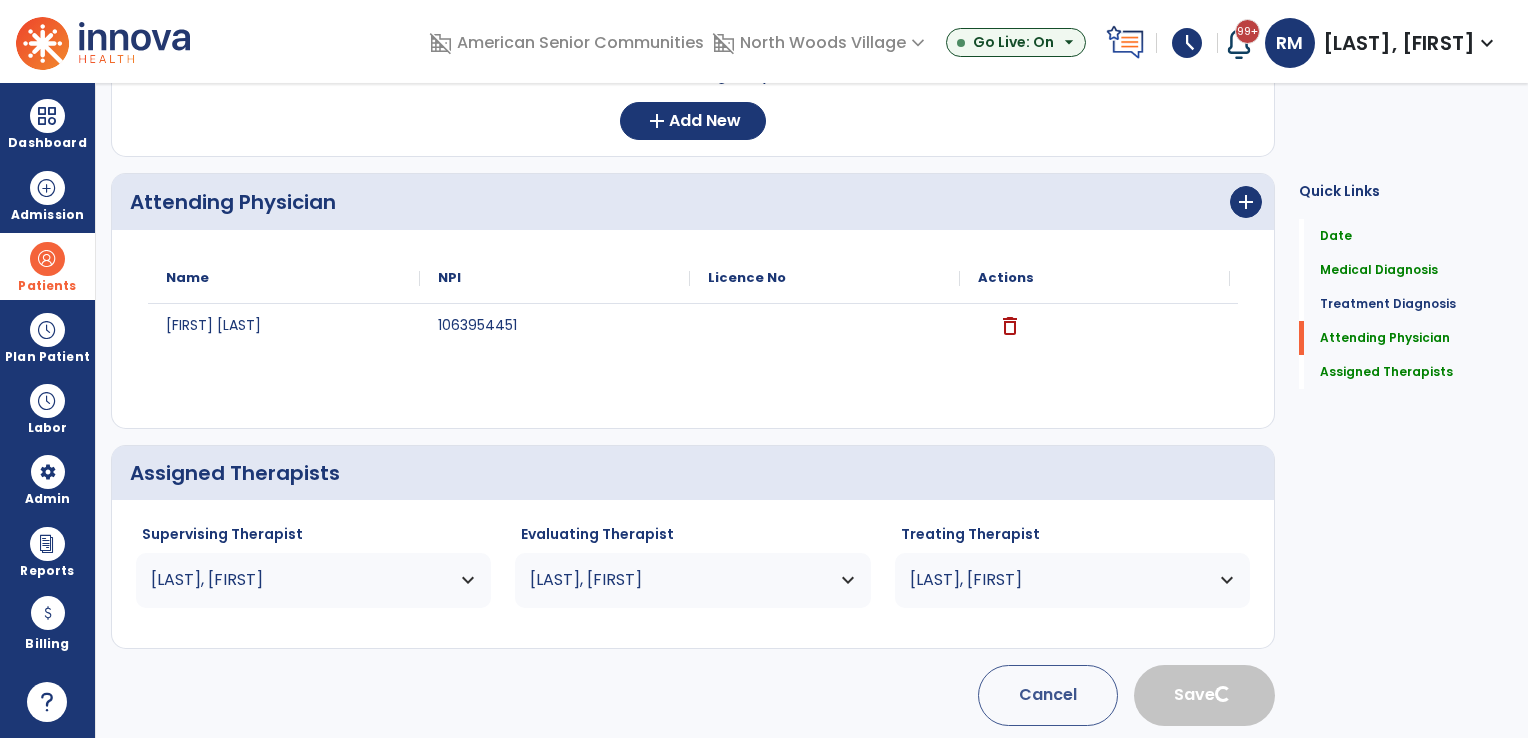 type 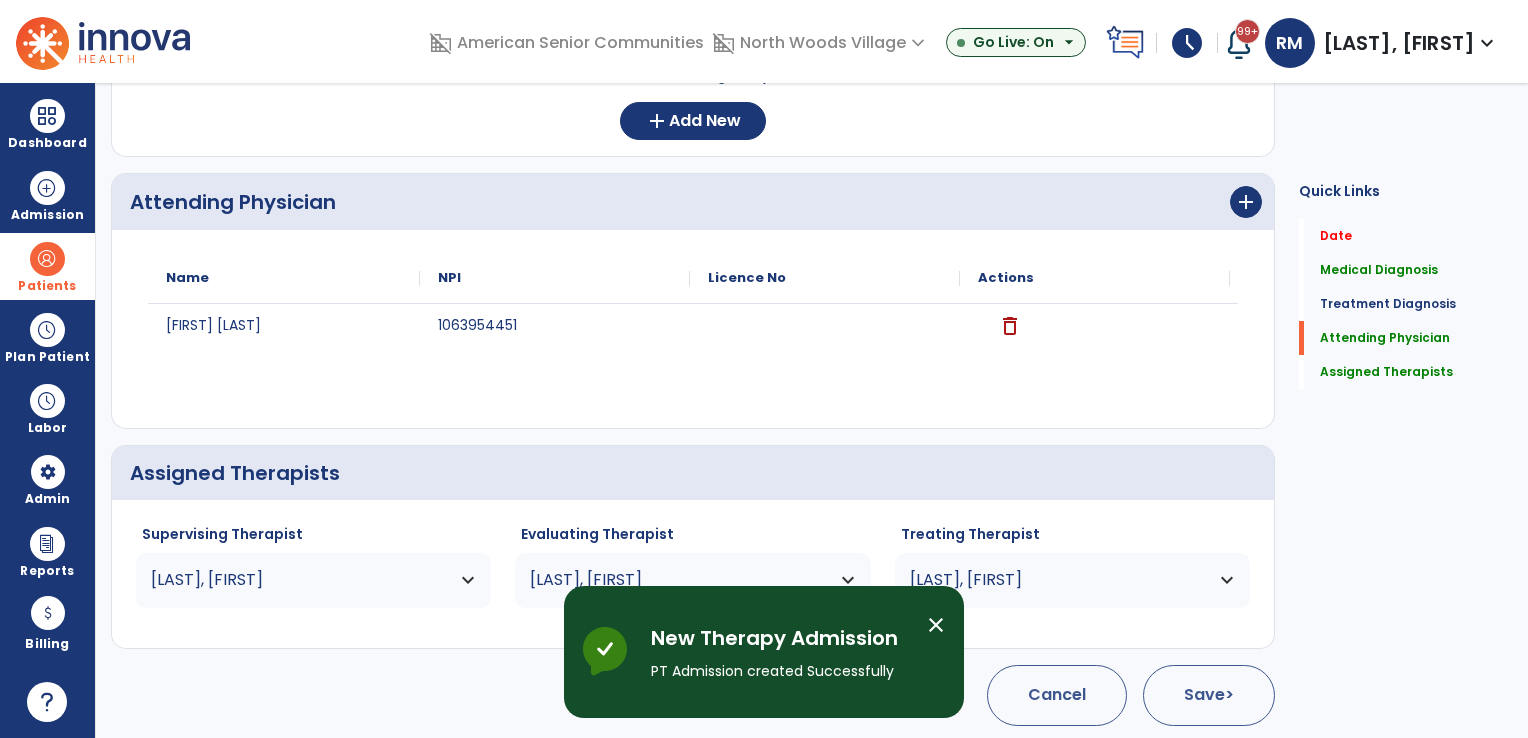 scroll, scrollTop: 19, scrollLeft: 0, axis: vertical 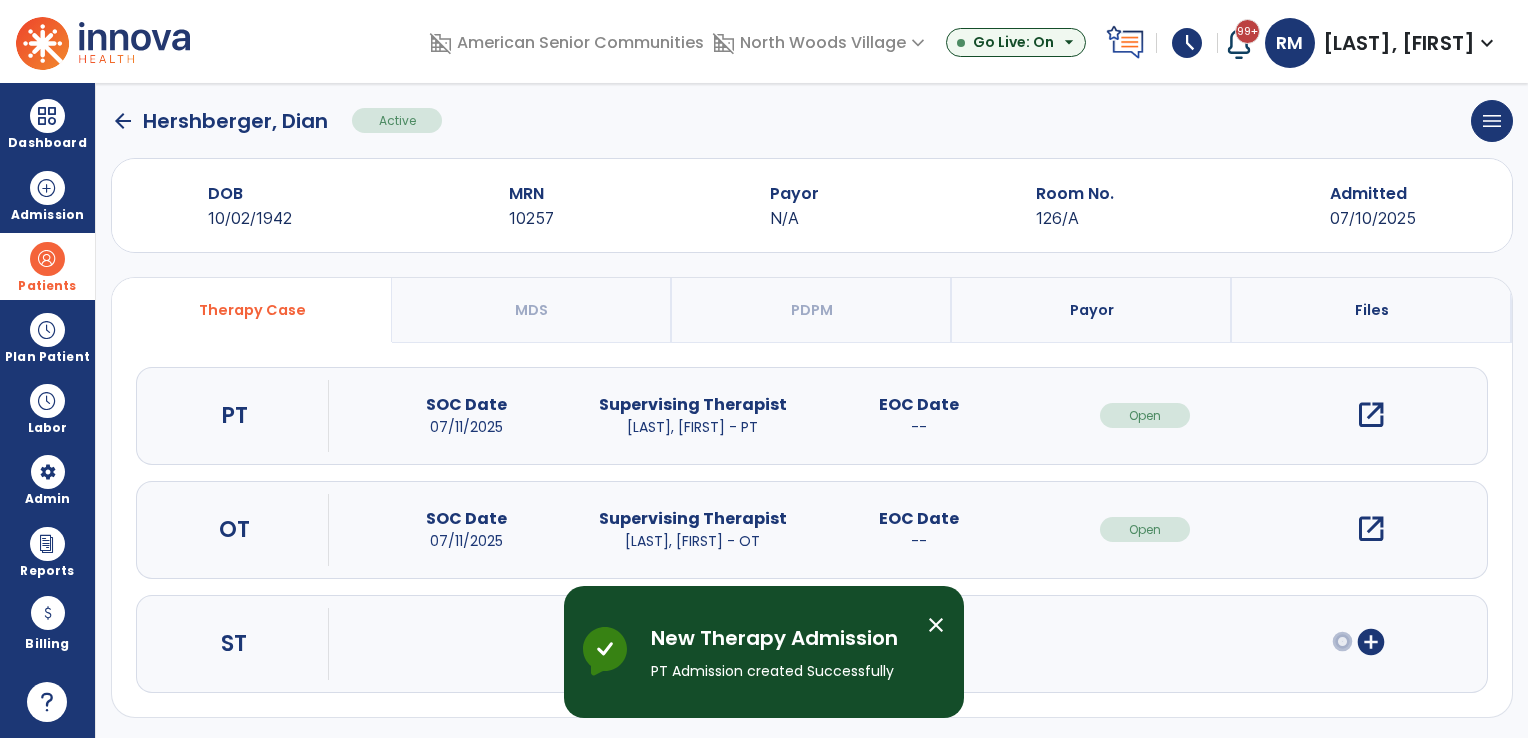 click on "close" at bounding box center (936, 625) 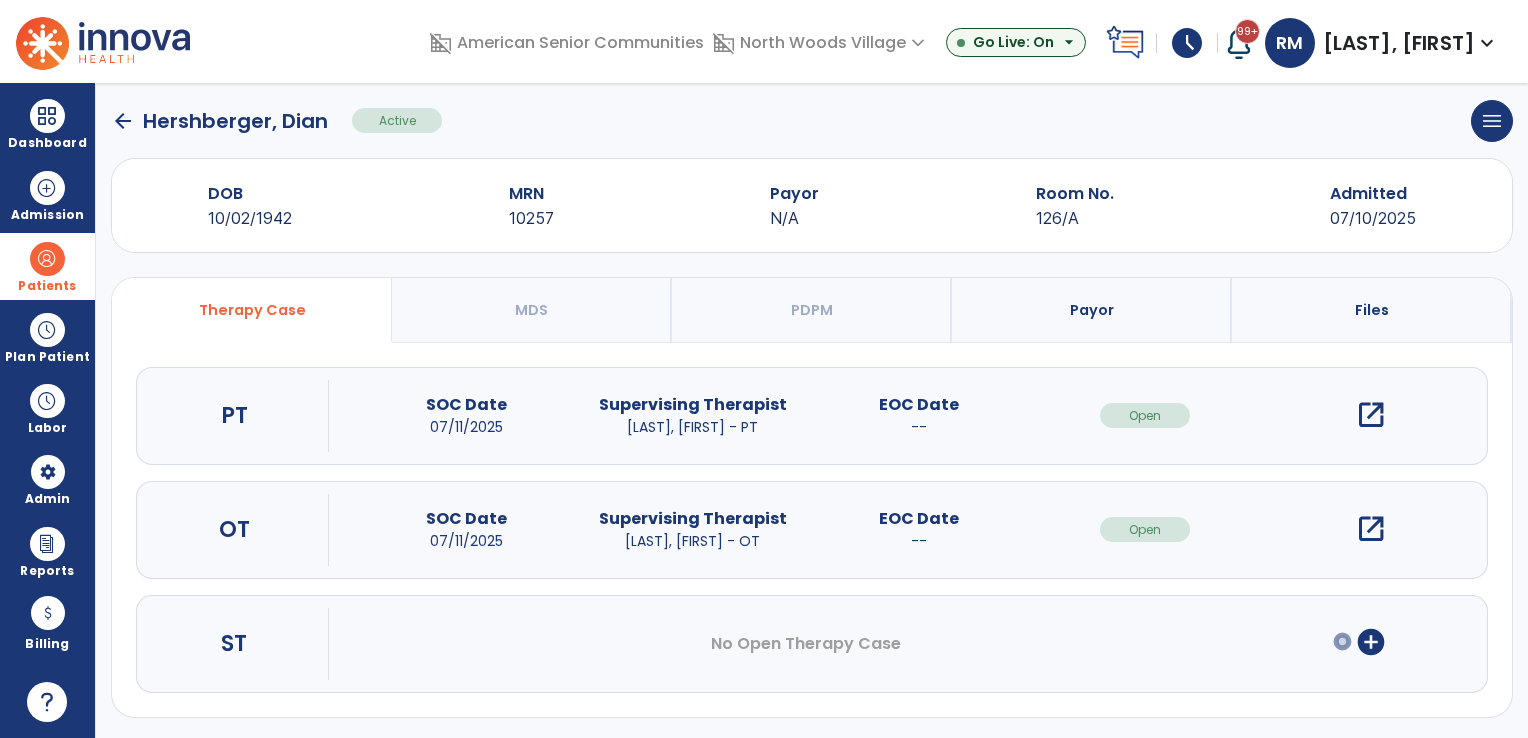 click on "Payor" at bounding box center (1092, 310) 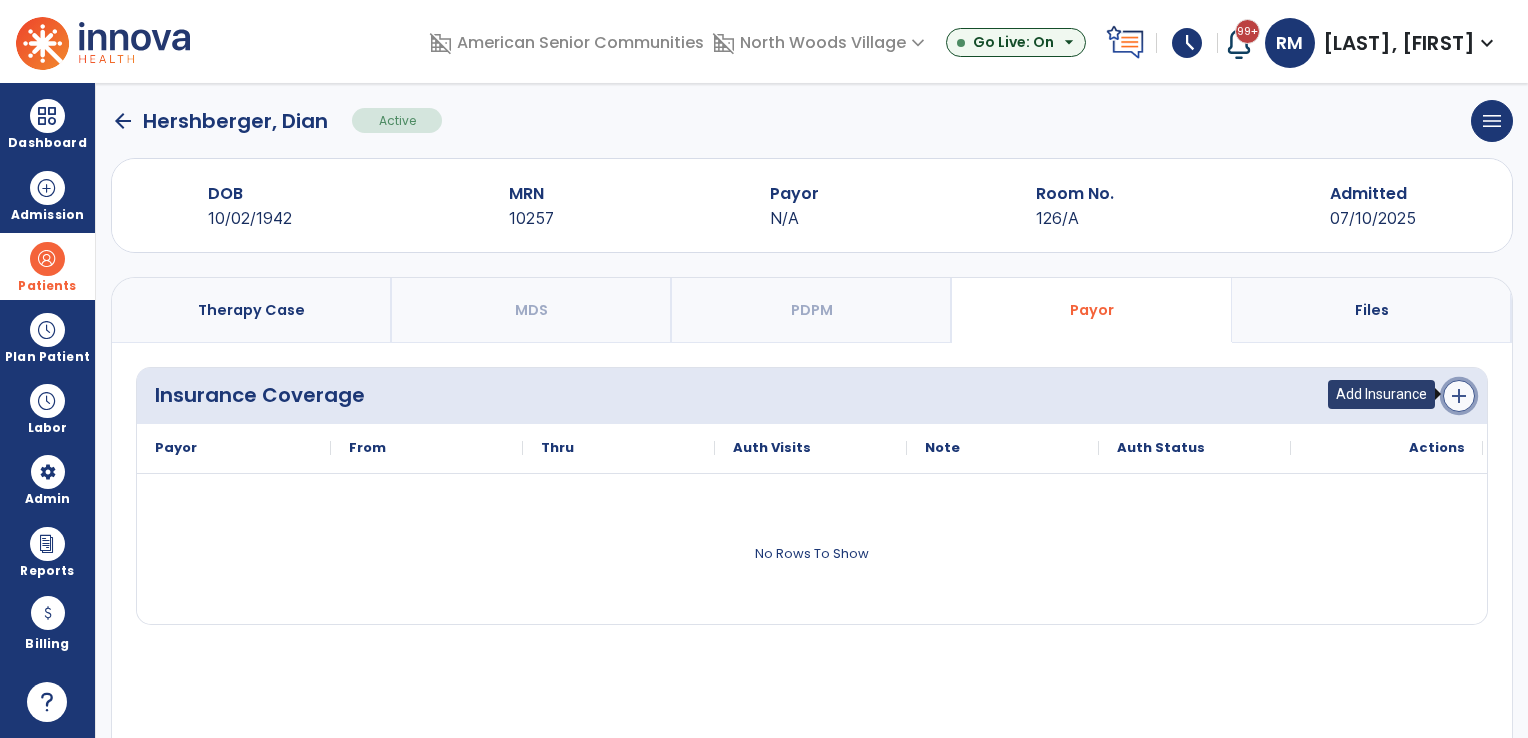 click on "add" 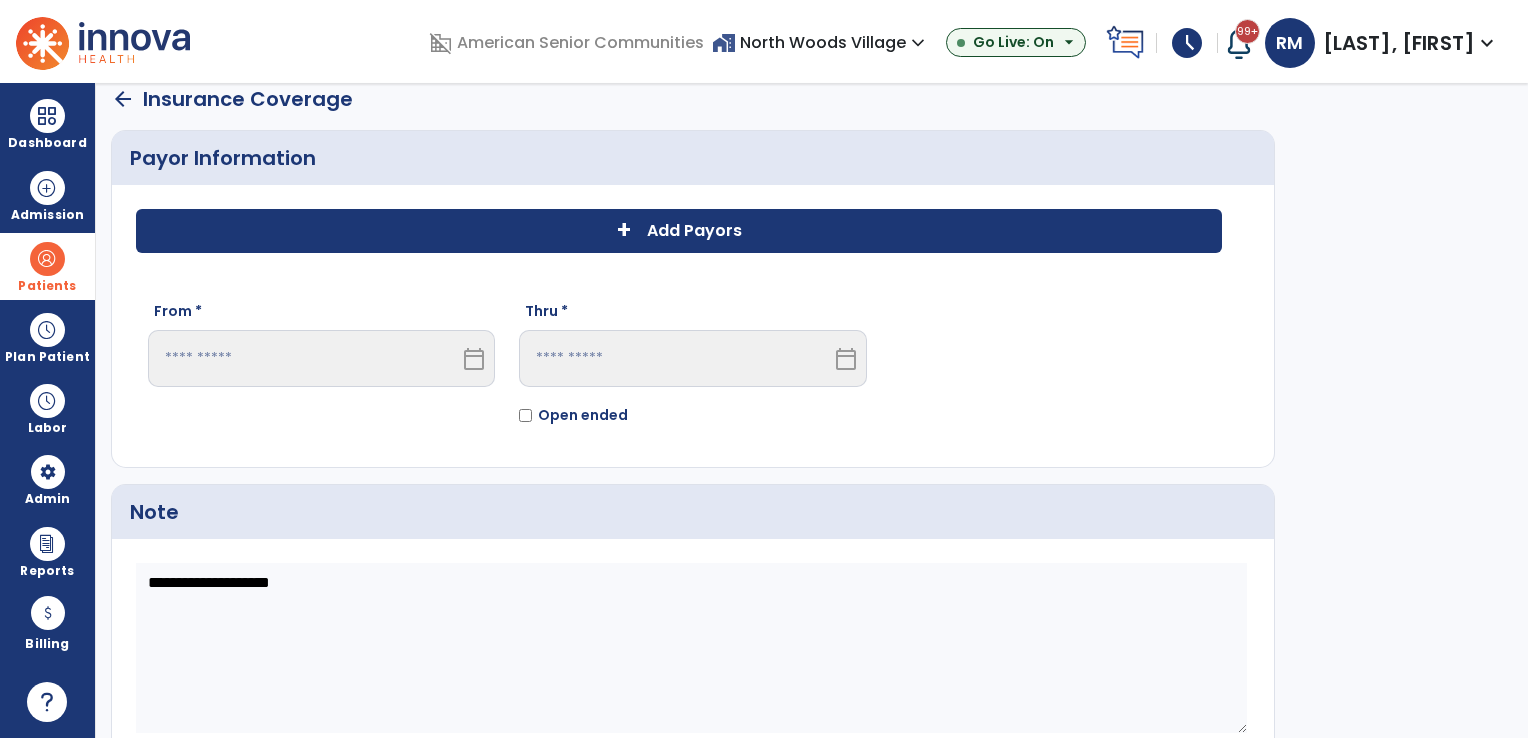 click on "+" 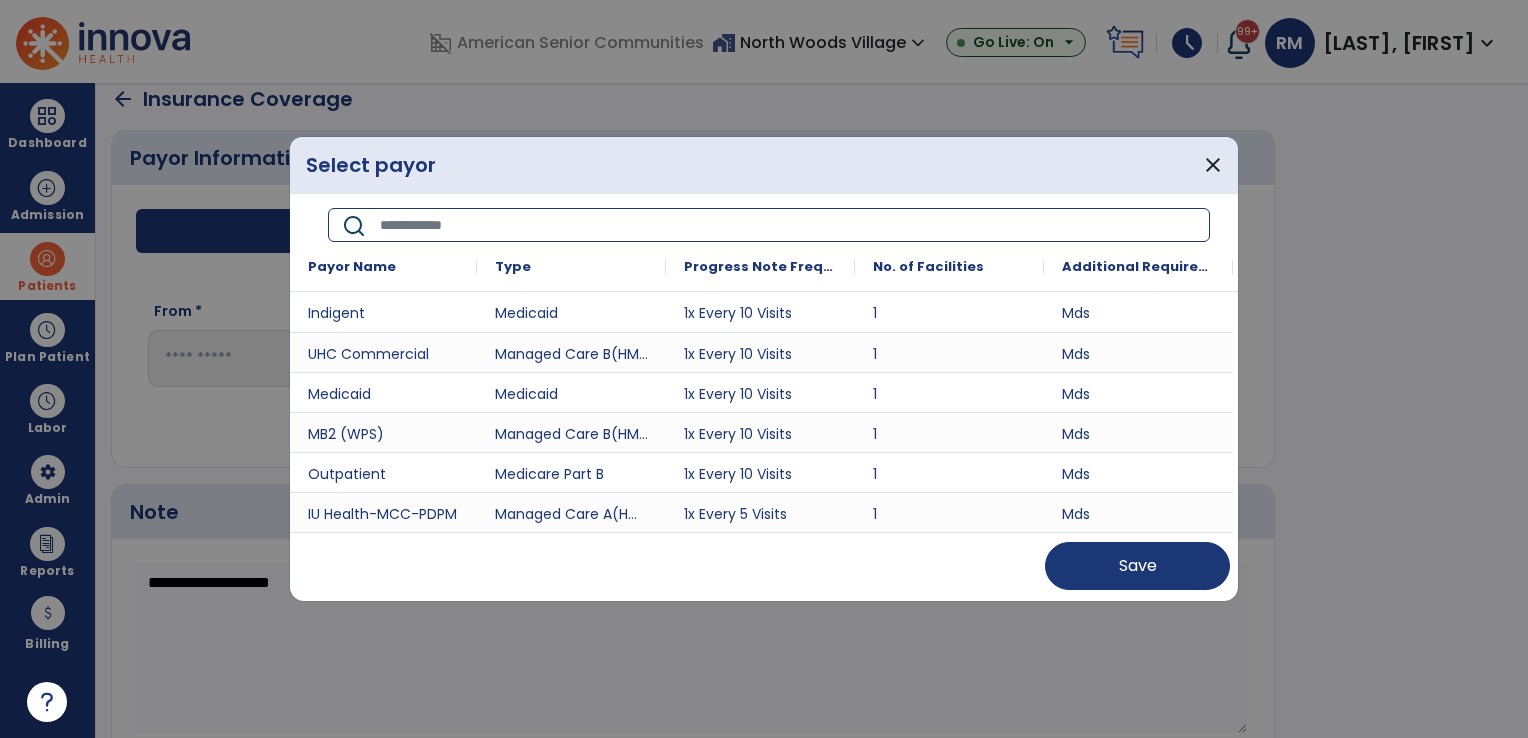 click at bounding box center [788, 225] 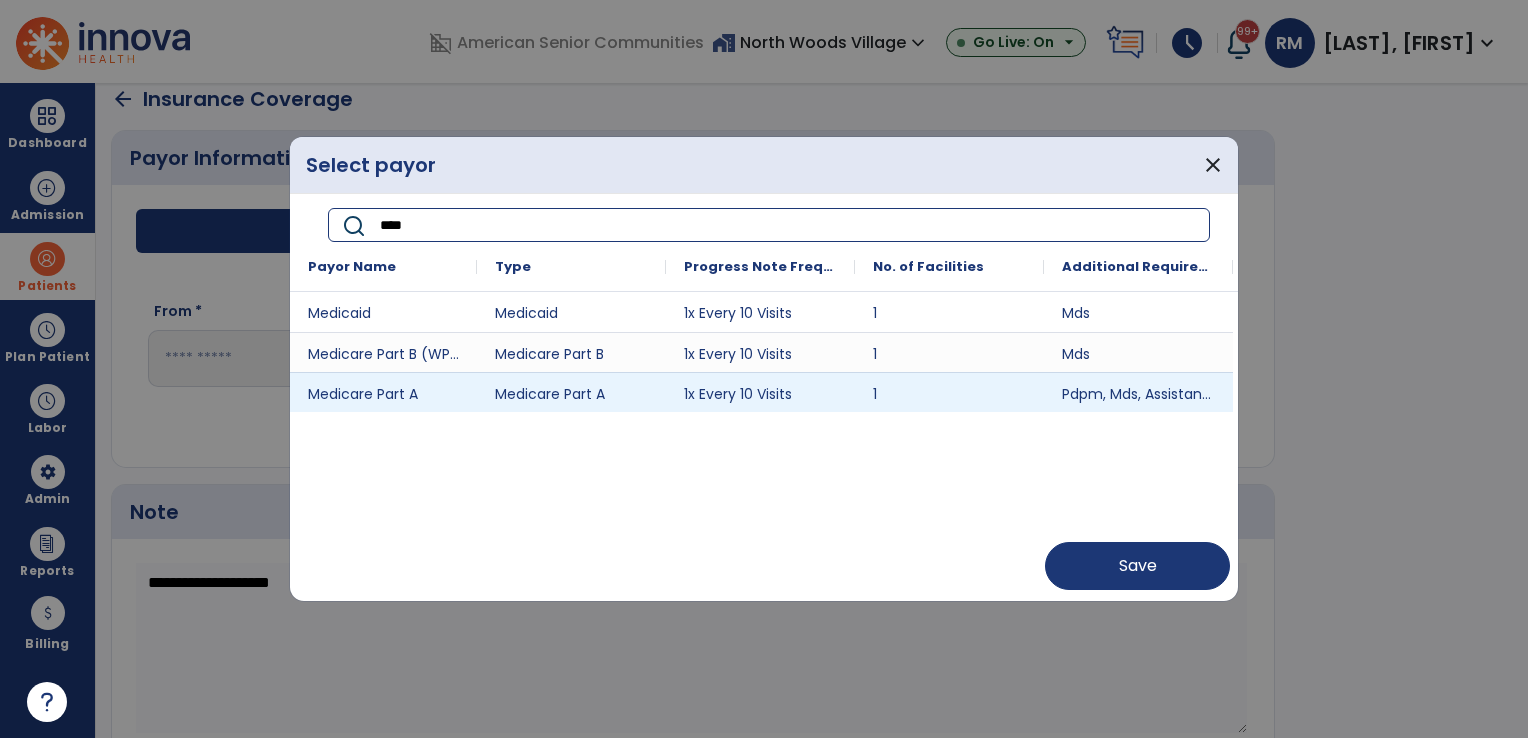 type on "****" 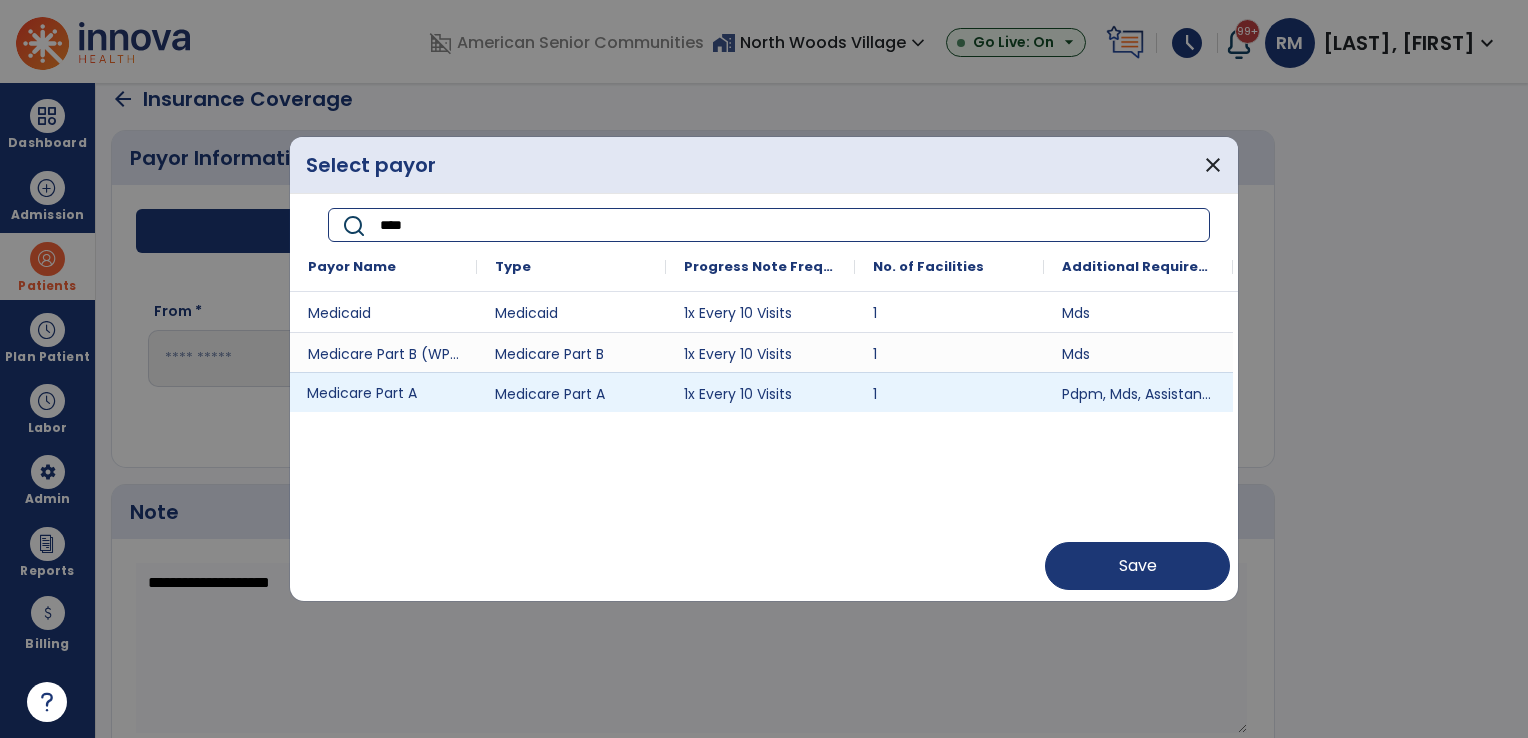click on "Medicare Part A" at bounding box center (383, 392) 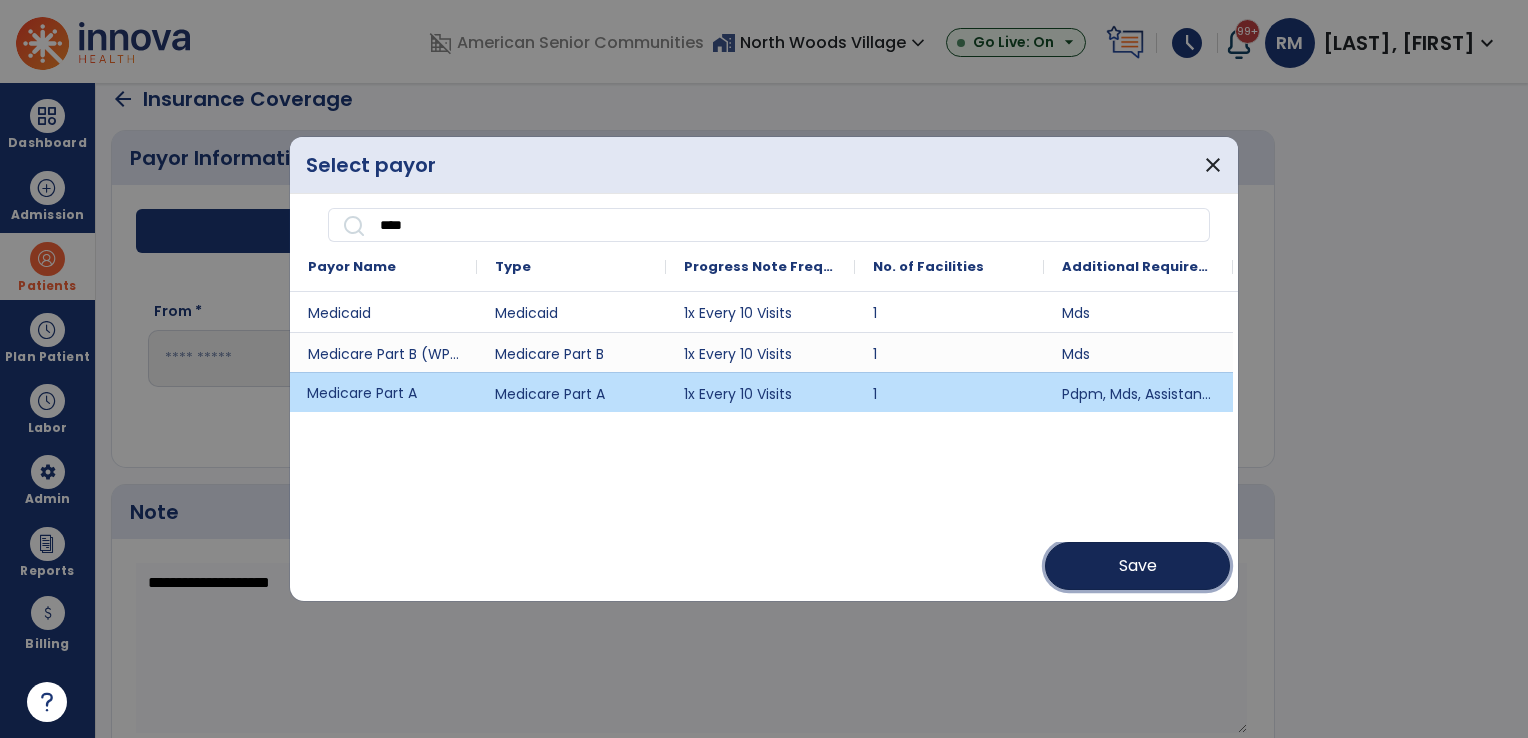 click on "Save" at bounding box center [1138, 566] 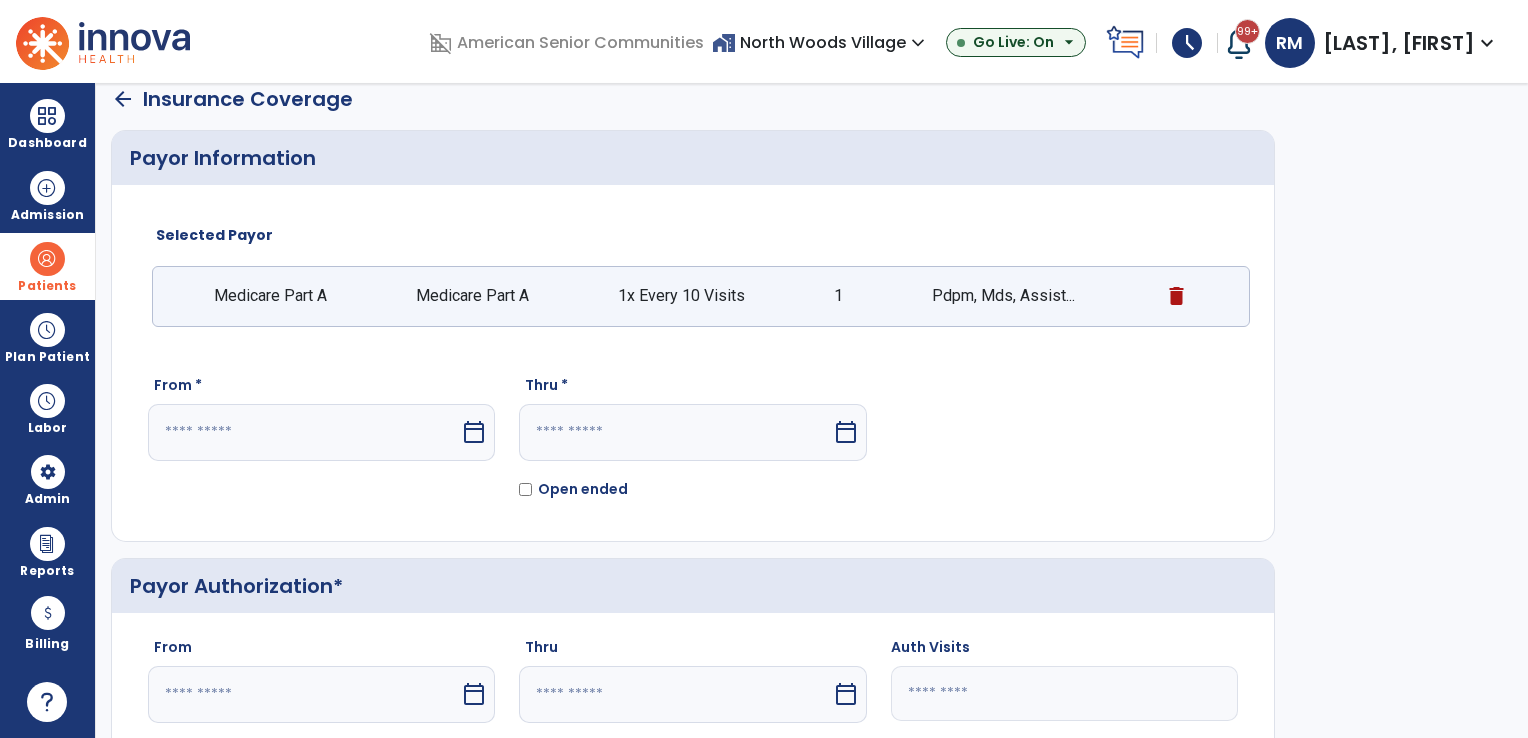 click on "calendar_today" at bounding box center (474, 432) 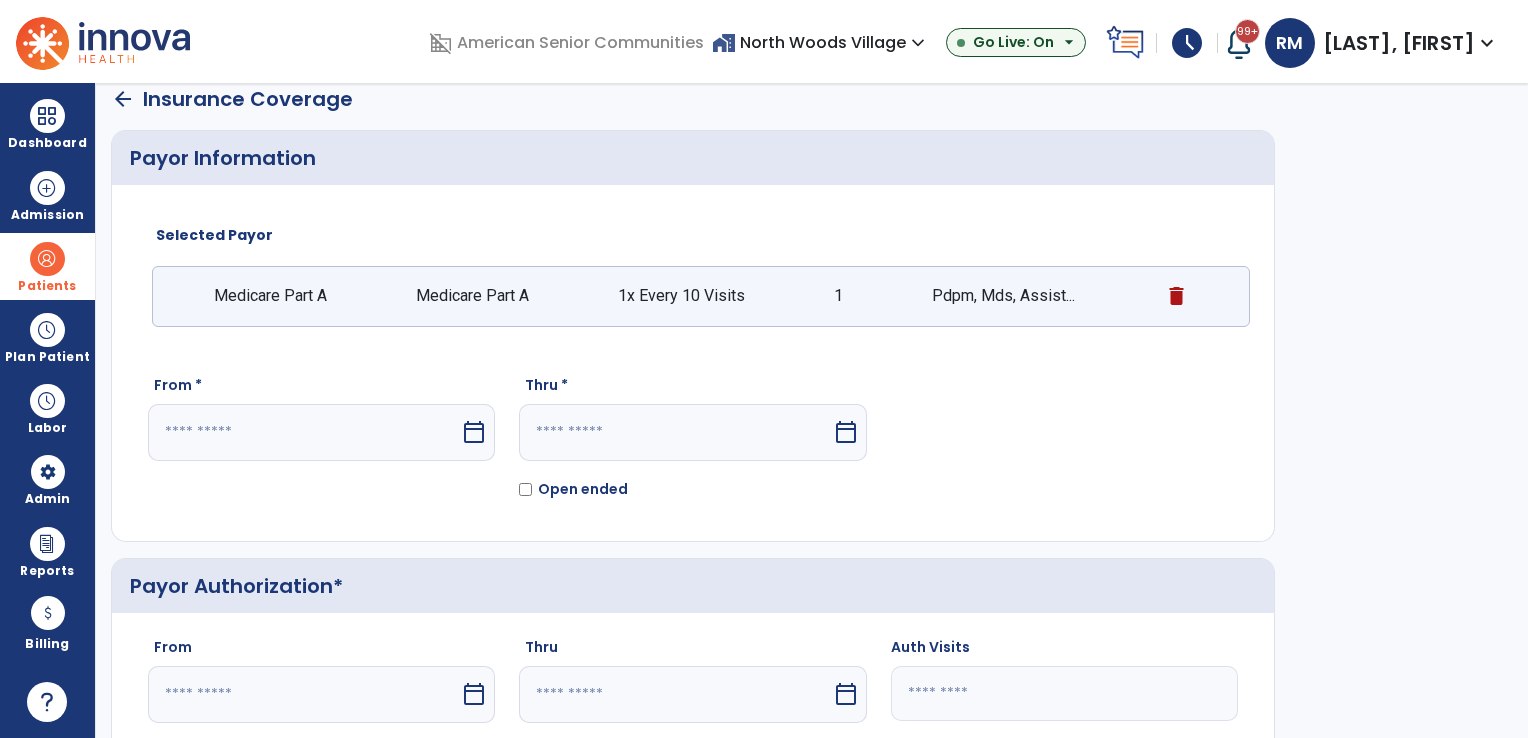 select on "*" 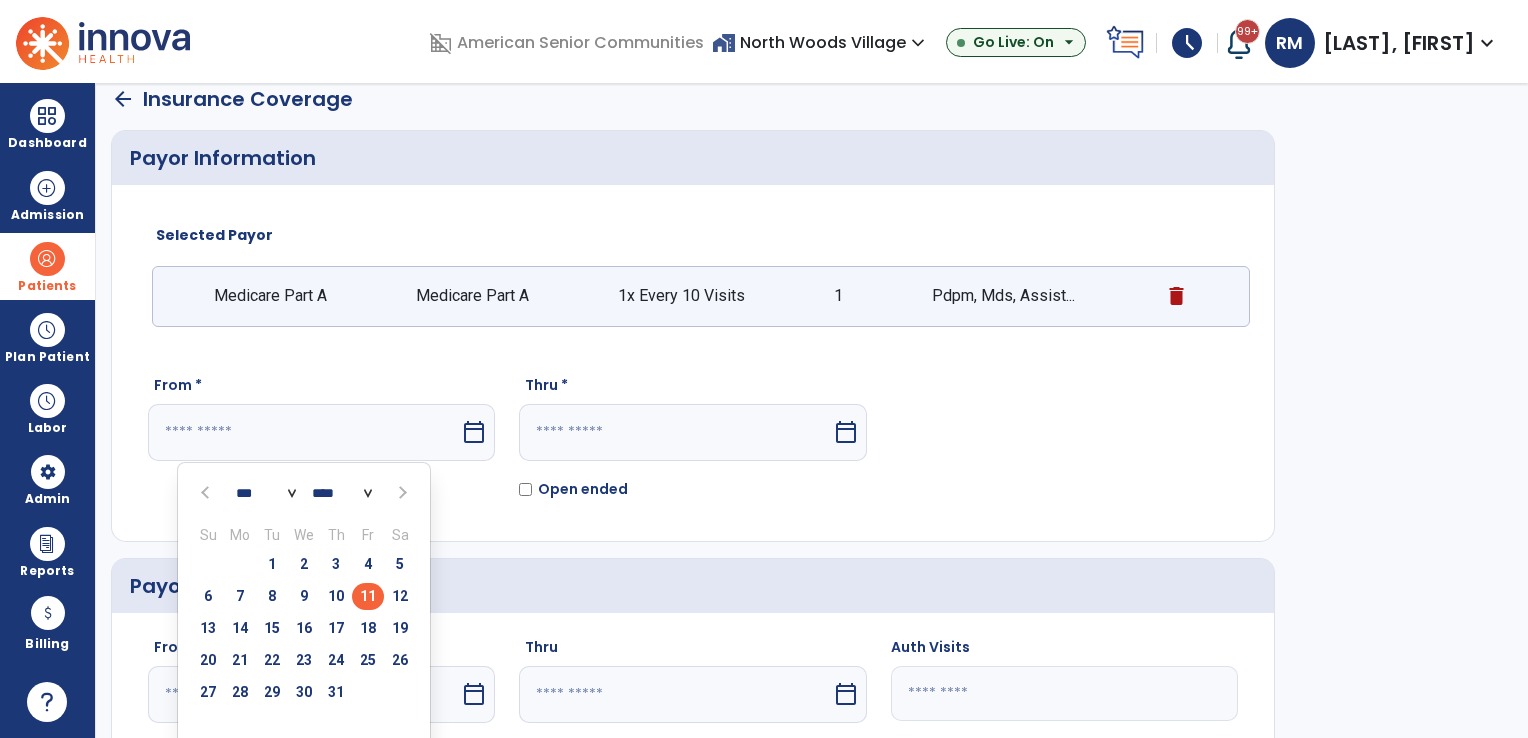 drag, startPoint x: 333, startPoint y: 595, endPoint x: 342, endPoint y: 585, distance: 13.453624 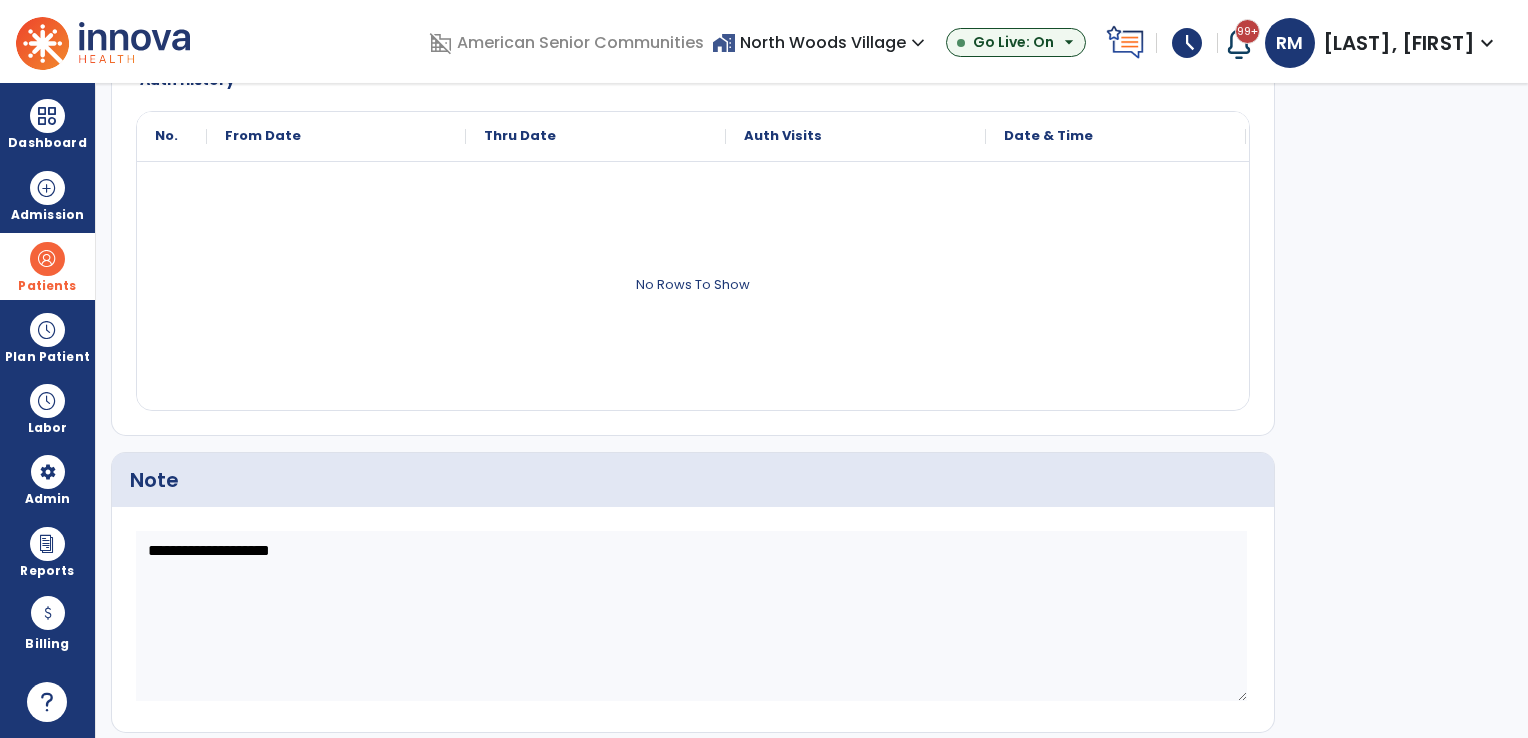 scroll, scrollTop: 748, scrollLeft: 0, axis: vertical 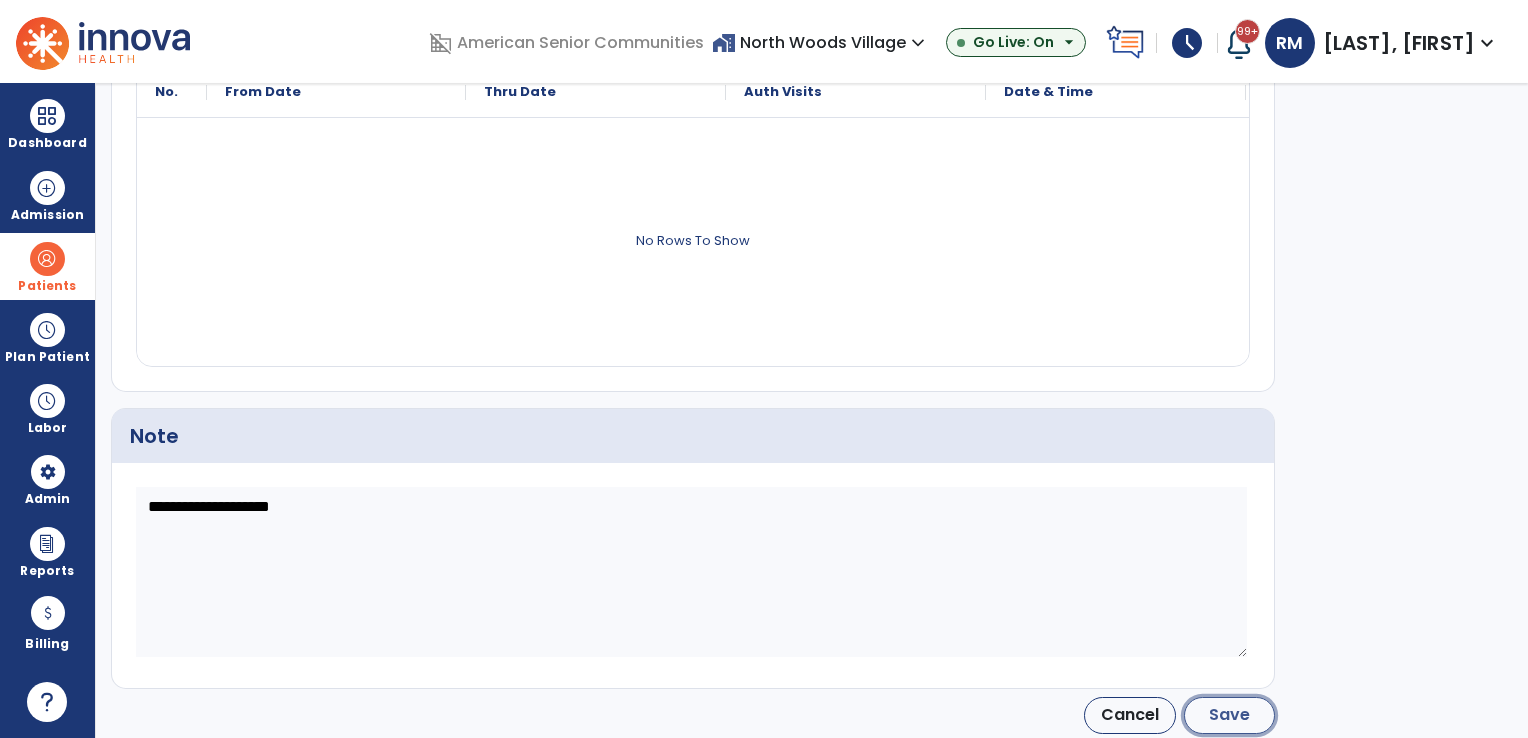click on "Save" 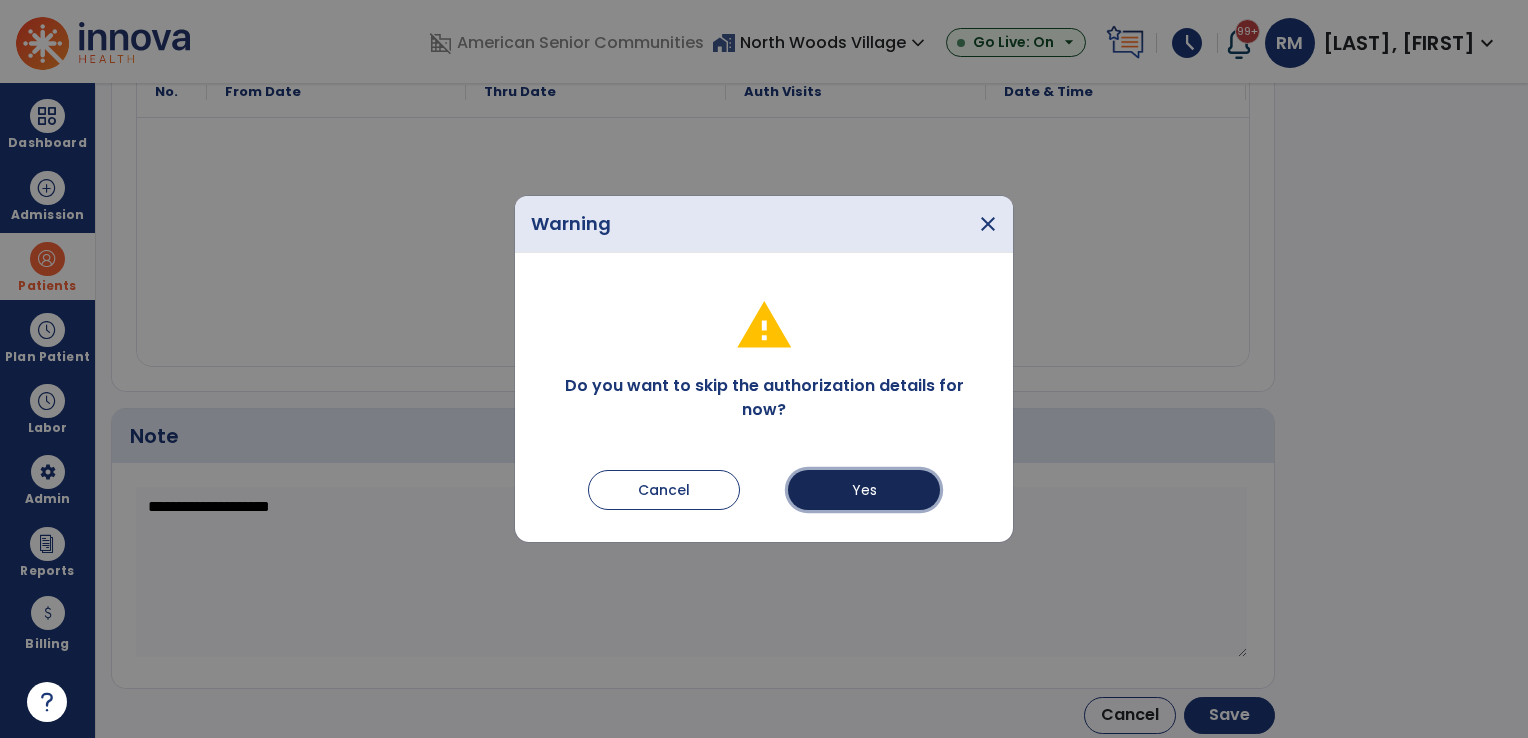 click on "Yes" at bounding box center [864, 490] 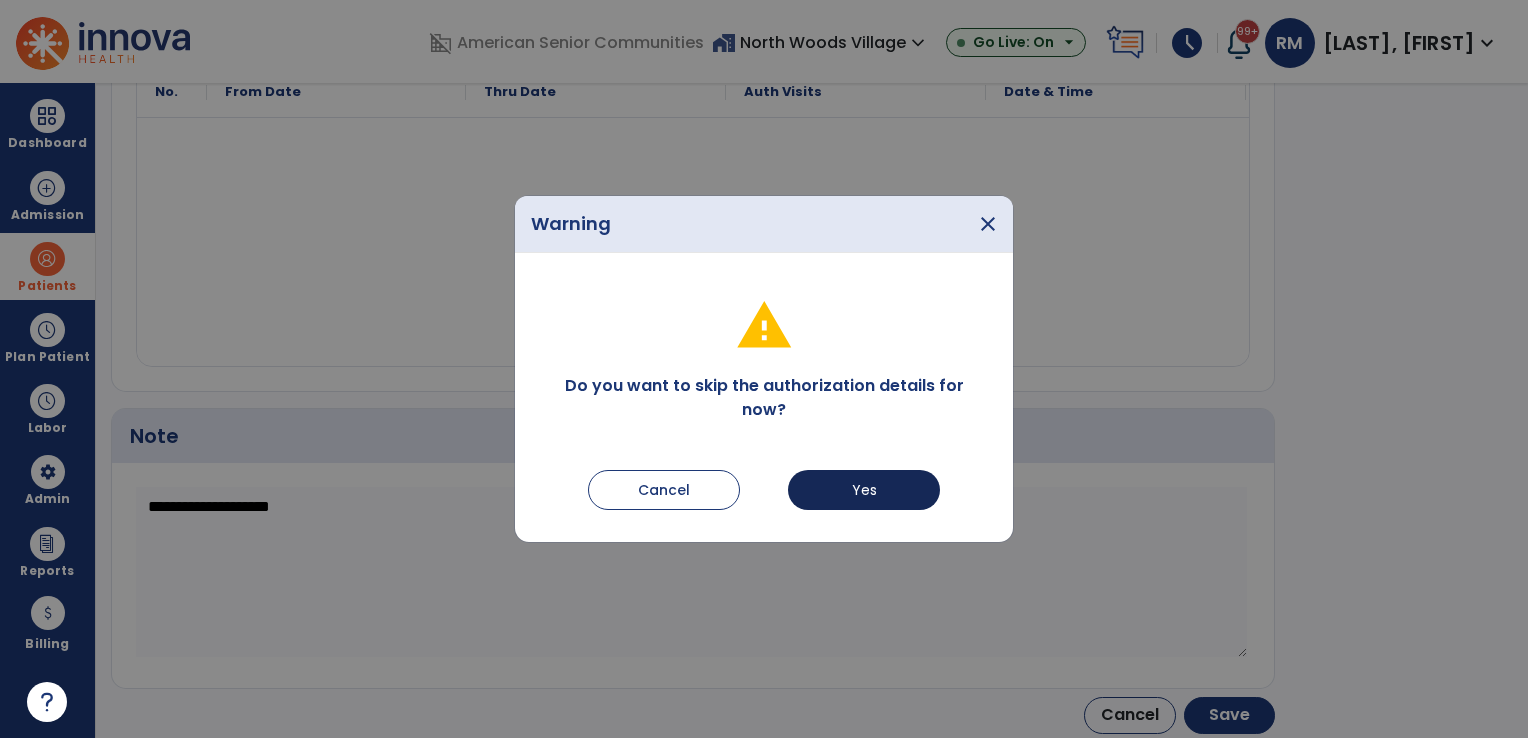 type on "*********" 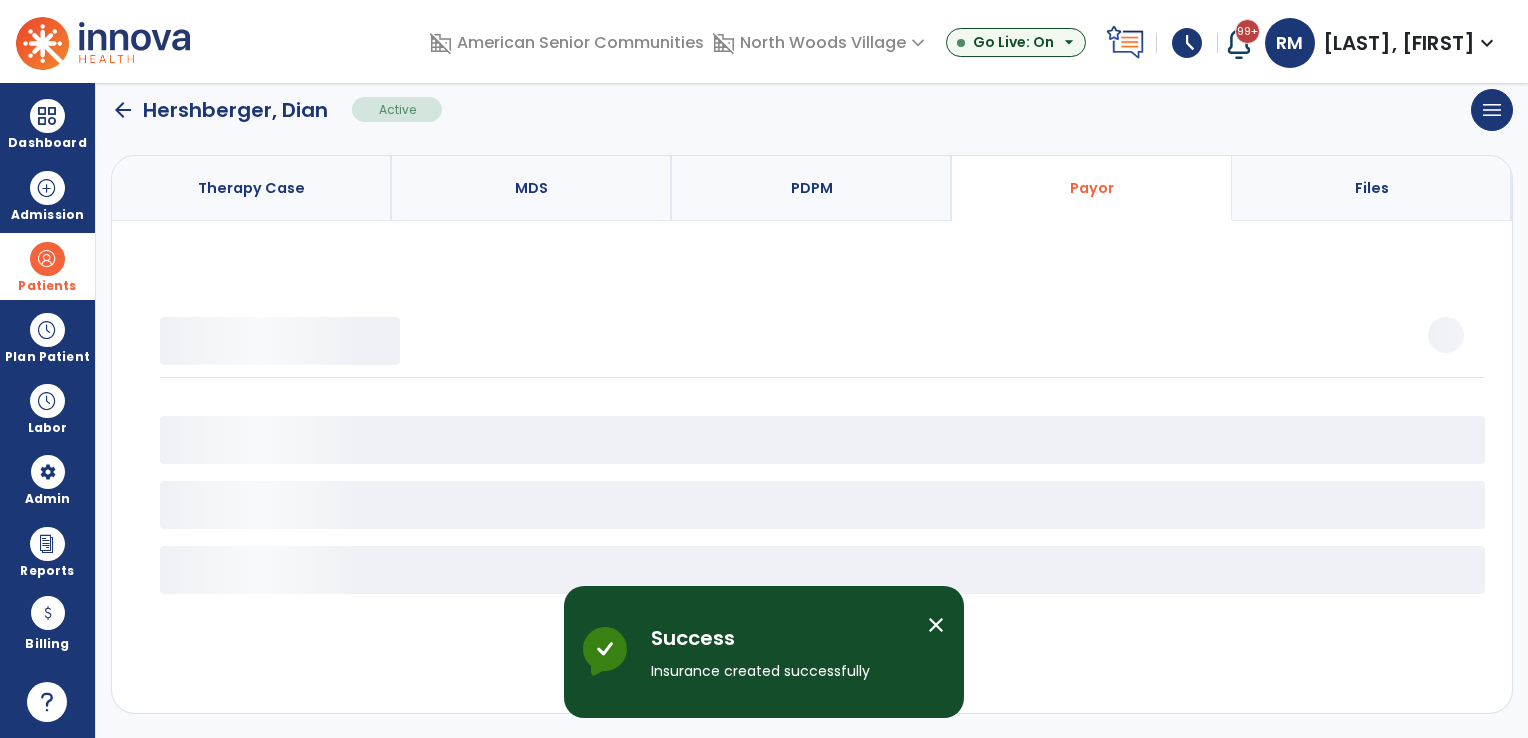 scroll, scrollTop: 139, scrollLeft: 0, axis: vertical 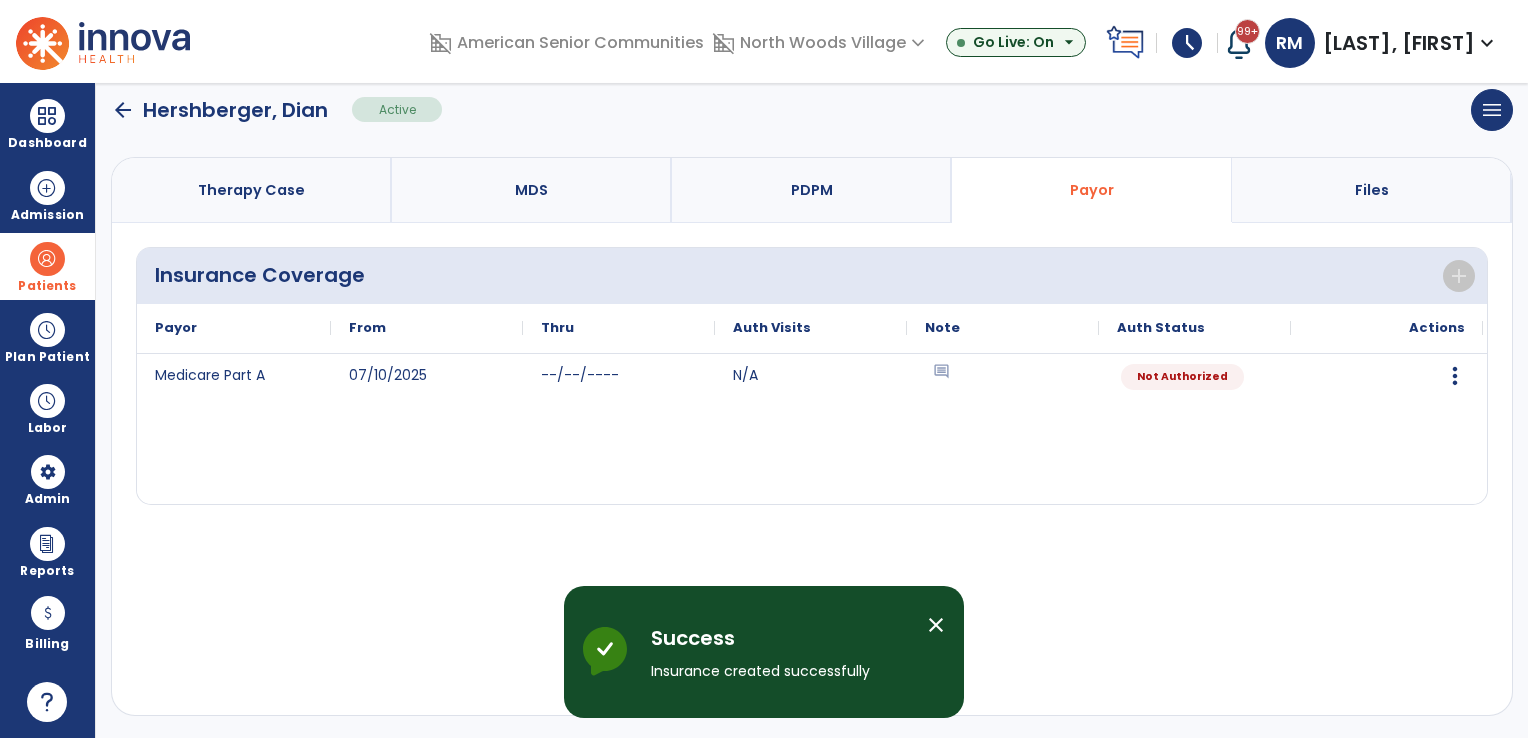 click on "close" at bounding box center [936, 625] 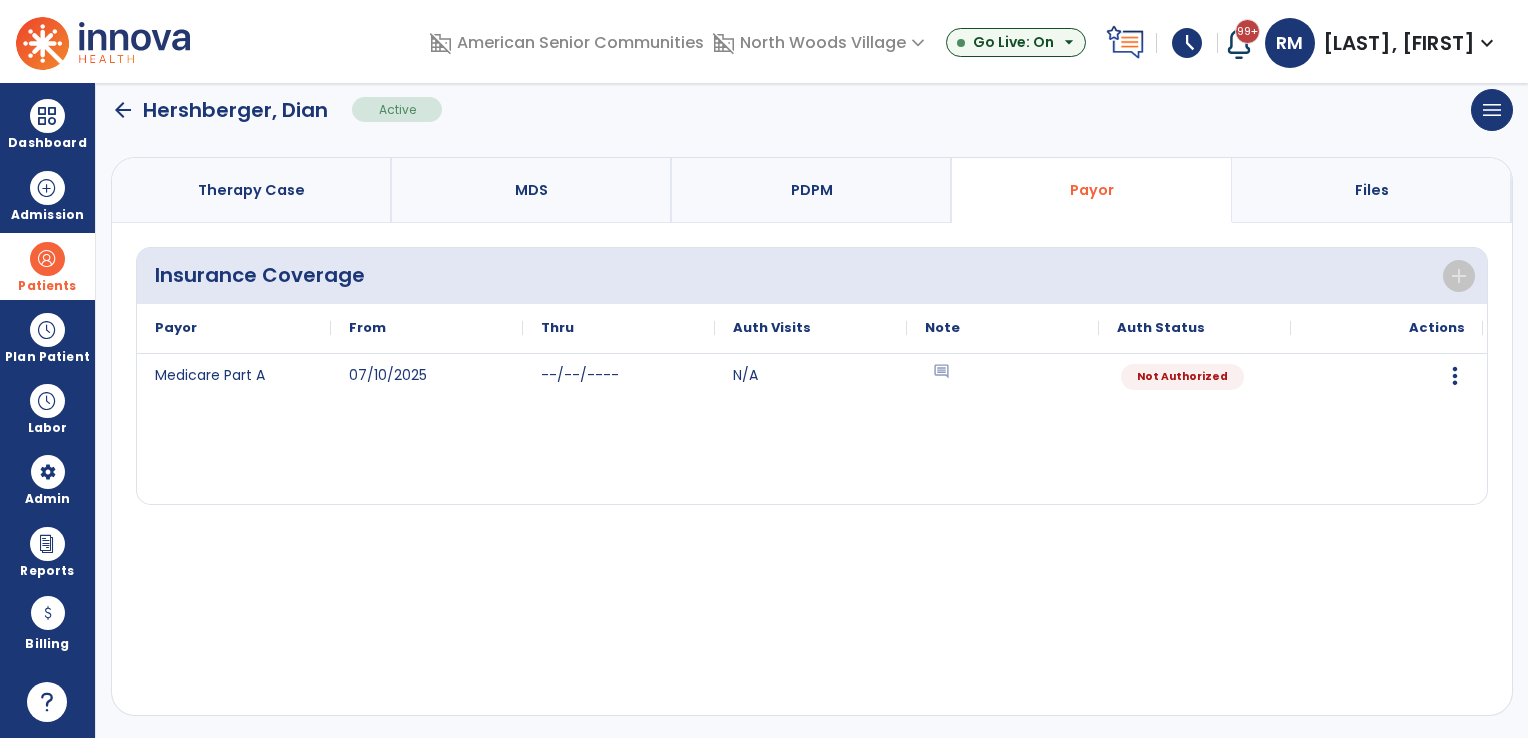 click on "arrow_back" 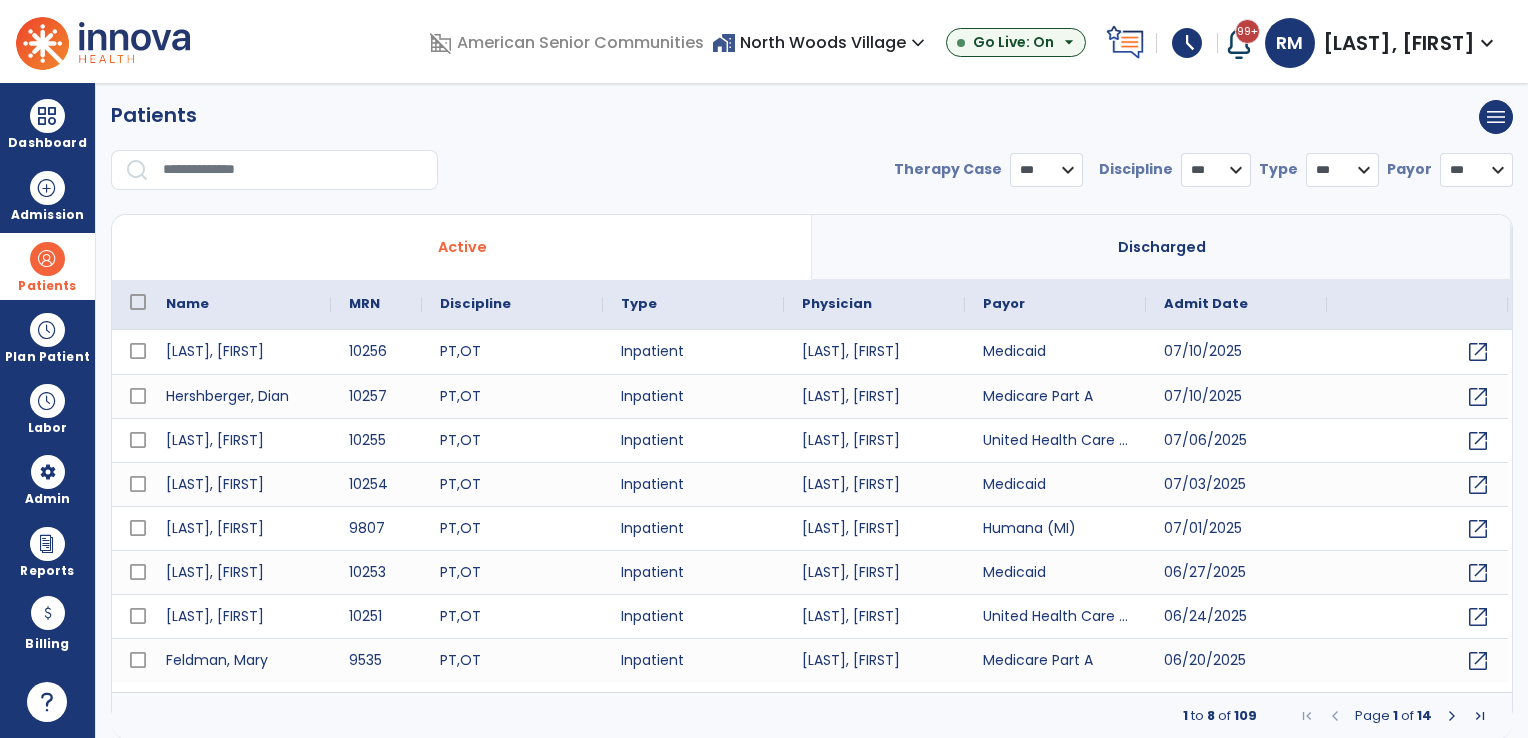 select on "***" 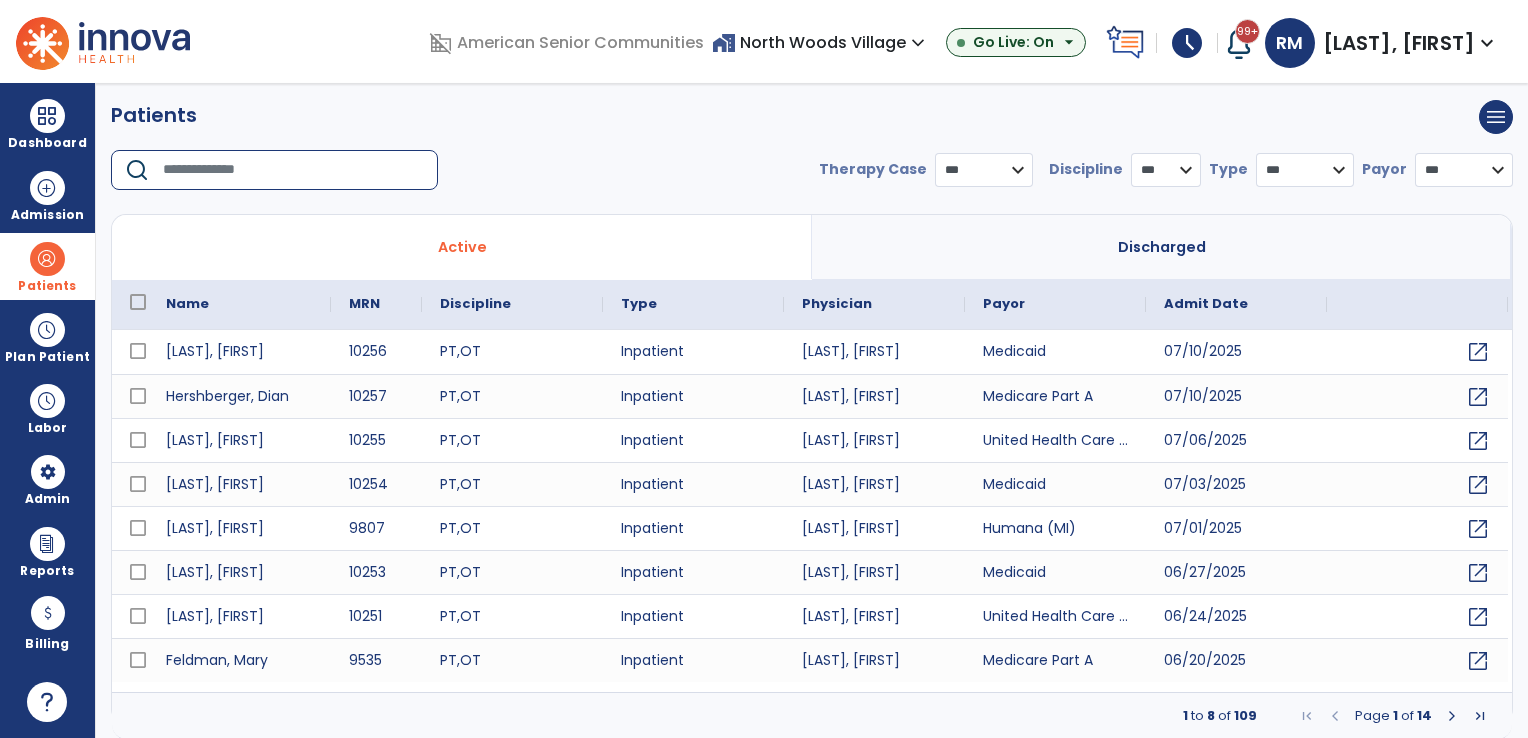 click at bounding box center (293, 170) 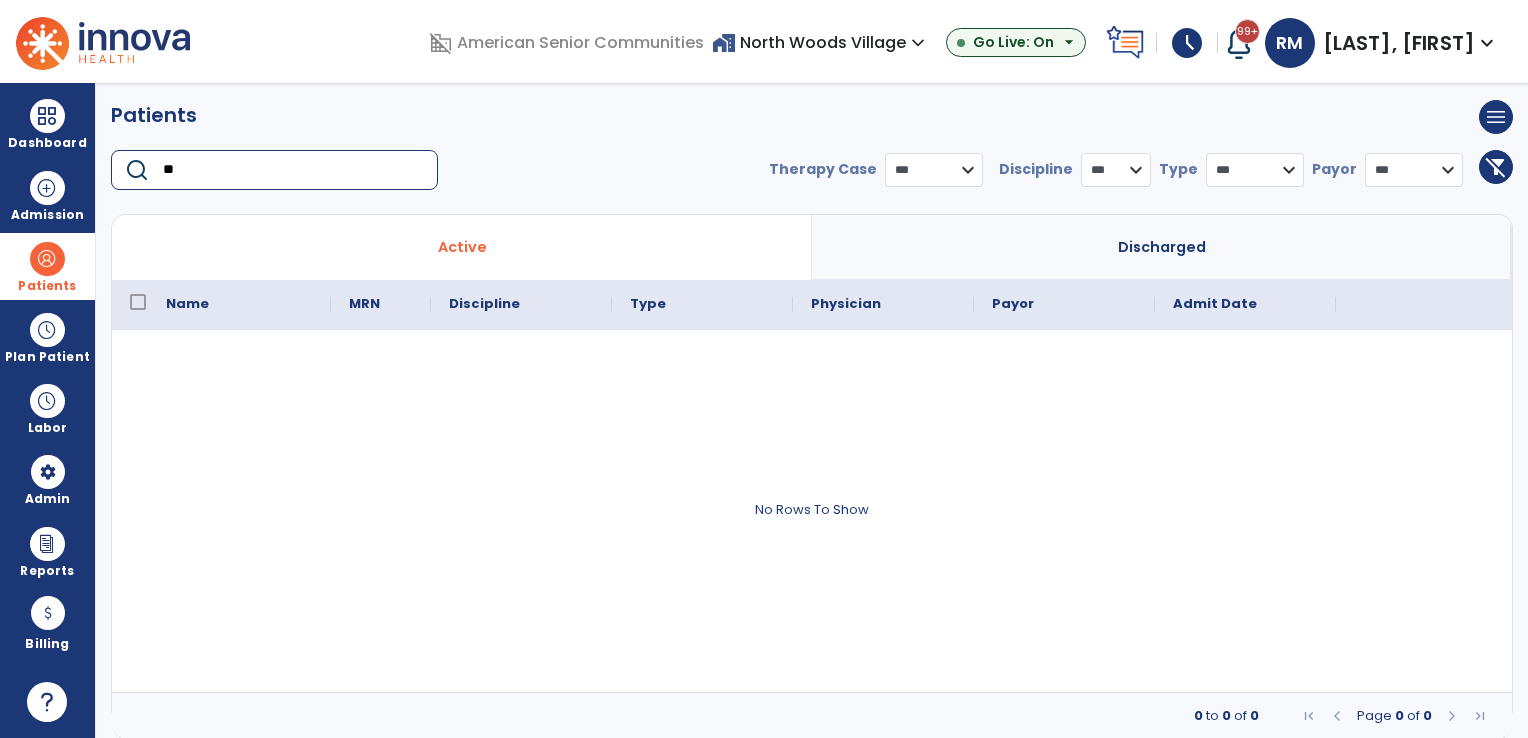 type on "*" 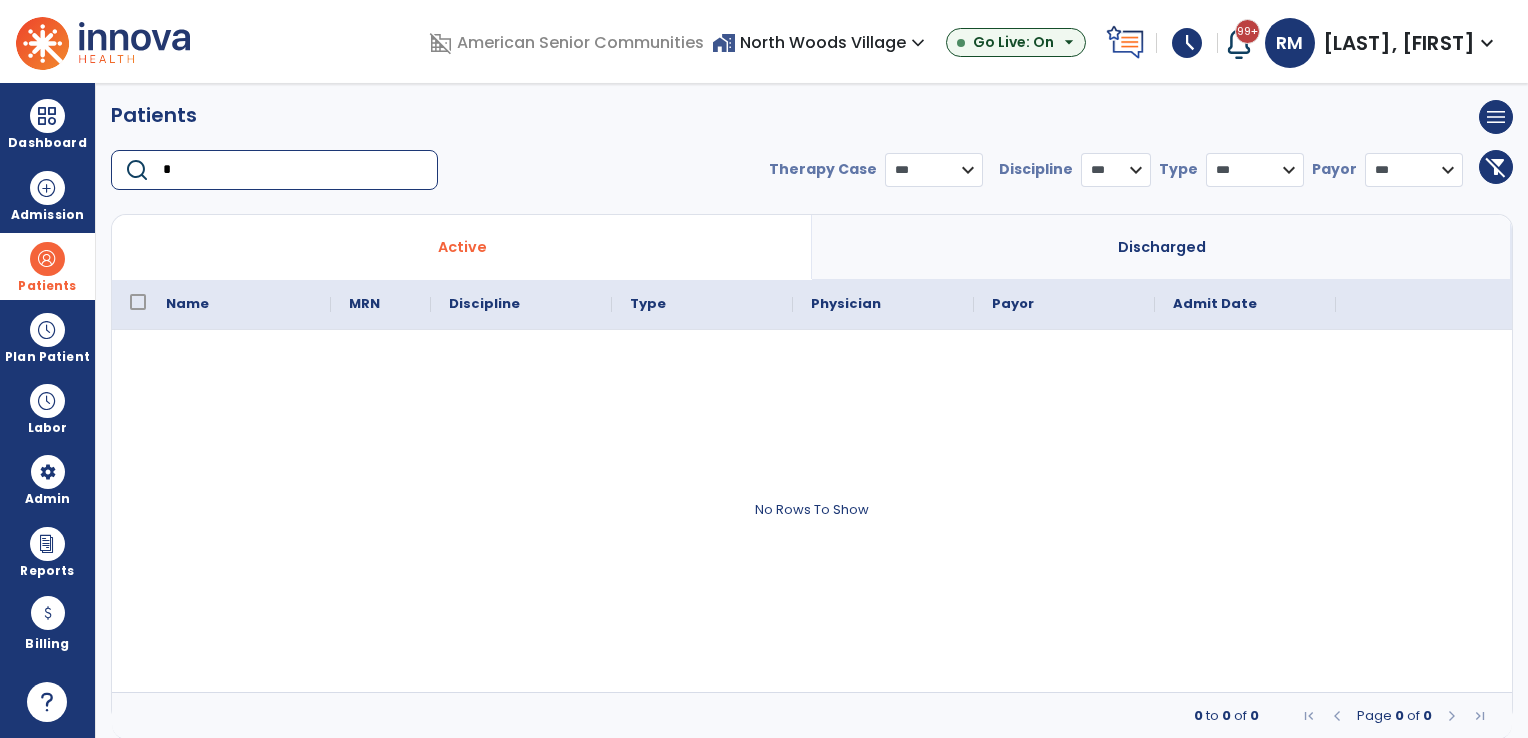 type 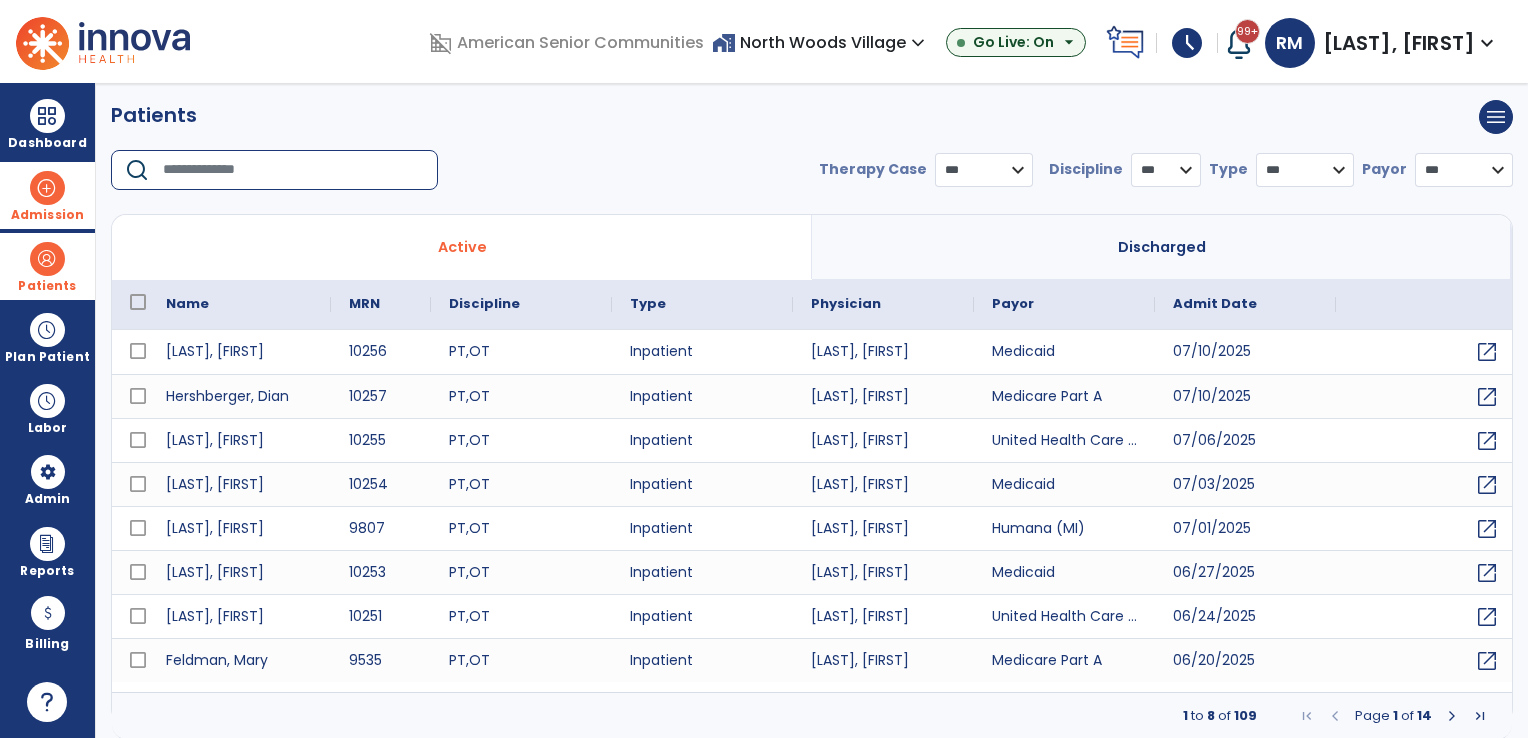 click at bounding box center (47, 188) 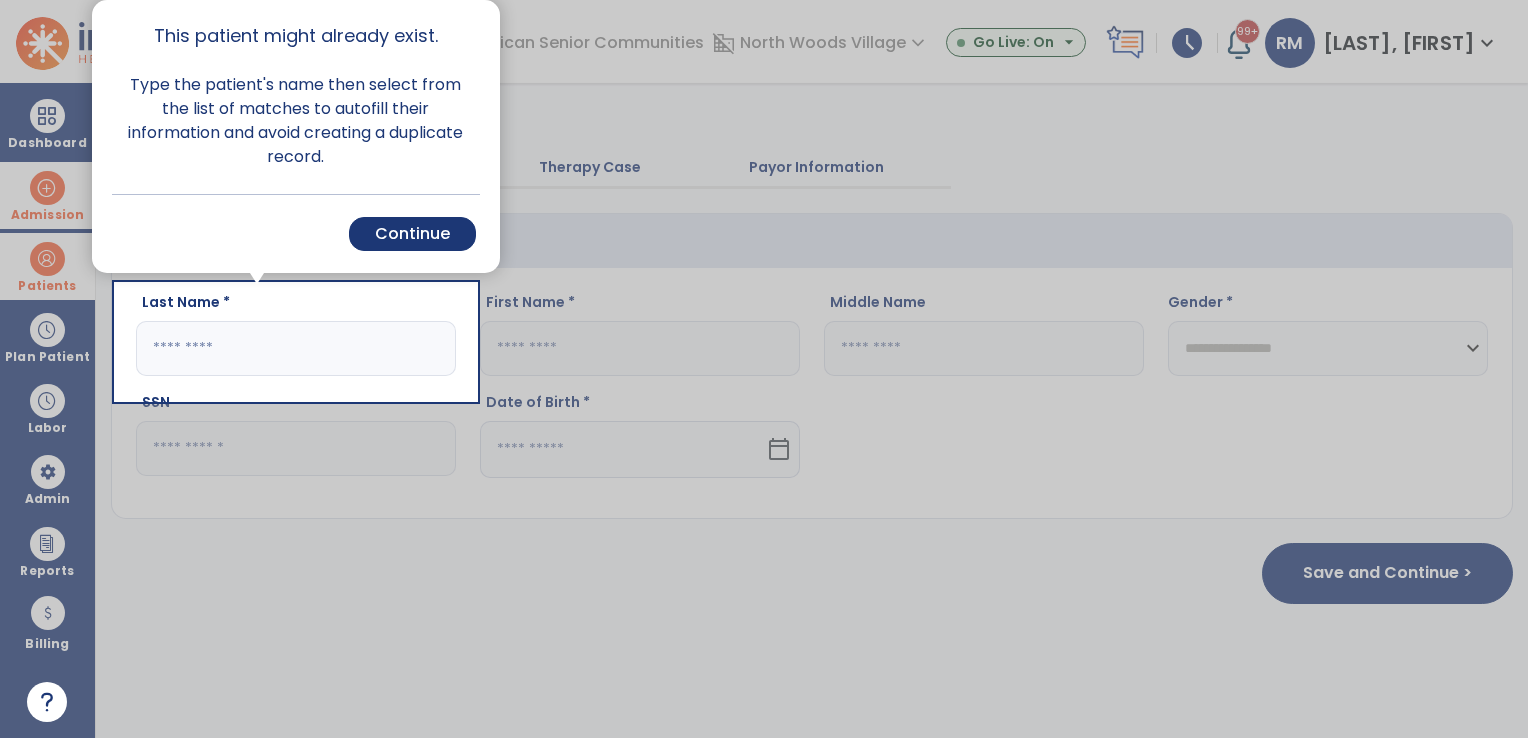 scroll, scrollTop: 0, scrollLeft: 0, axis: both 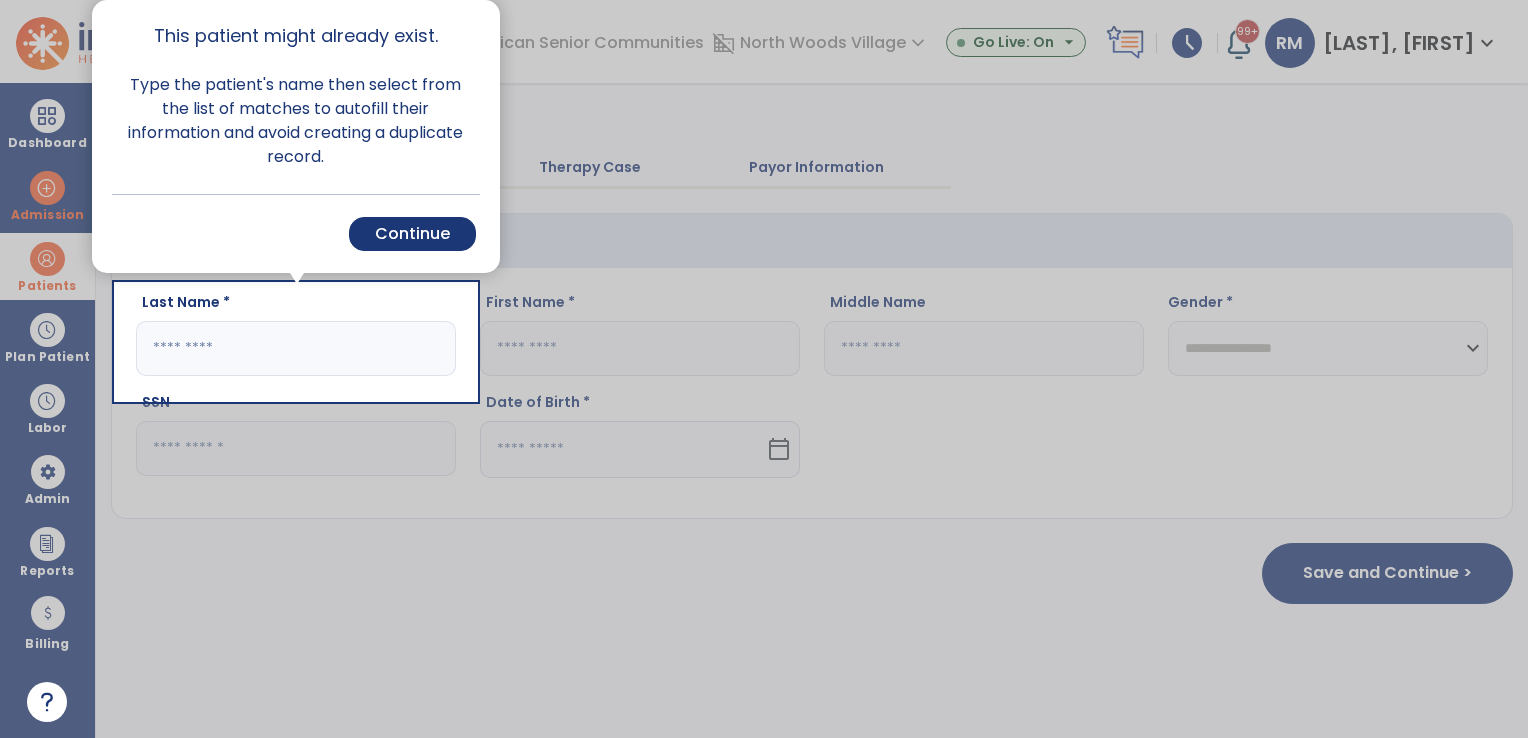 click 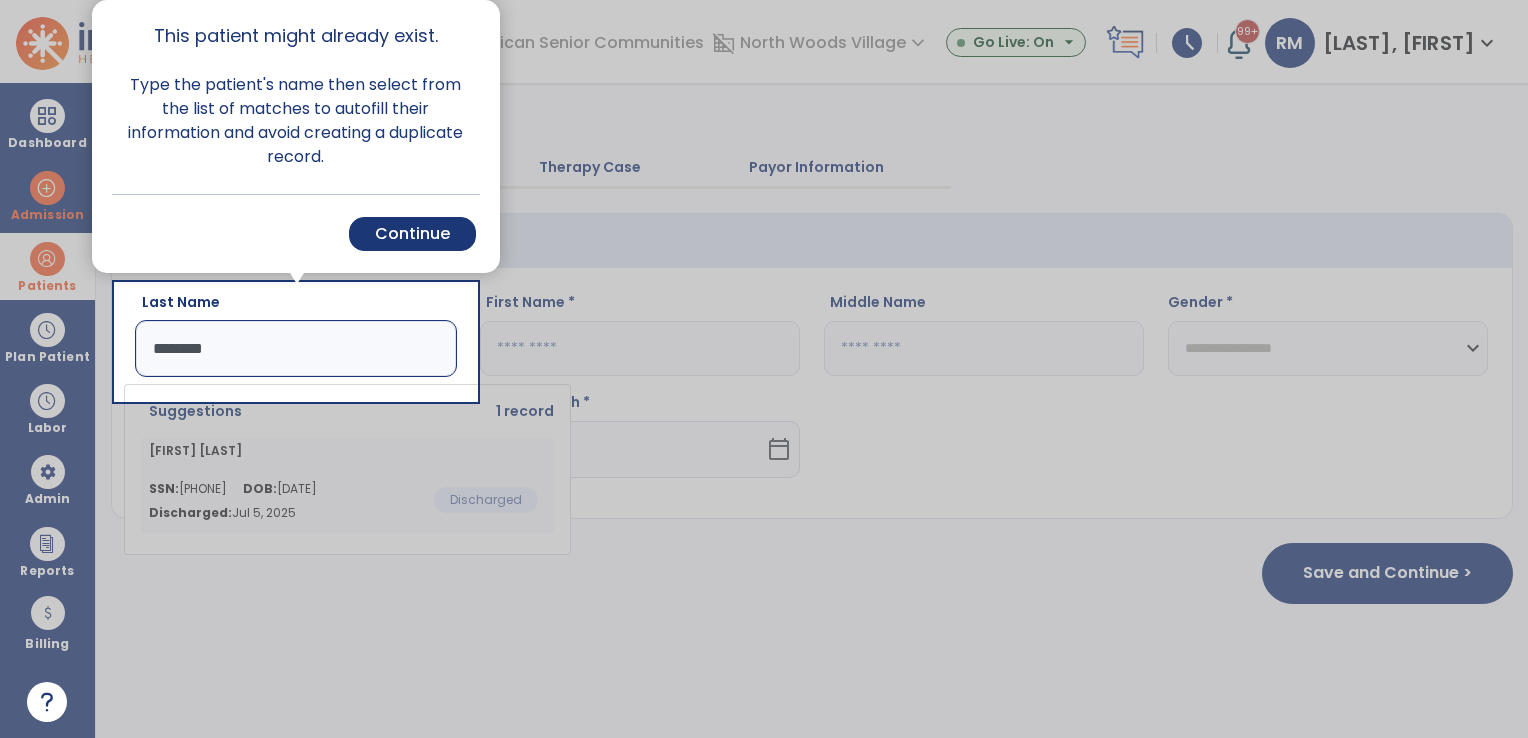 click at bounding box center (296, 569) 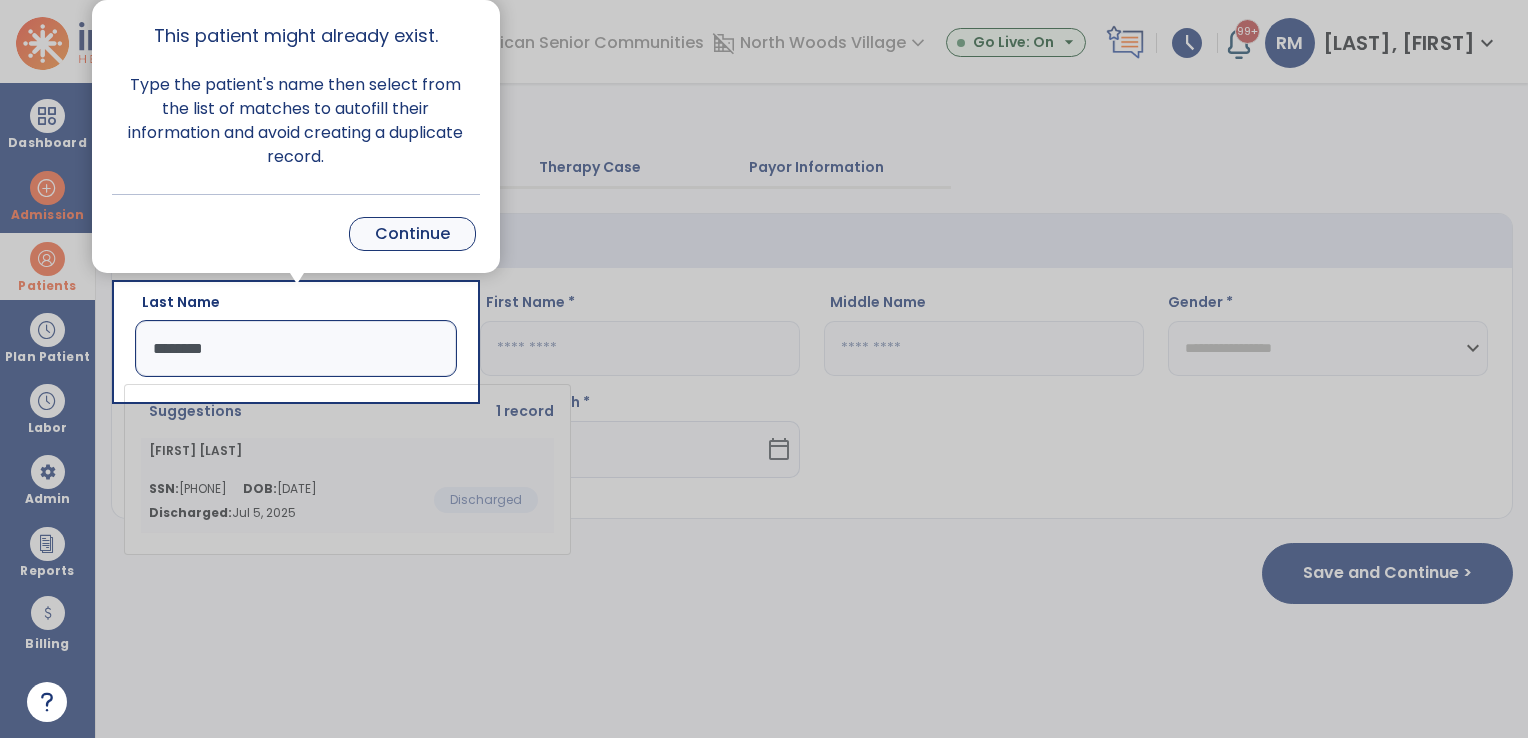 click on "Continue" at bounding box center (412, 234) 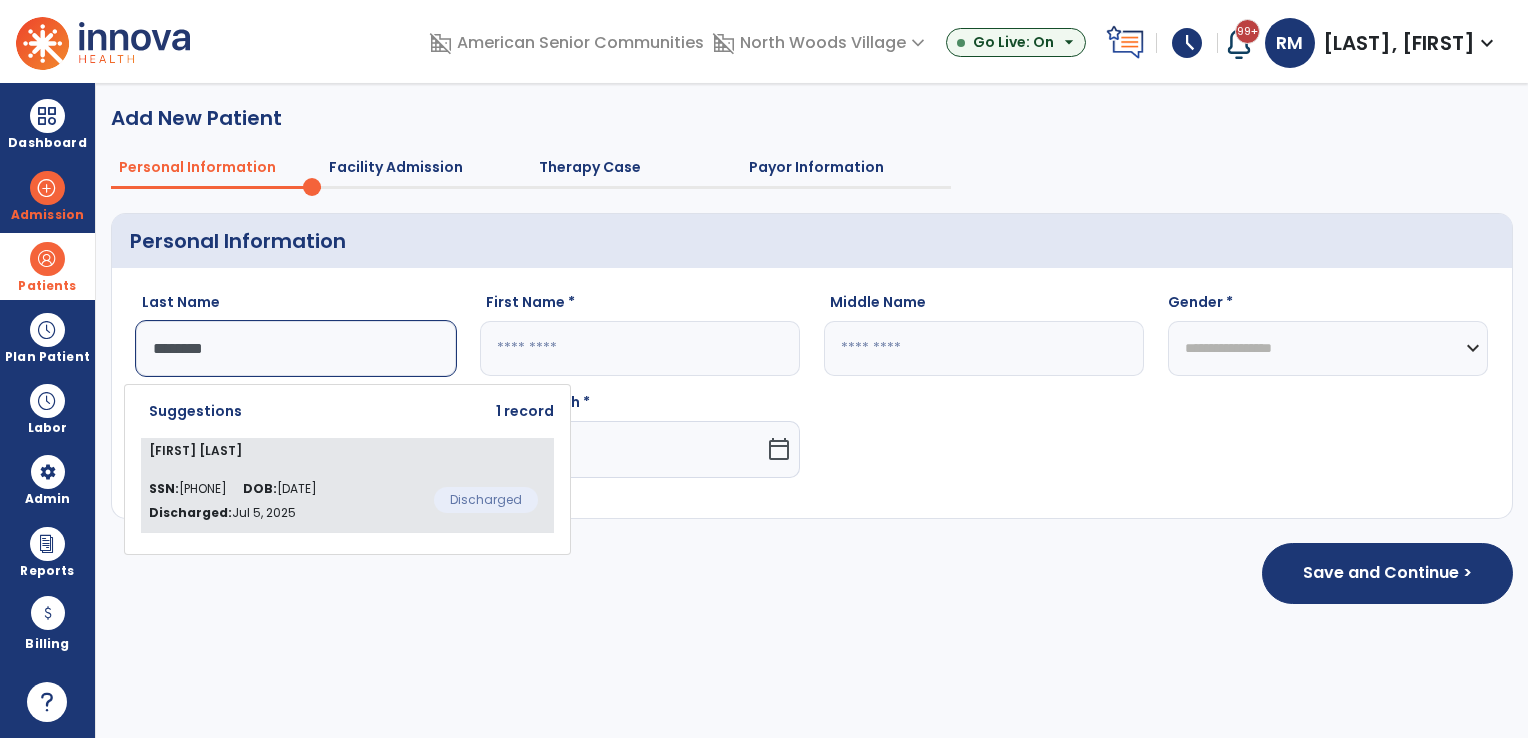 click on "SSN:  [PHONE] DOB:  [DATE] Discharged:  Jul 5, 2025" 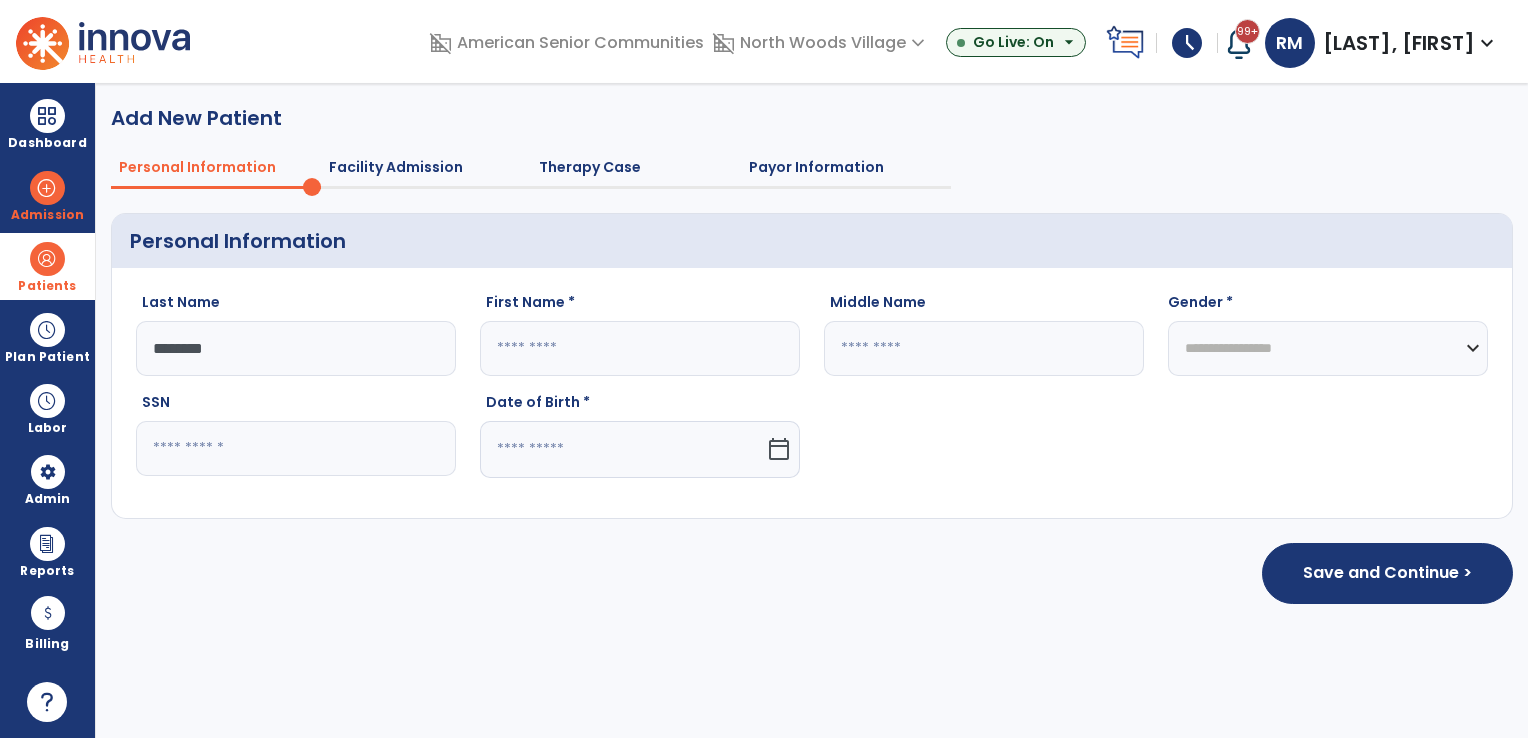 type on "********" 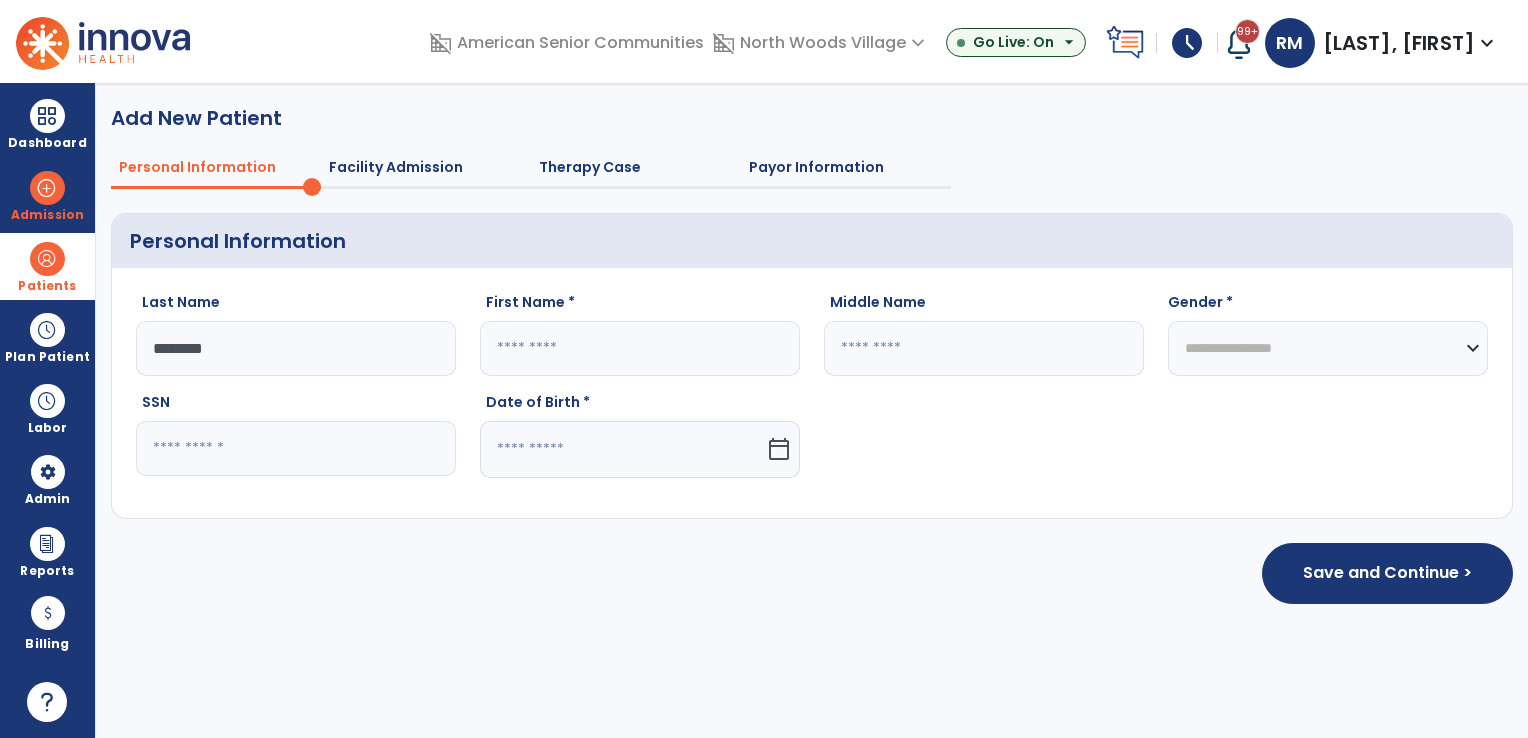 type on "****" 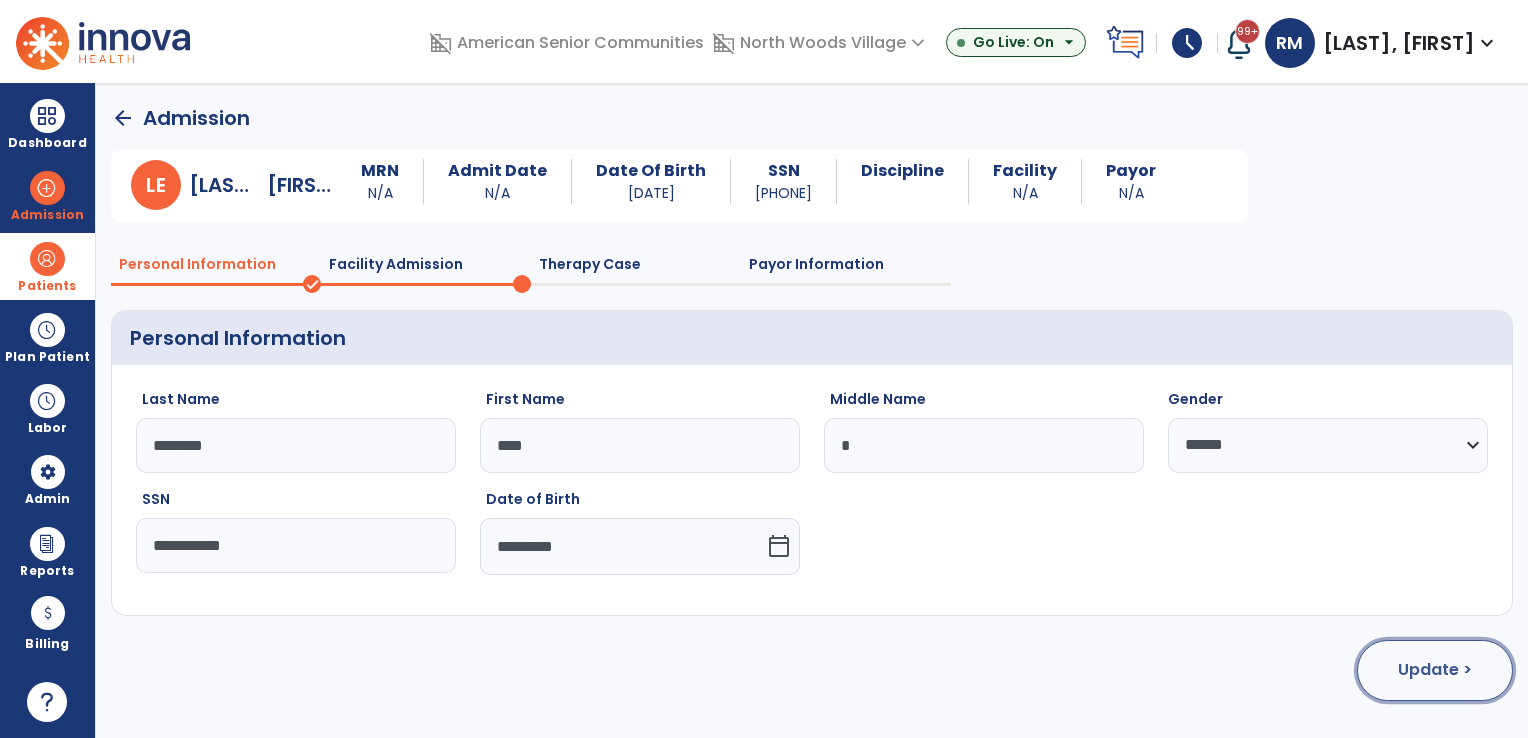 click on "Update >" 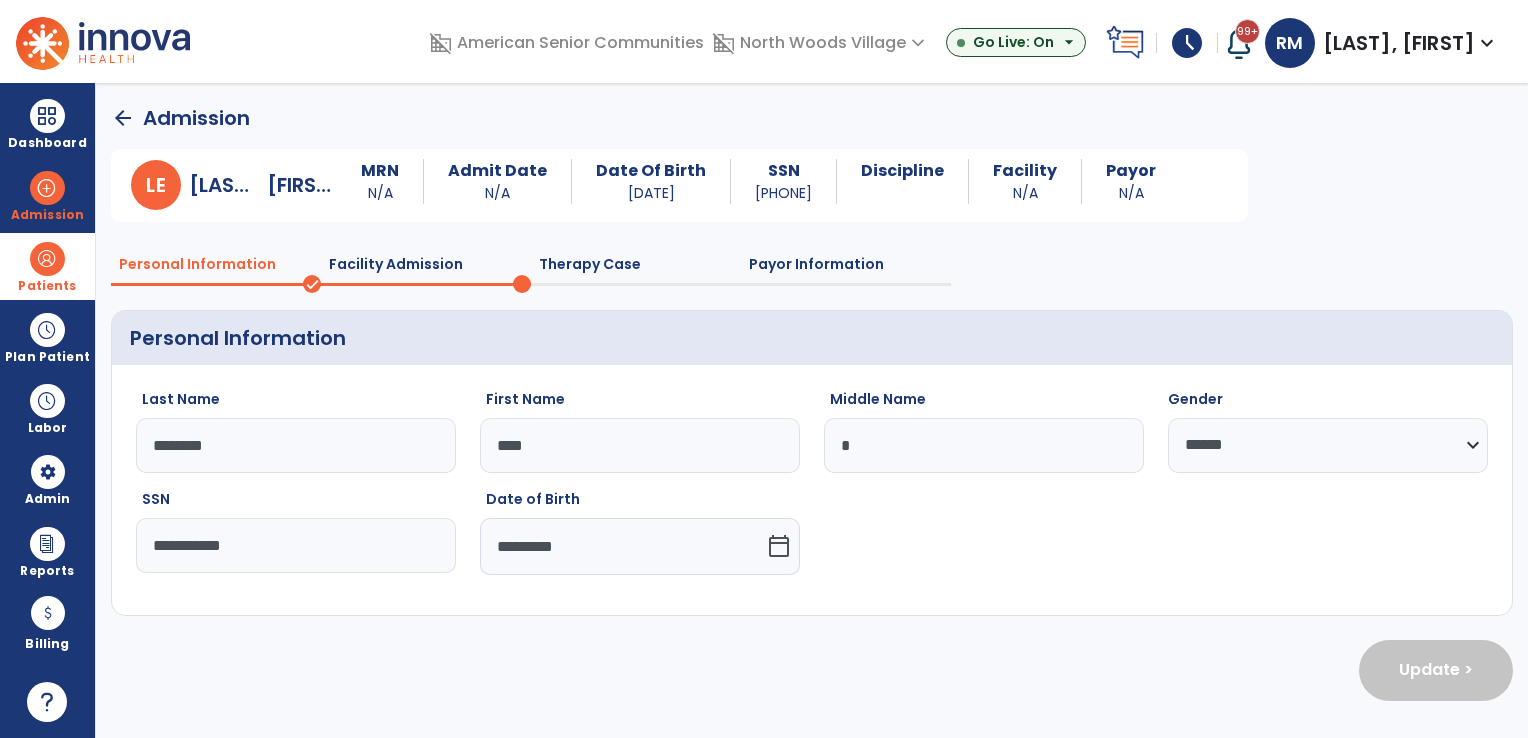 select on "**********" 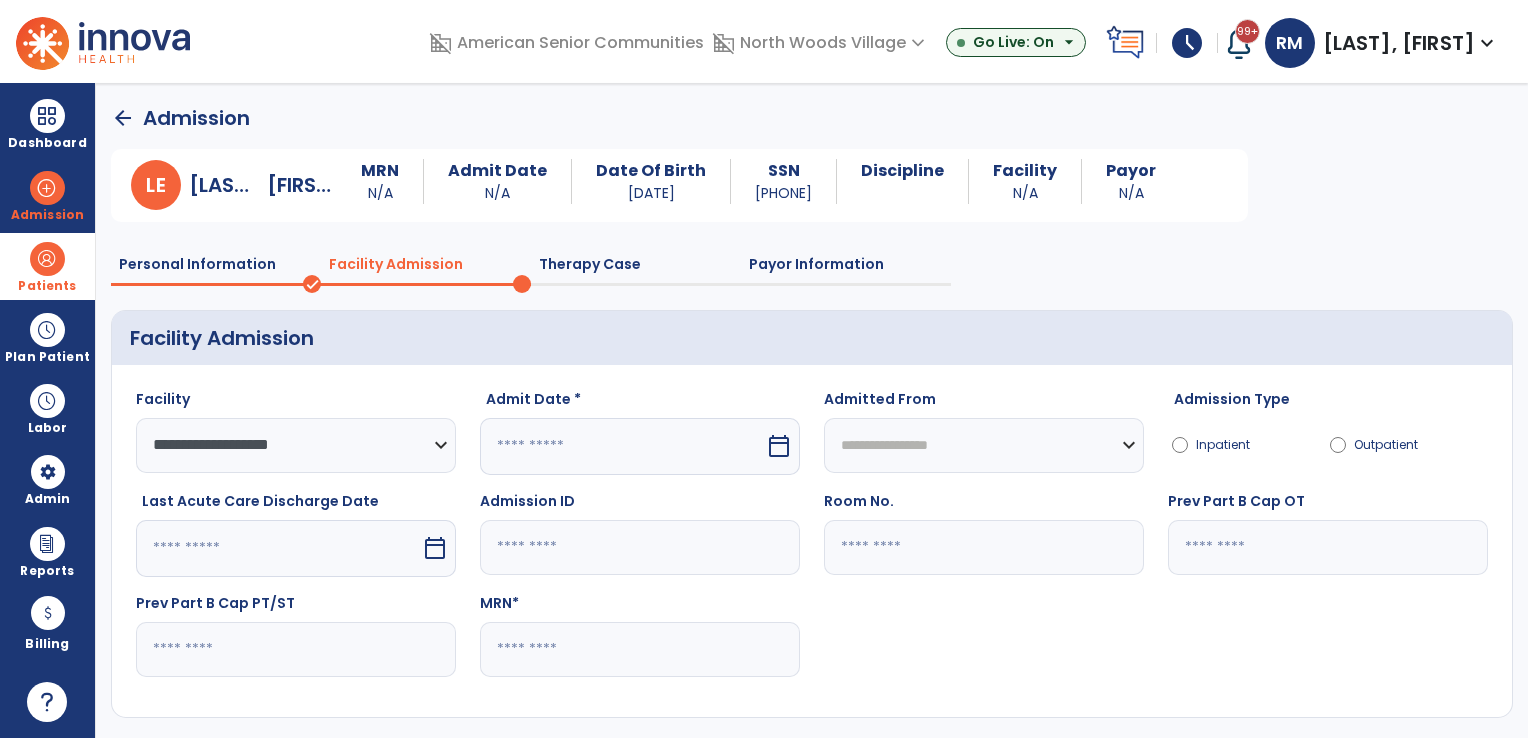 click on "calendar_today" at bounding box center (779, 446) 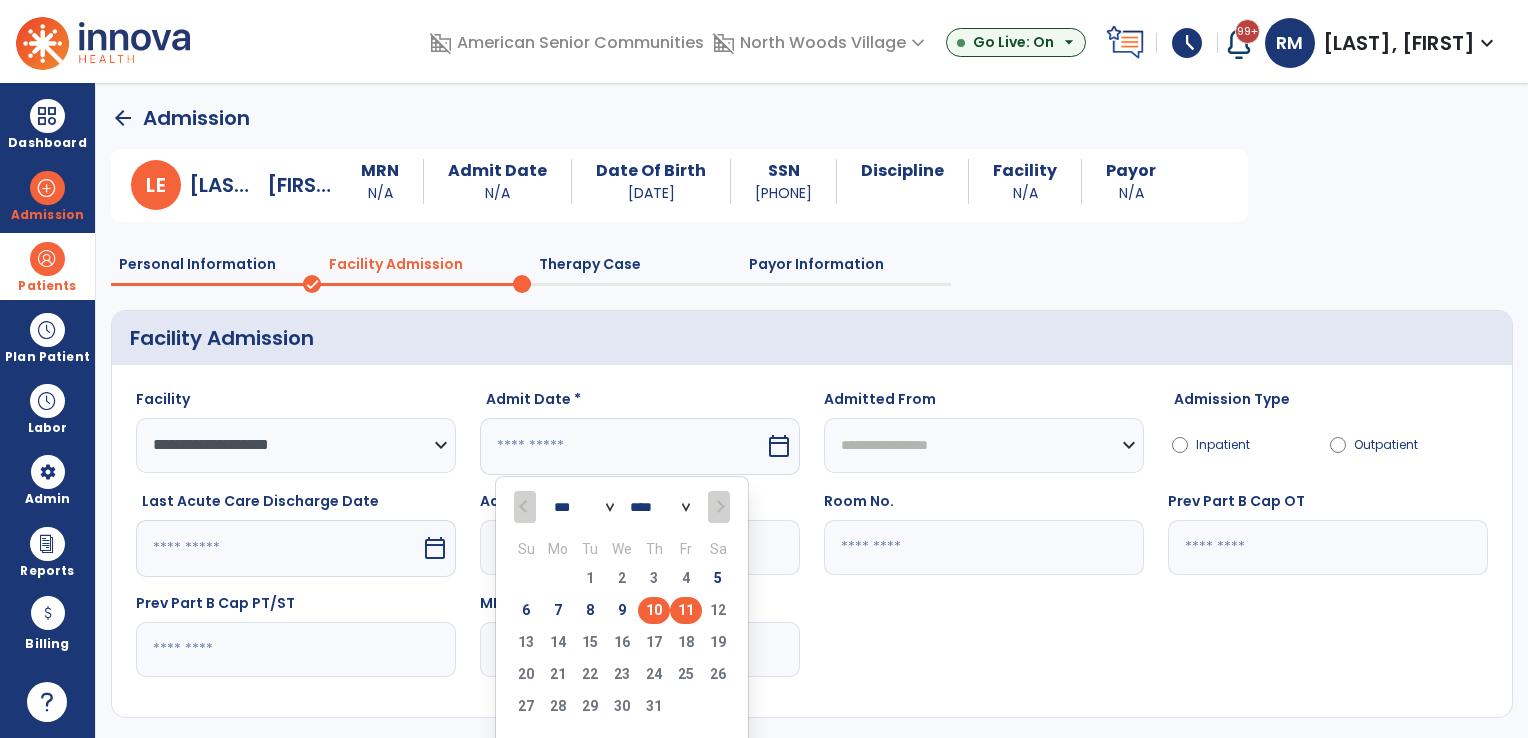 click on "10" at bounding box center [654, 610] 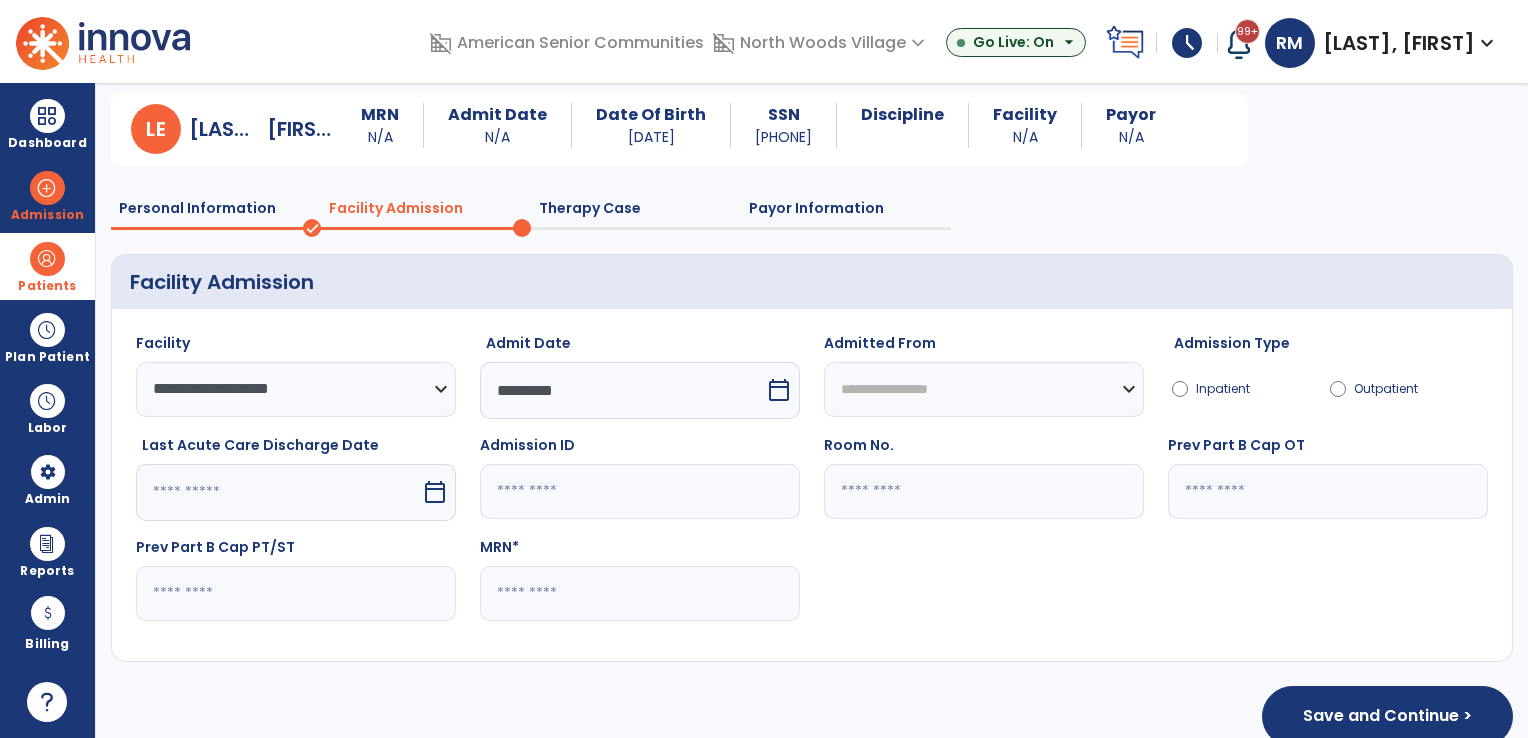 scroll, scrollTop: 87, scrollLeft: 0, axis: vertical 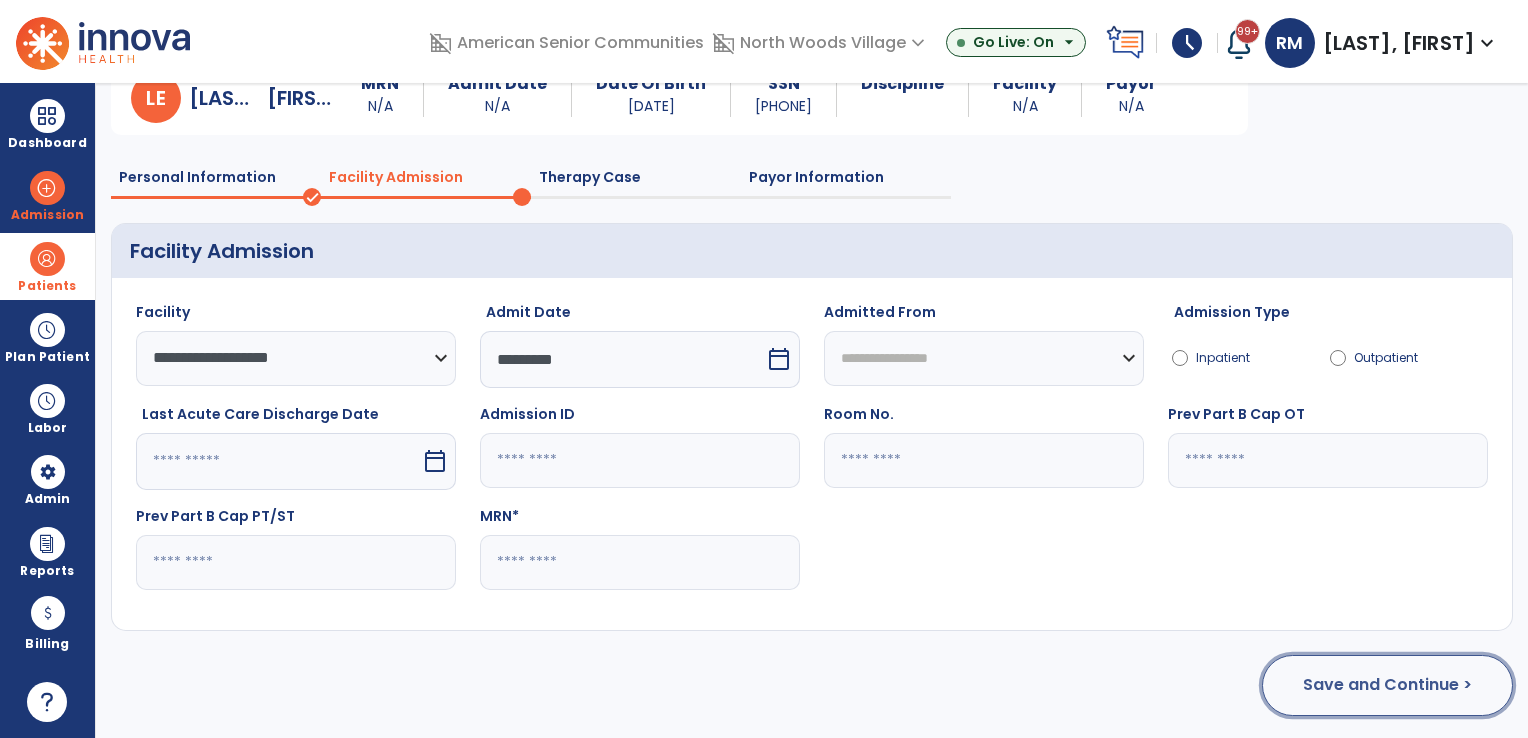 click on "Save and Continue >" 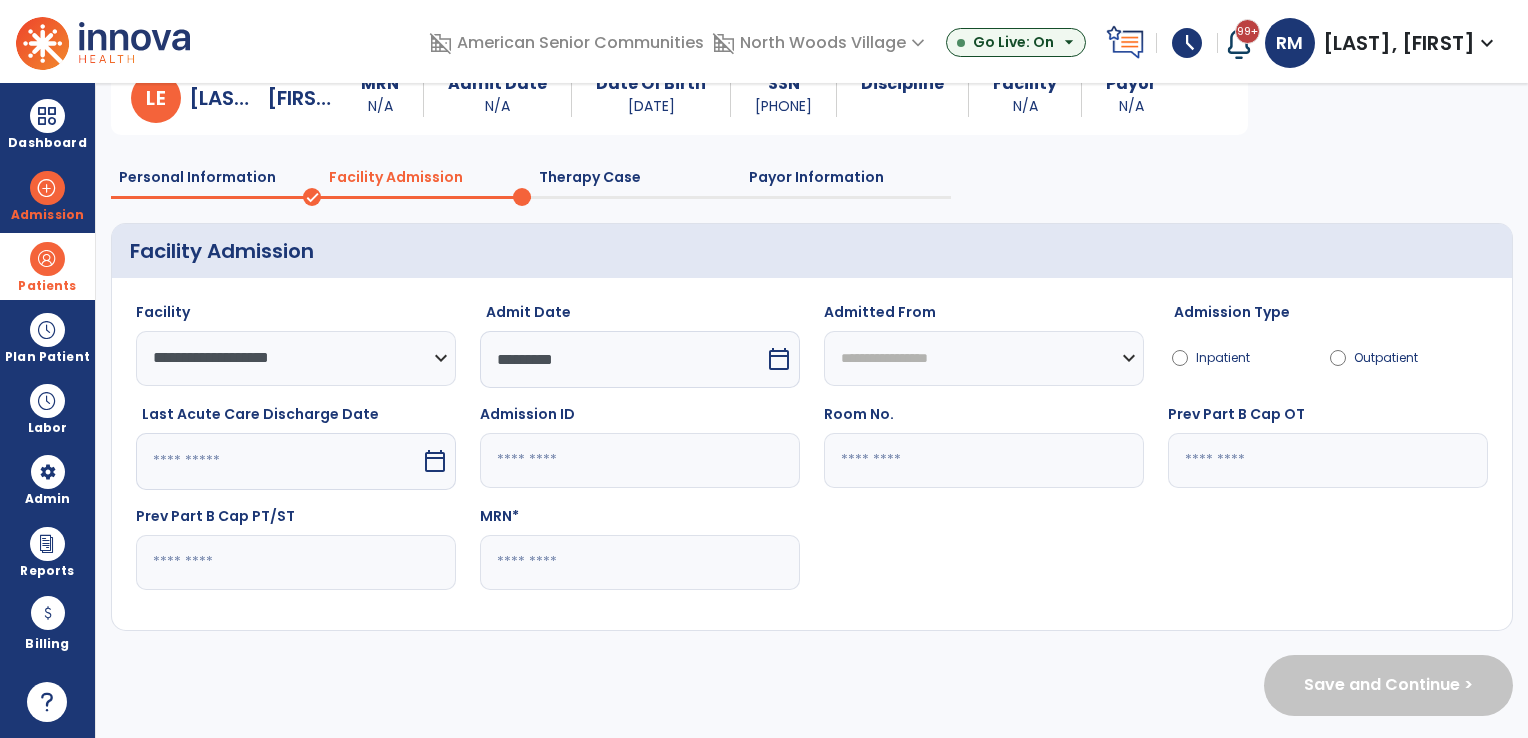scroll, scrollTop: 0, scrollLeft: 0, axis: both 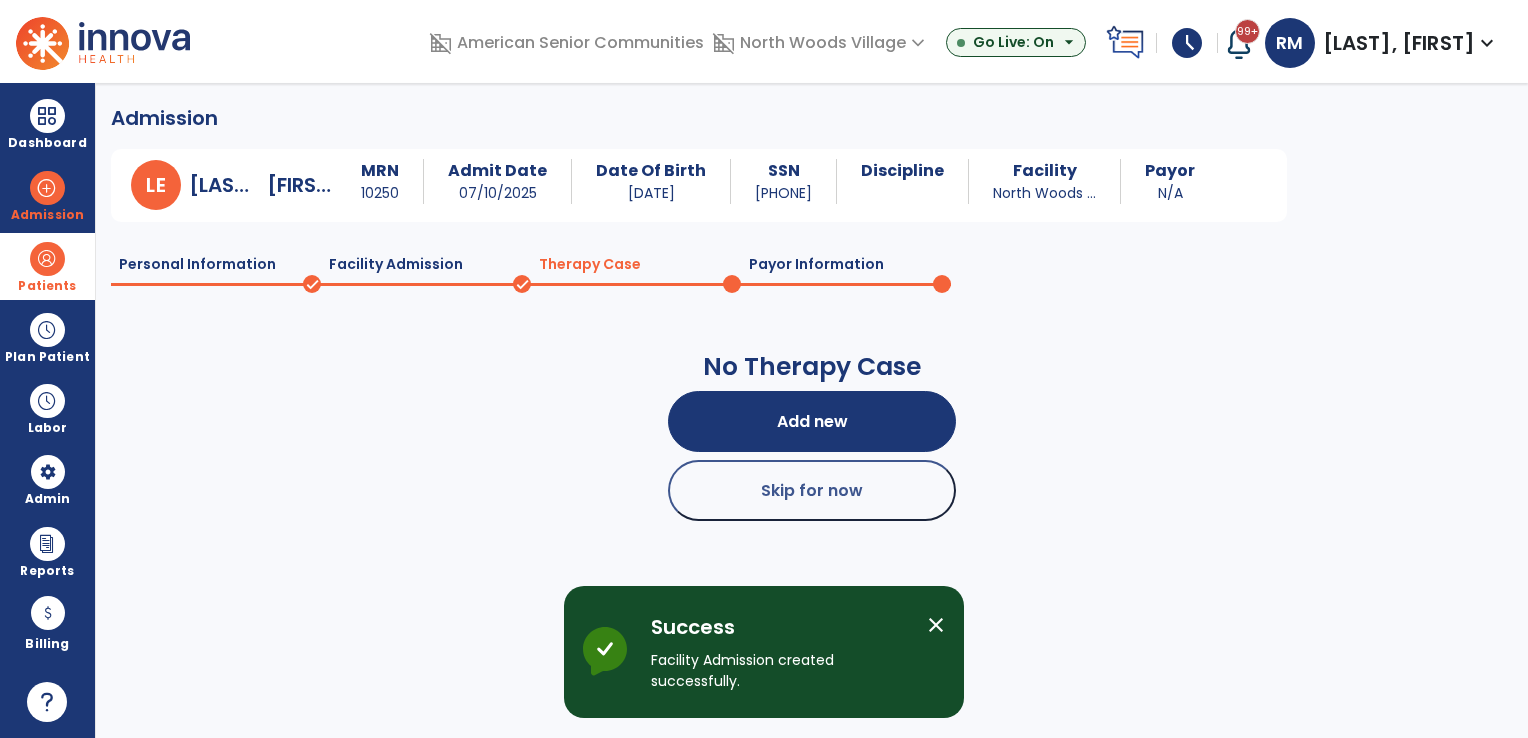 click on "close" at bounding box center [936, 625] 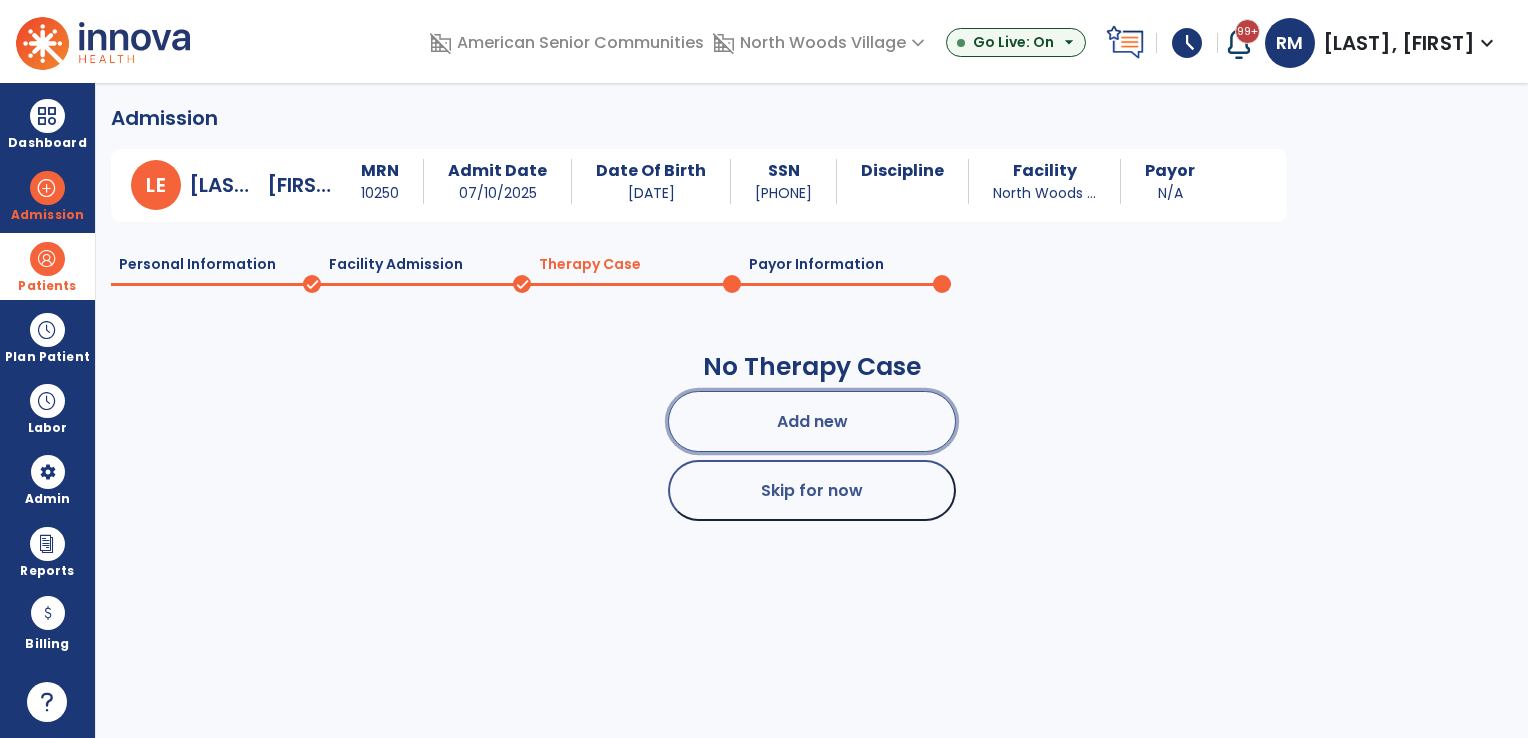 click on "Add new" at bounding box center [812, 421] 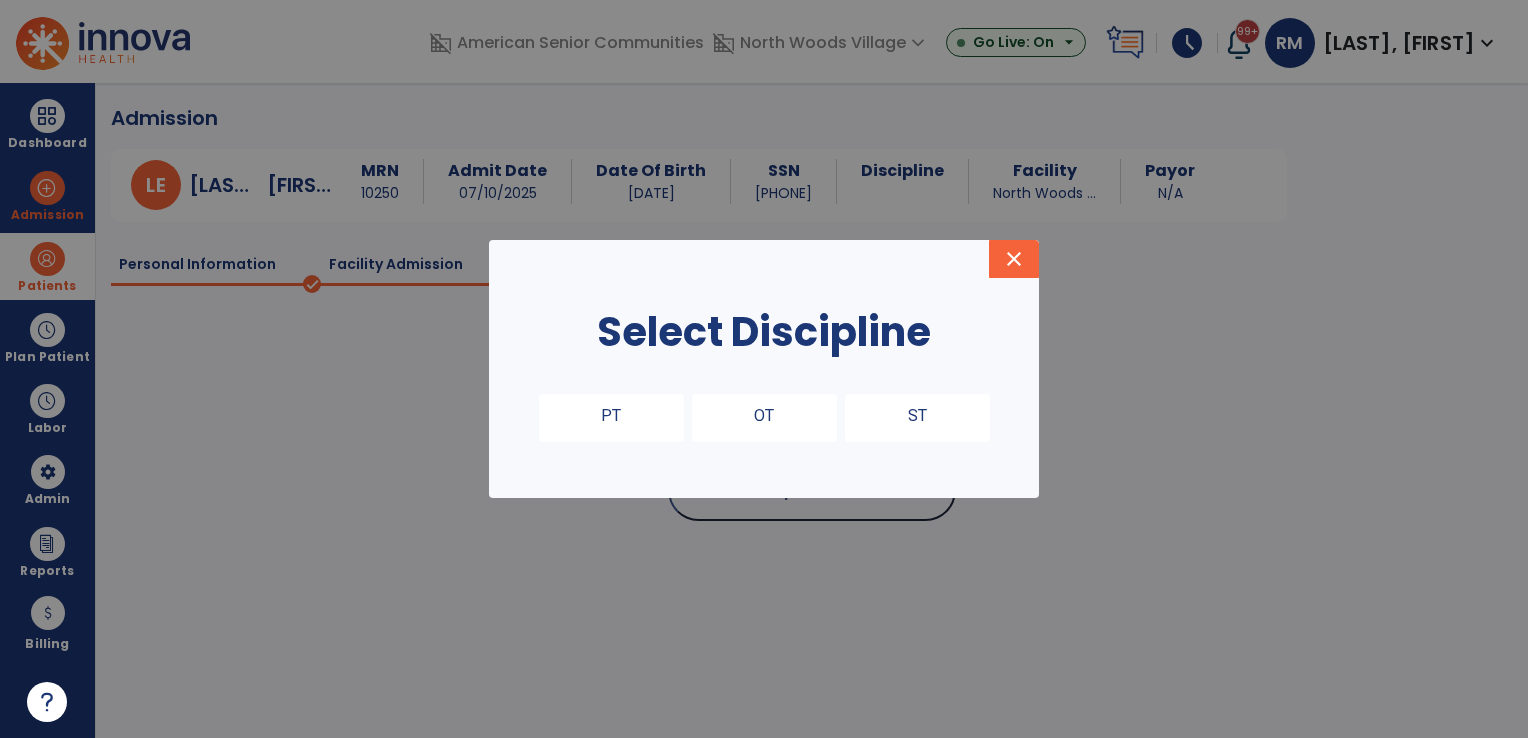 click on "OT" at bounding box center [764, 418] 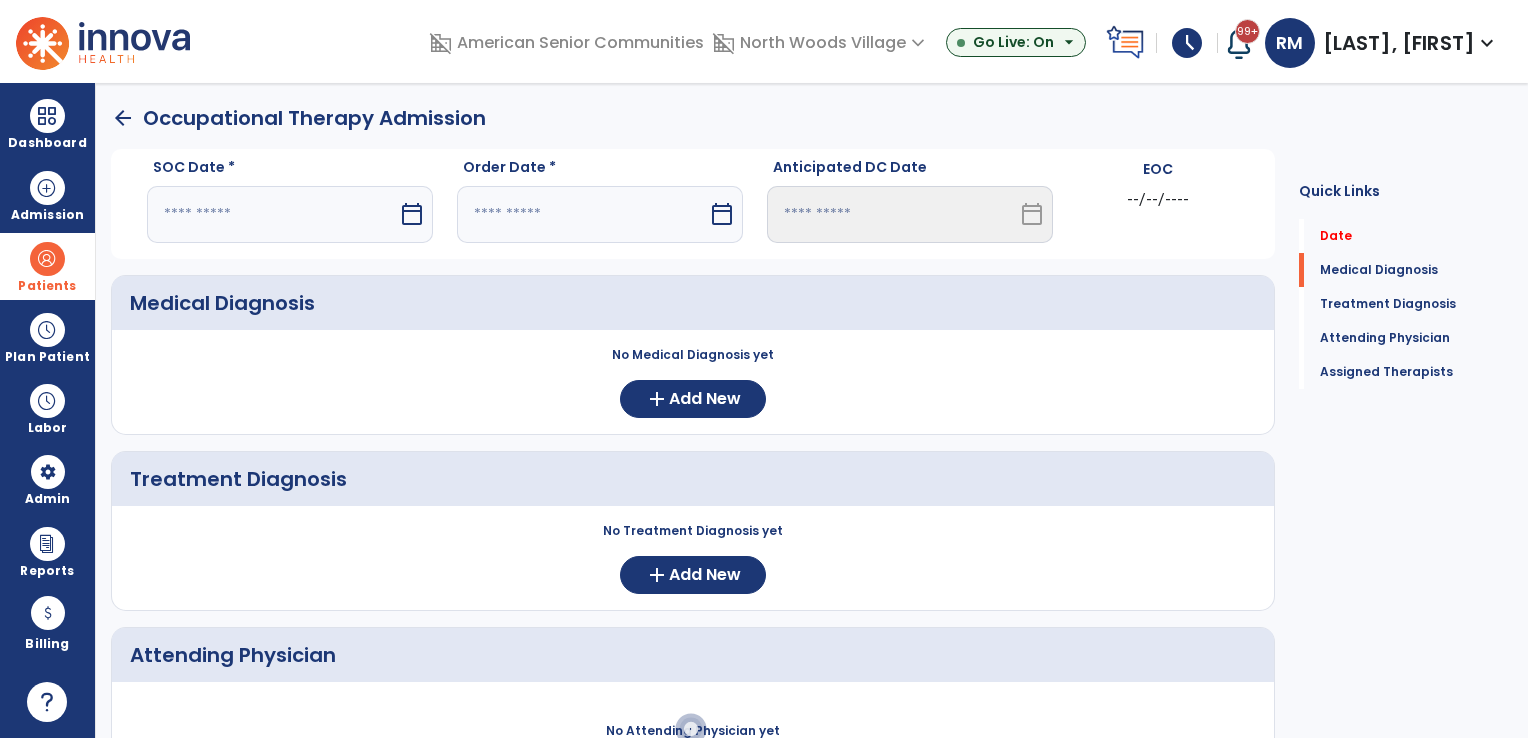 click on "calendar_today" at bounding box center [412, 214] 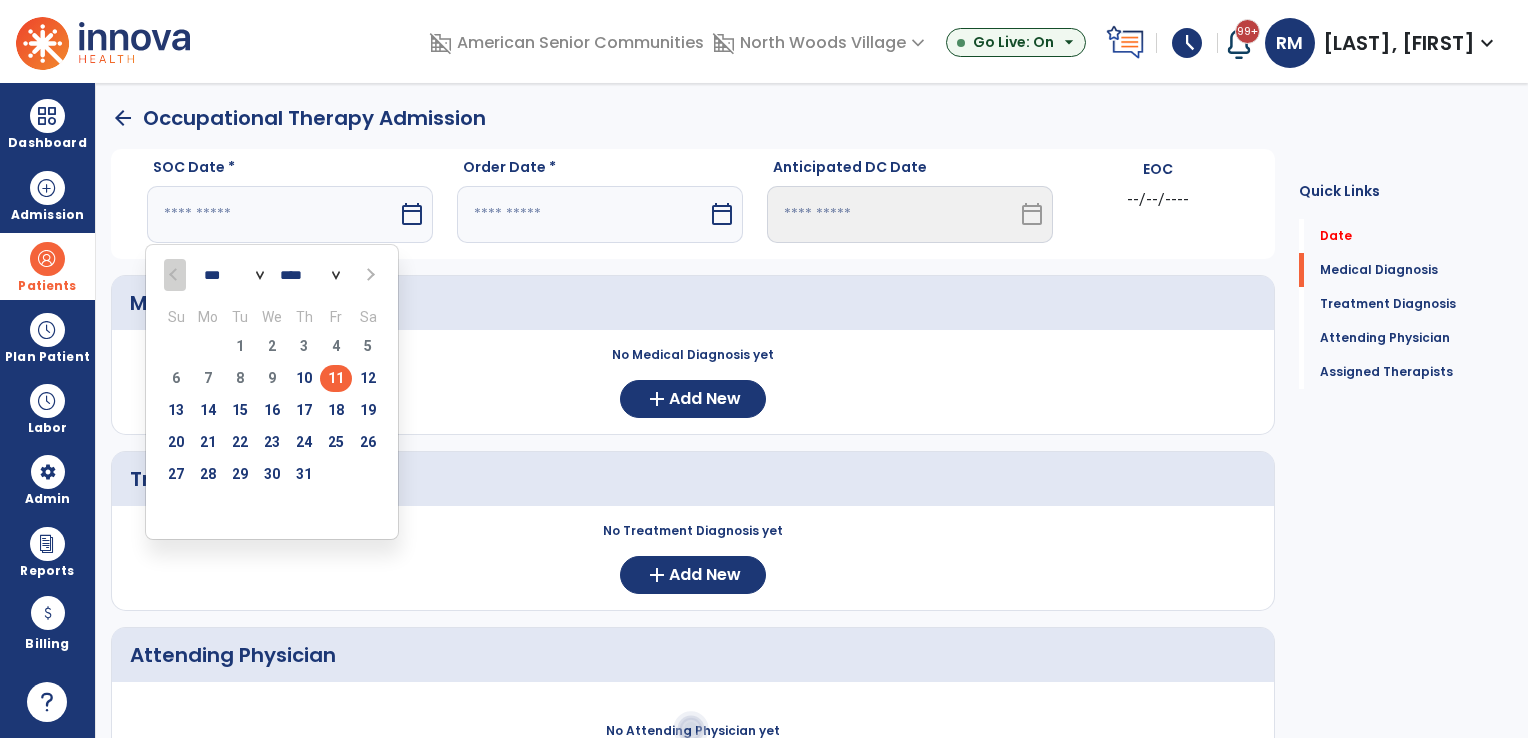 click on "11" at bounding box center [336, 378] 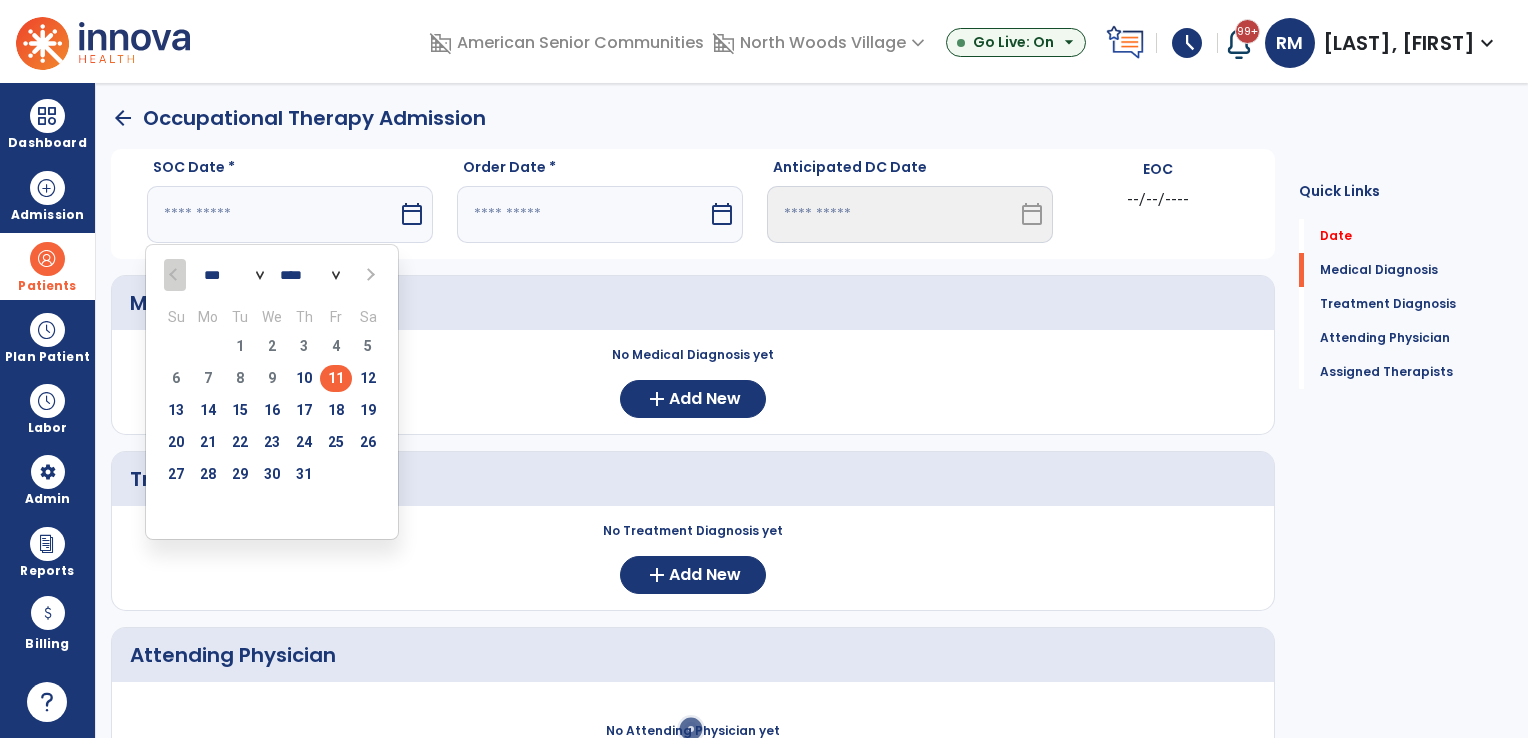 type on "*********" 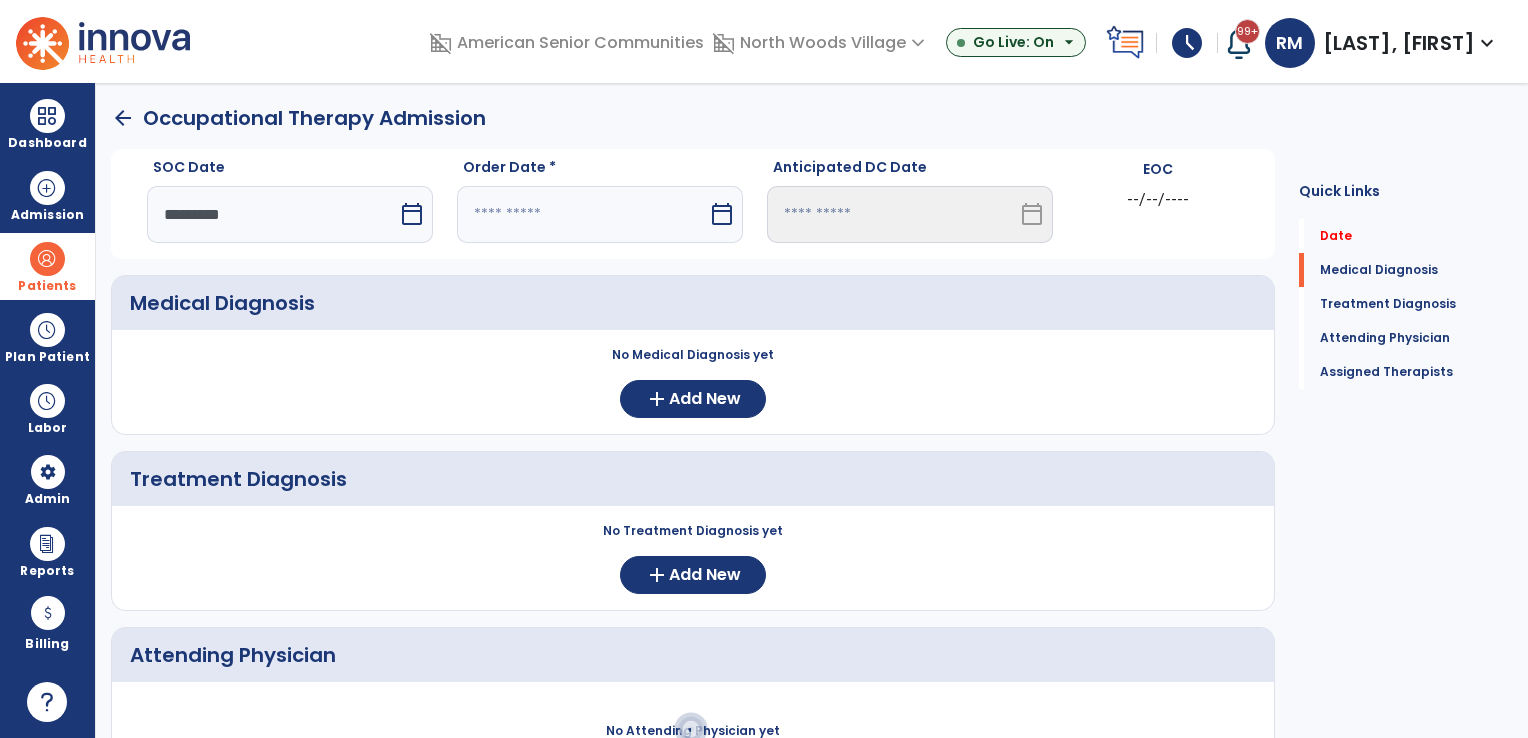 drag, startPoint x: 727, startPoint y: 208, endPoint x: 718, endPoint y: 246, distance: 39.051247 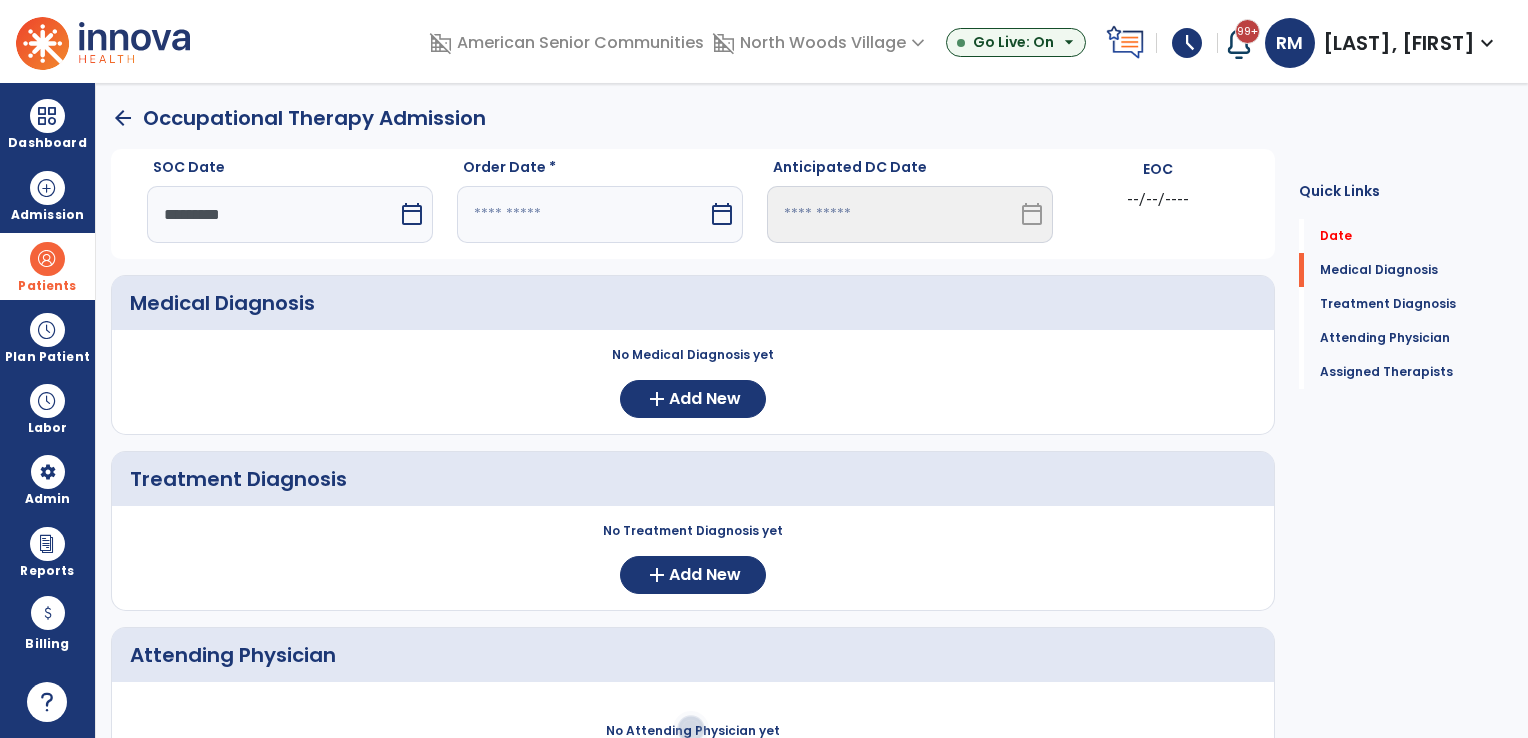 click on "calendar_today" at bounding box center [722, 214] 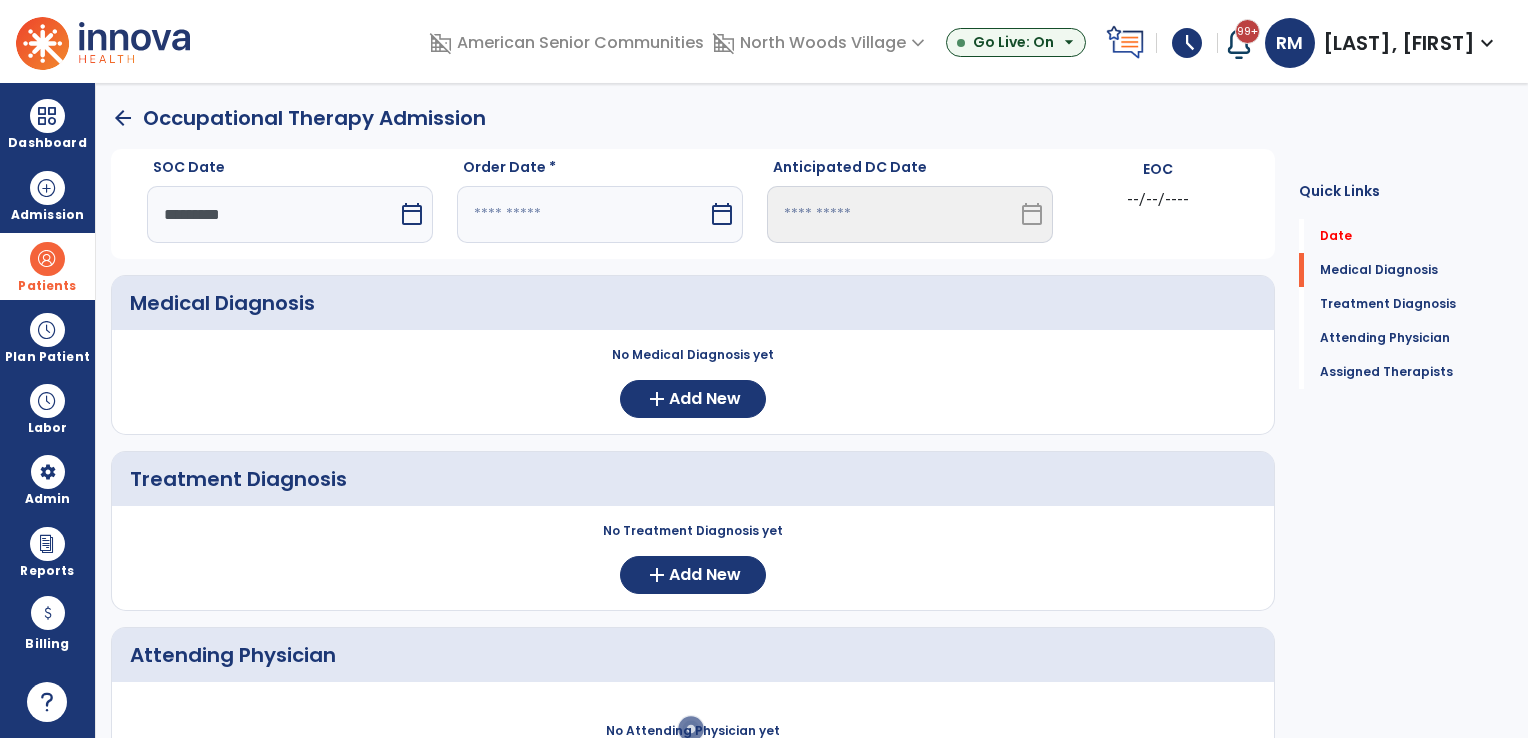 select on "*" 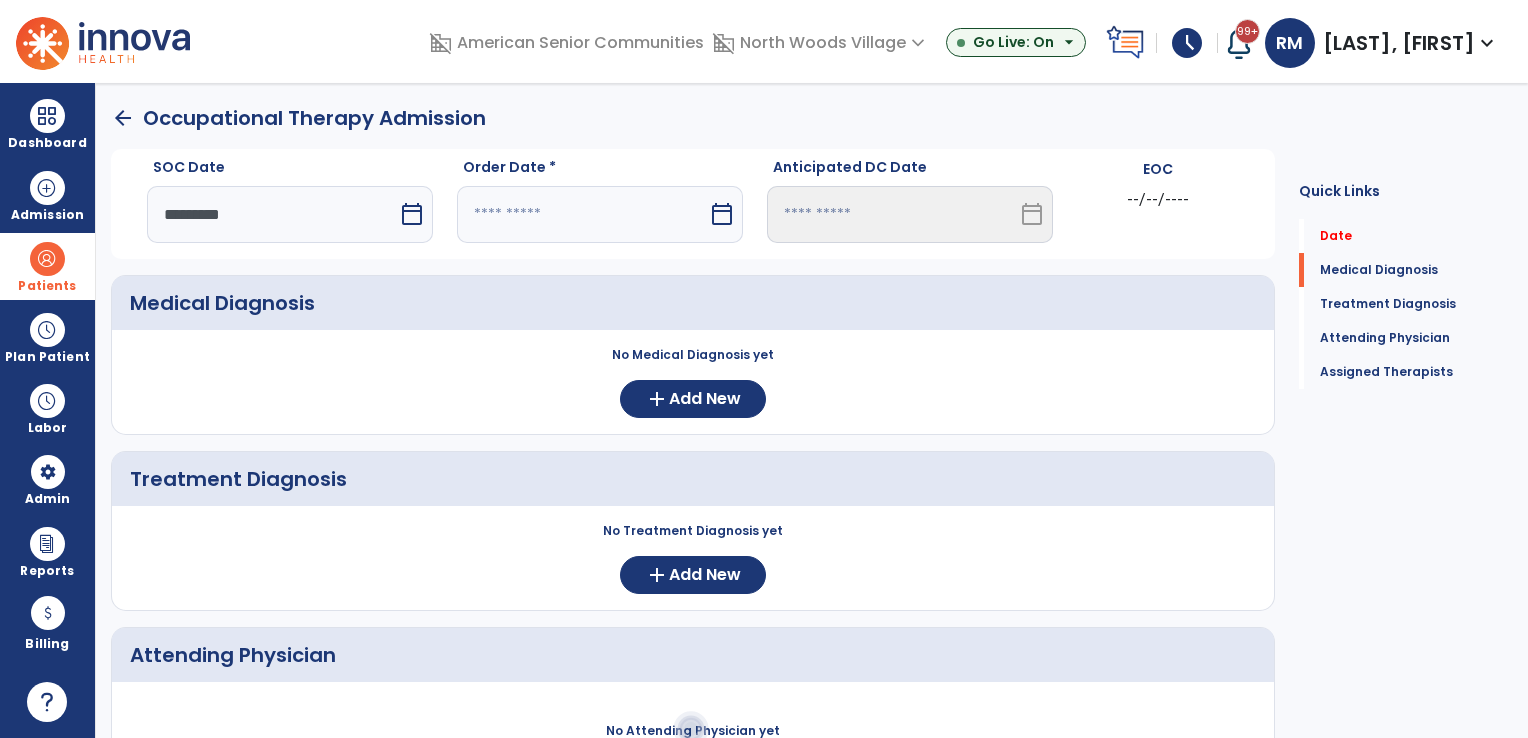 select on "****" 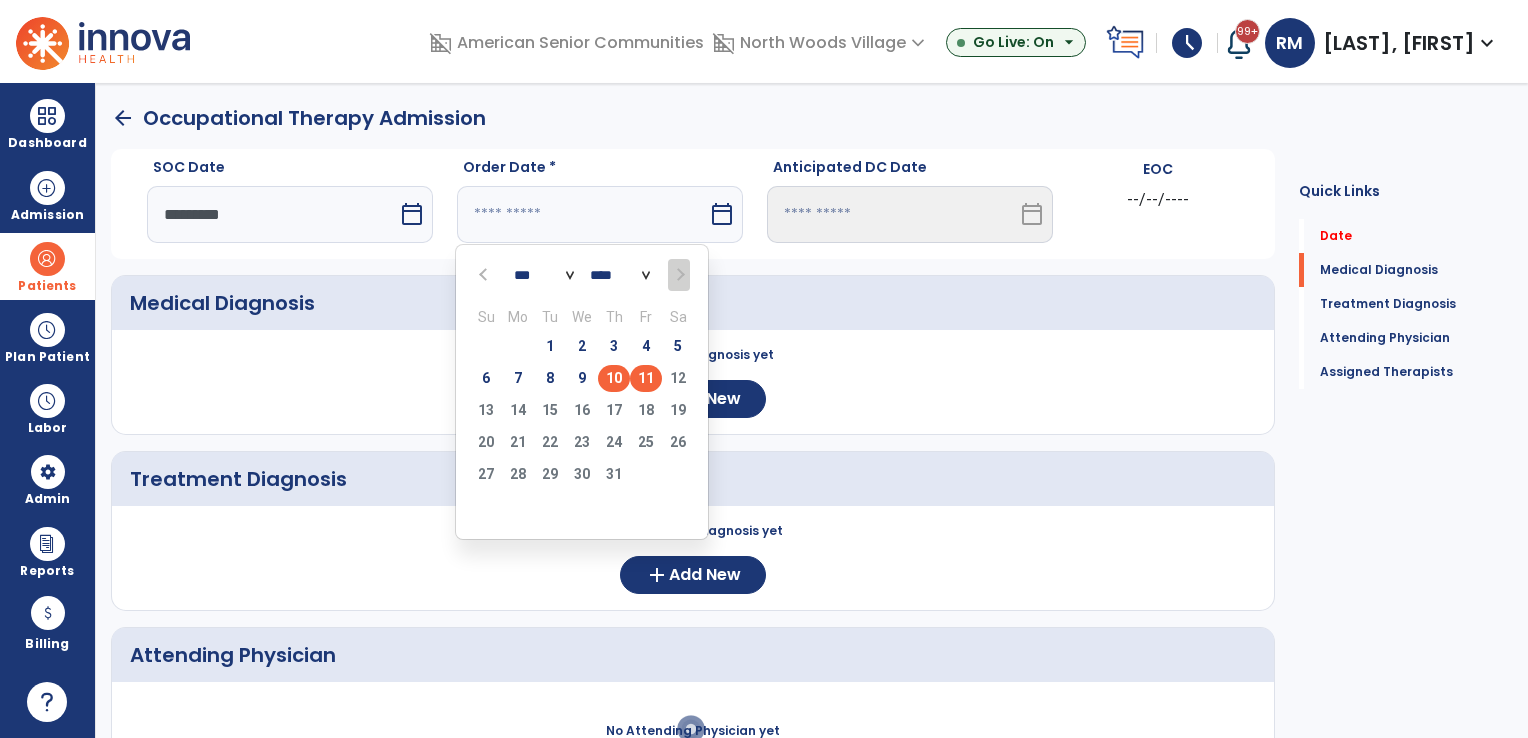 click on "10" at bounding box center (614, 378) 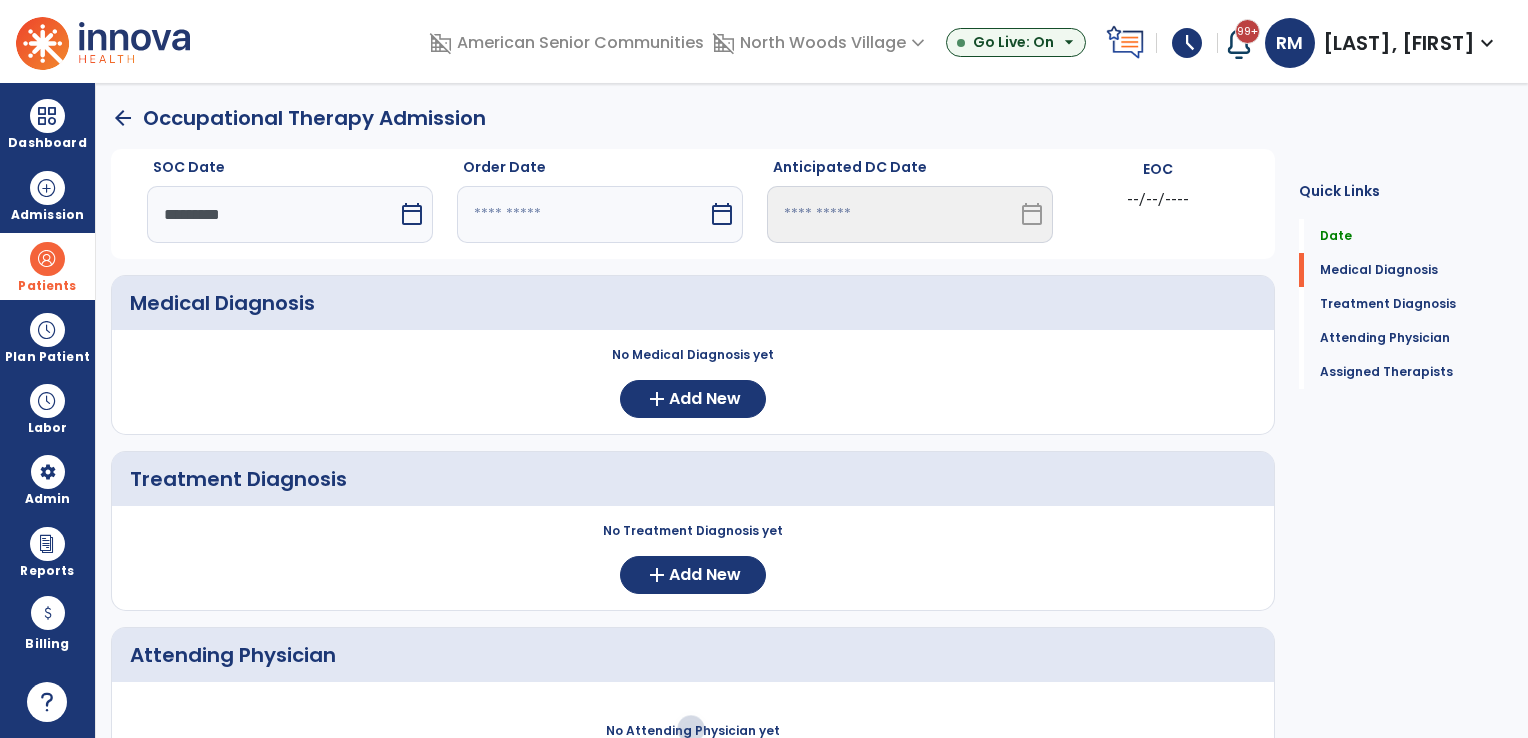 type on "*********" 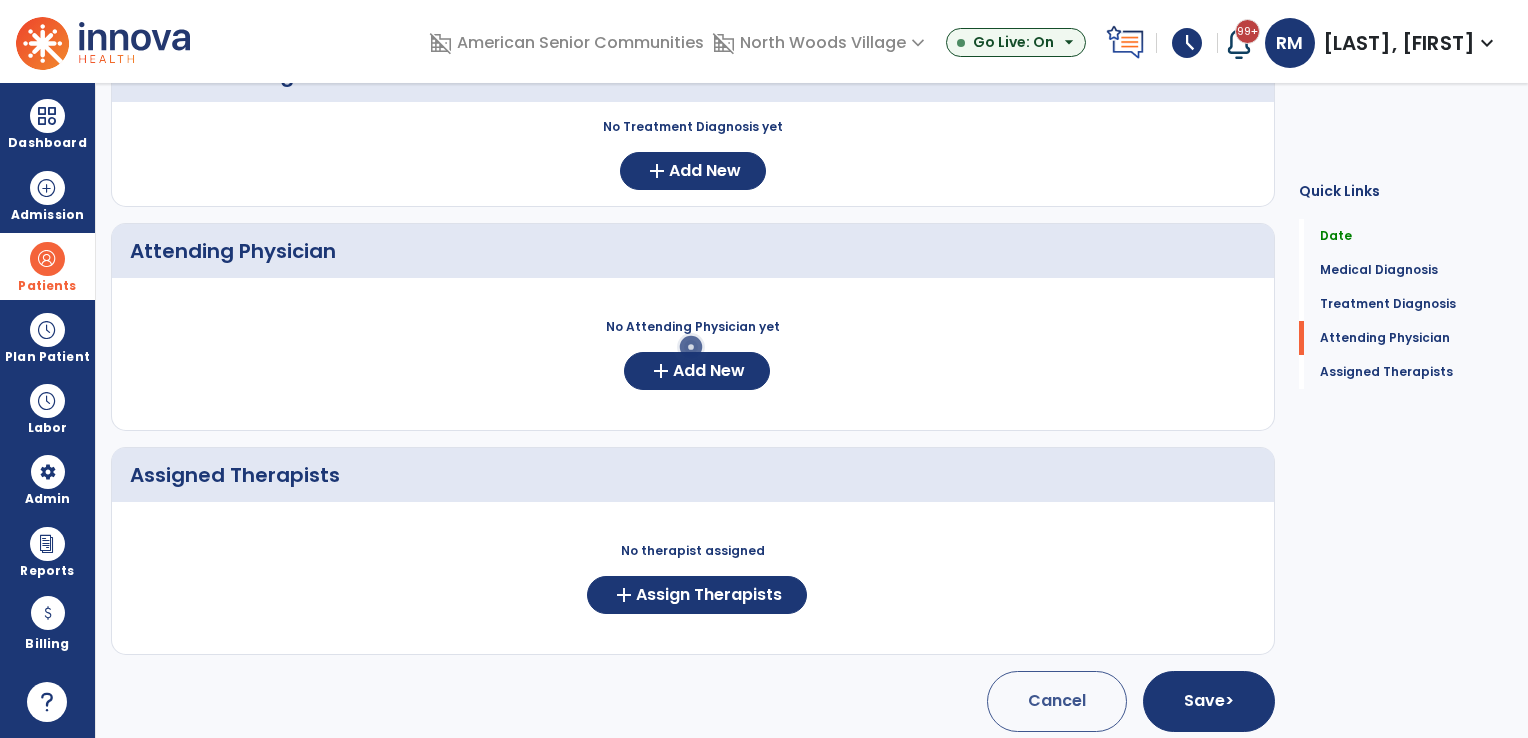 scroll, scrollTop: 409, scrollLeft: 0, axis: vertical 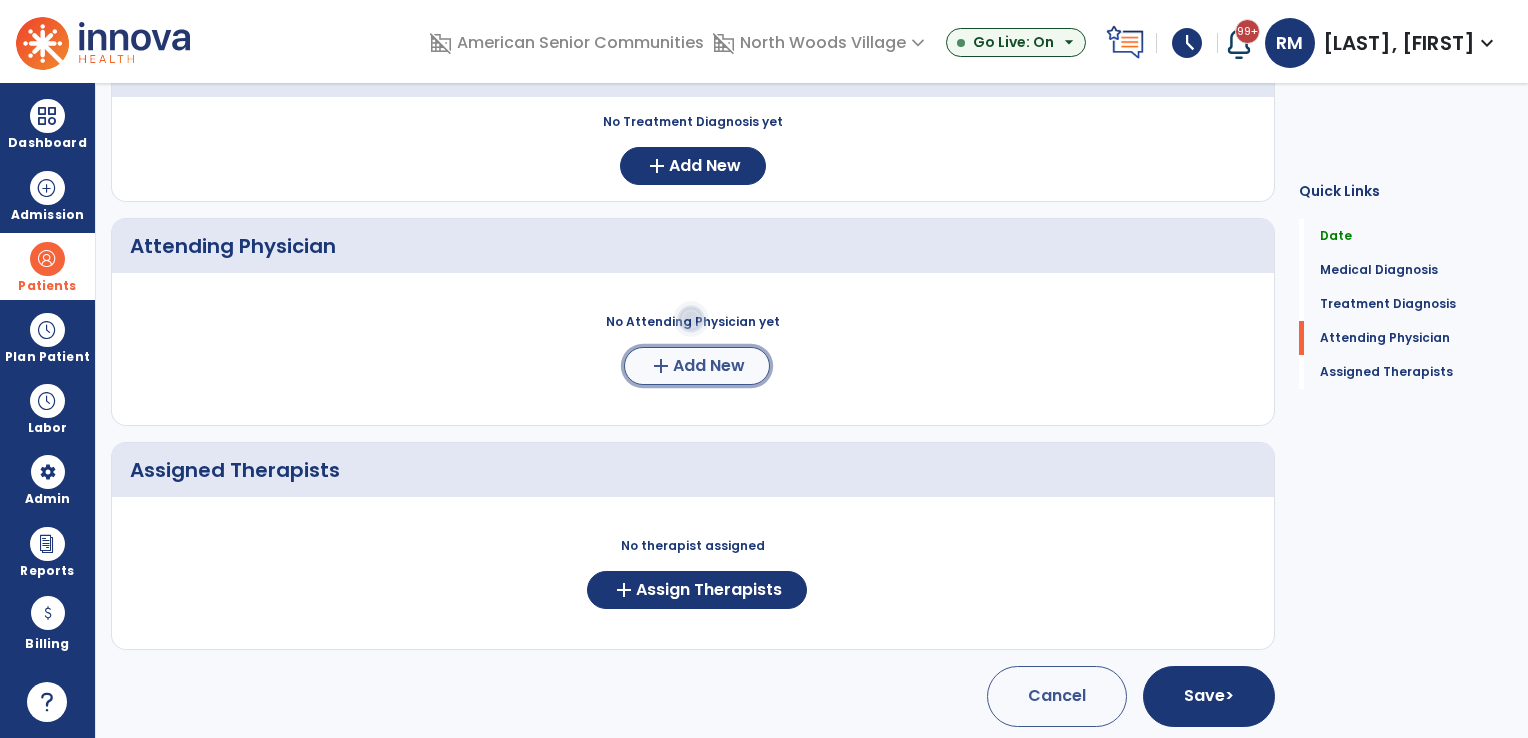 click on "Add New" 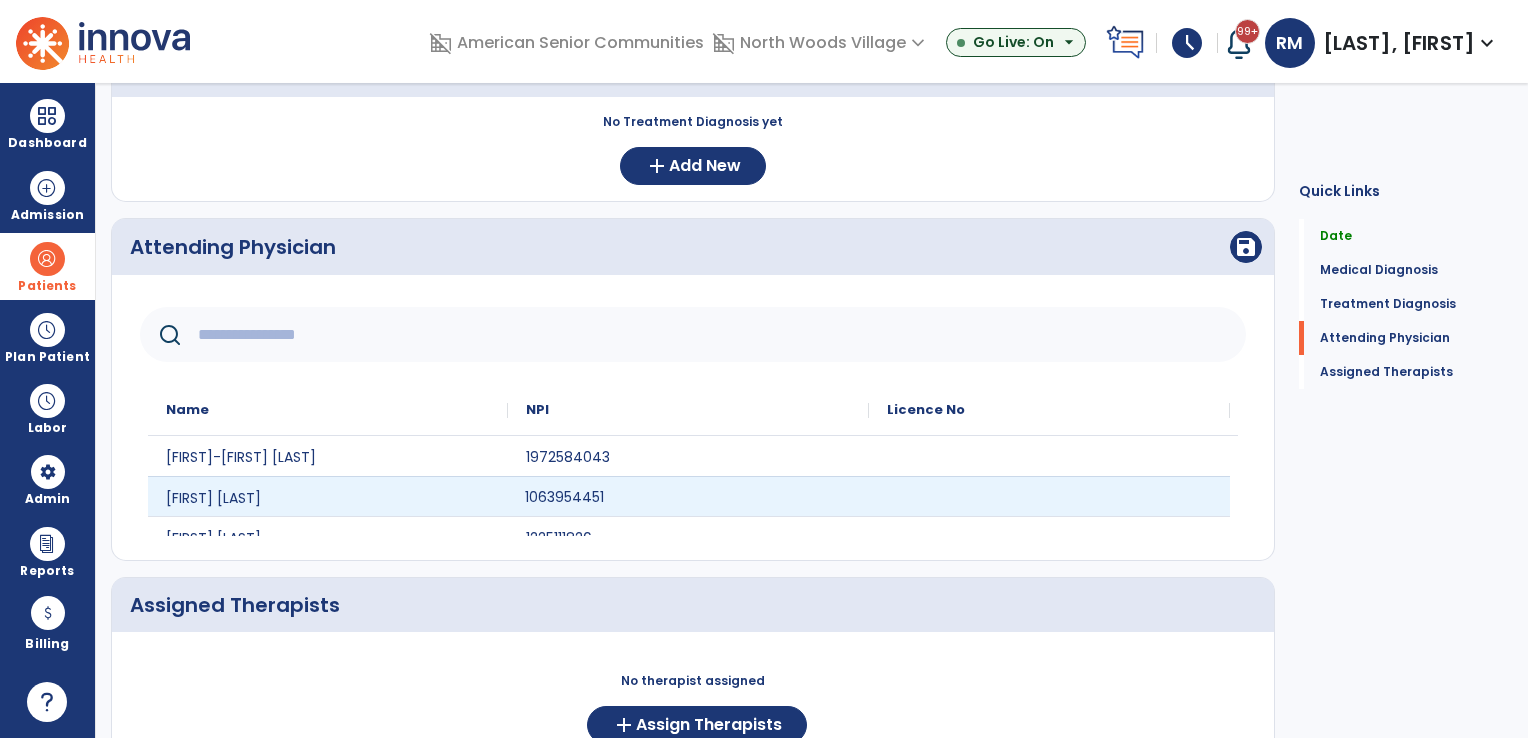 click on "1063954451" 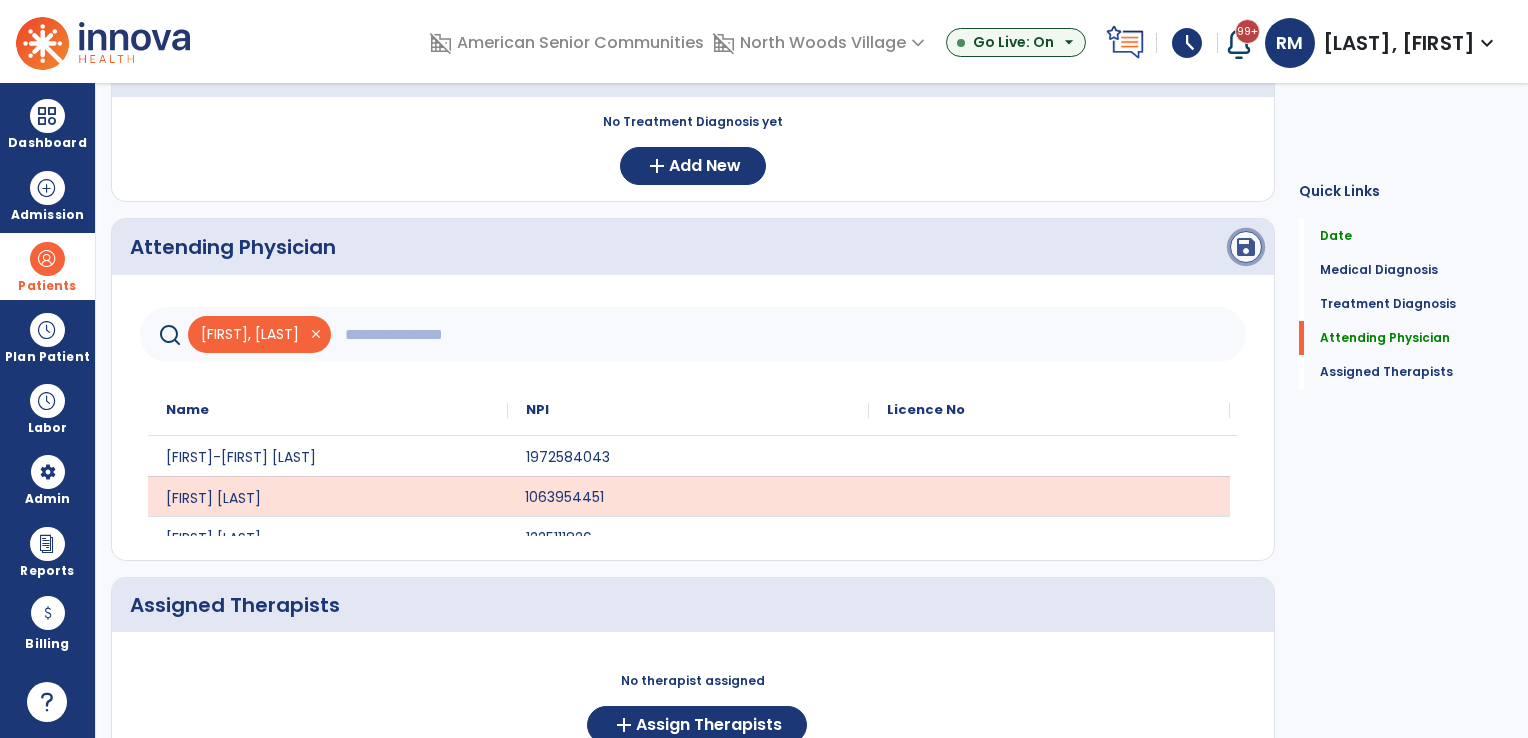 click on "save" 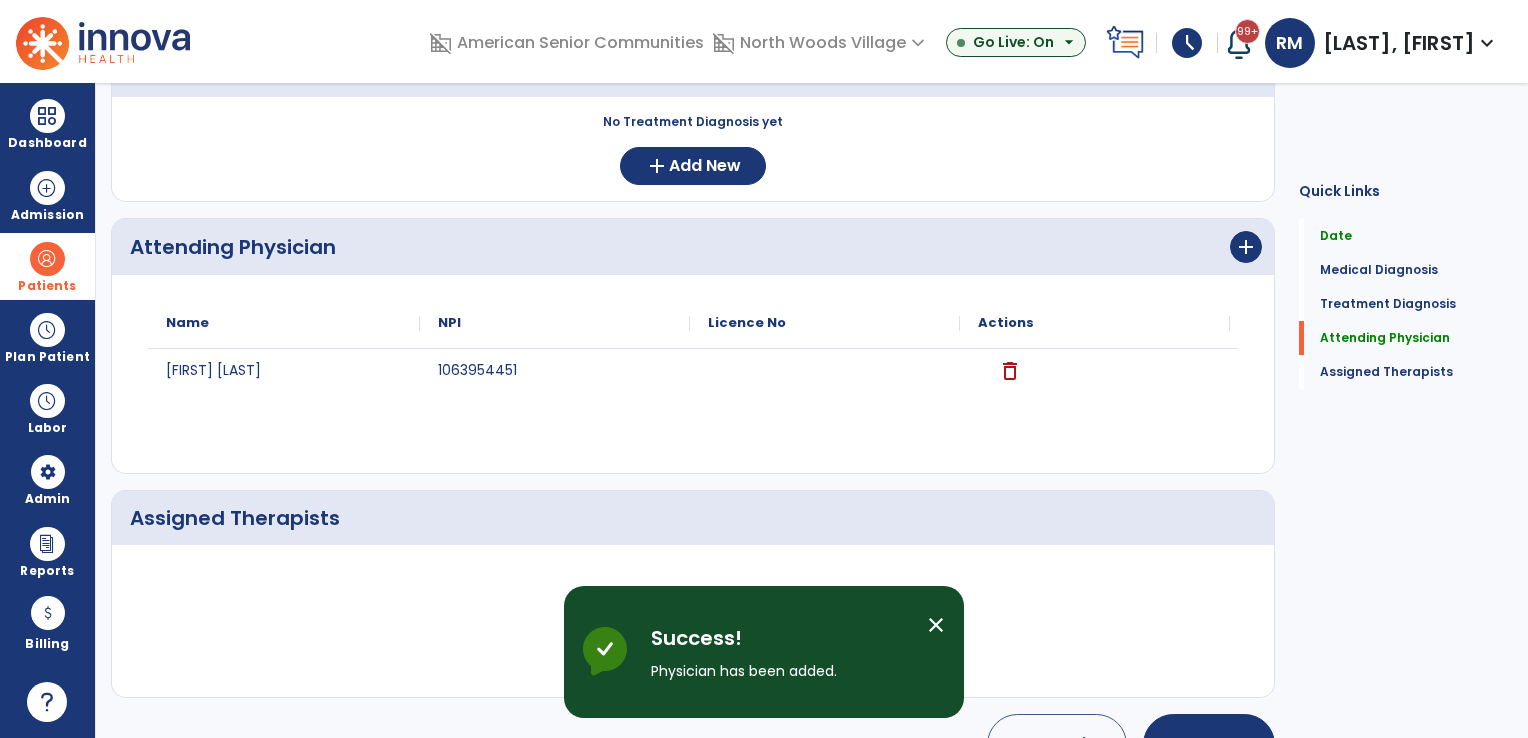 click on "close" at bounding box center (936, 625) 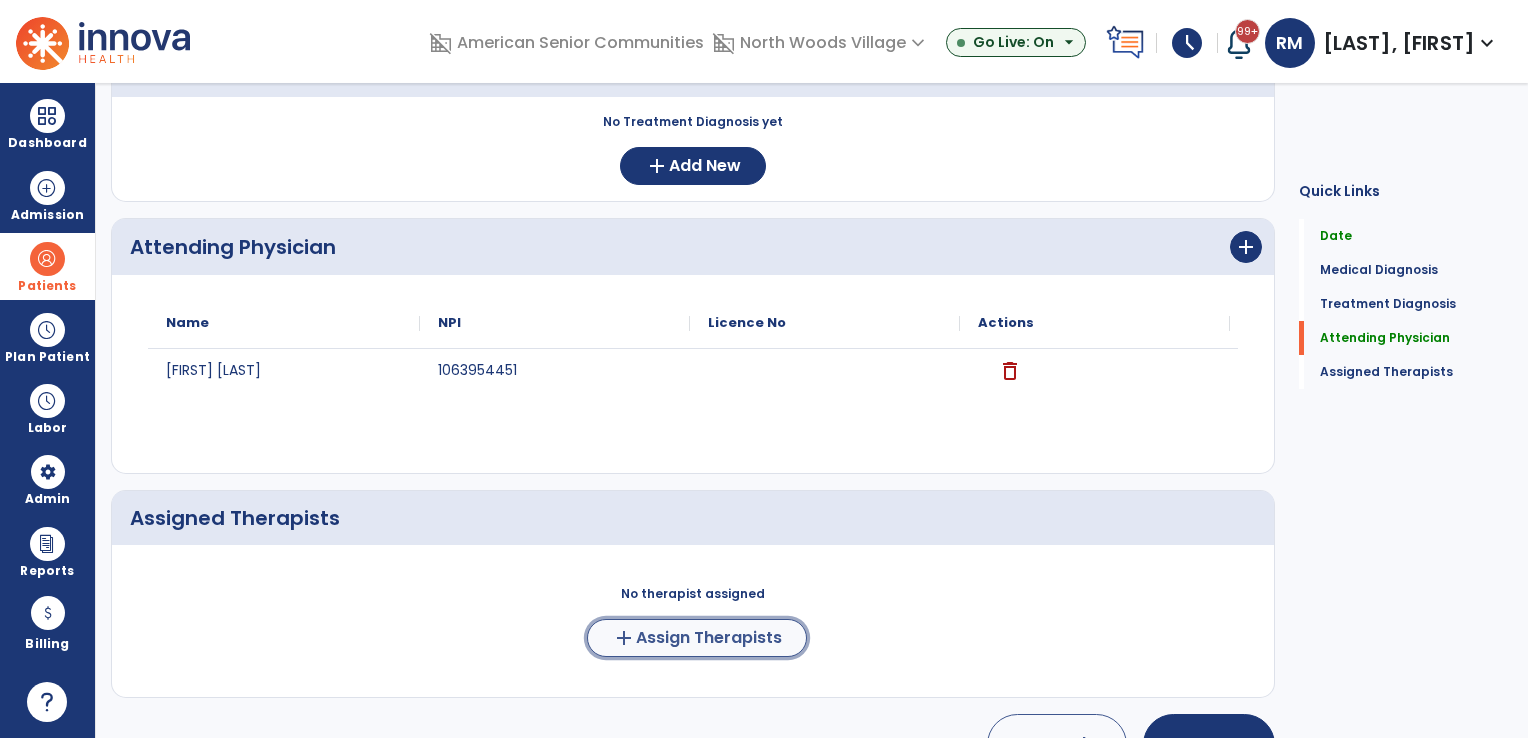 click on "Assign Therapists" 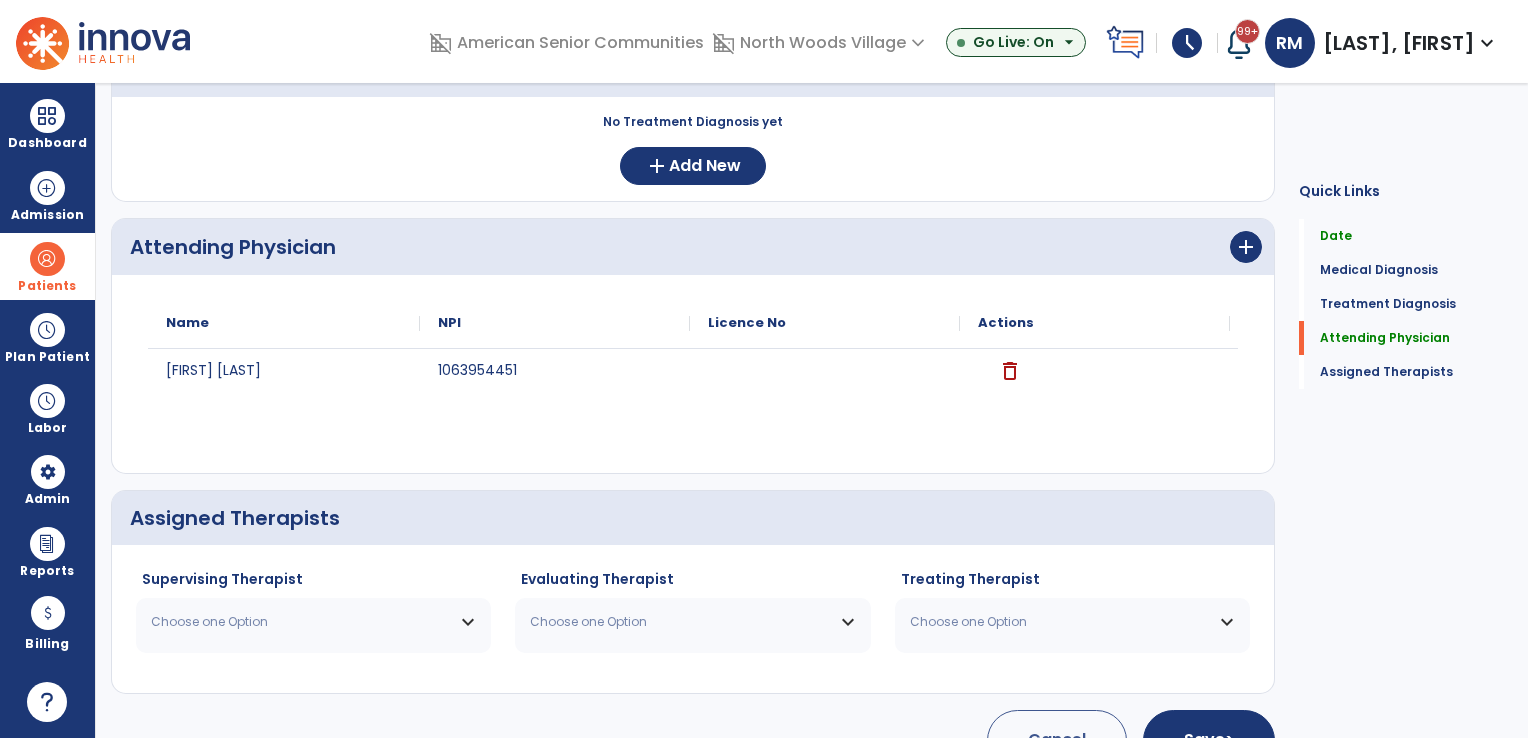 click on "Choose one Option" at bounding box center [313, 622] 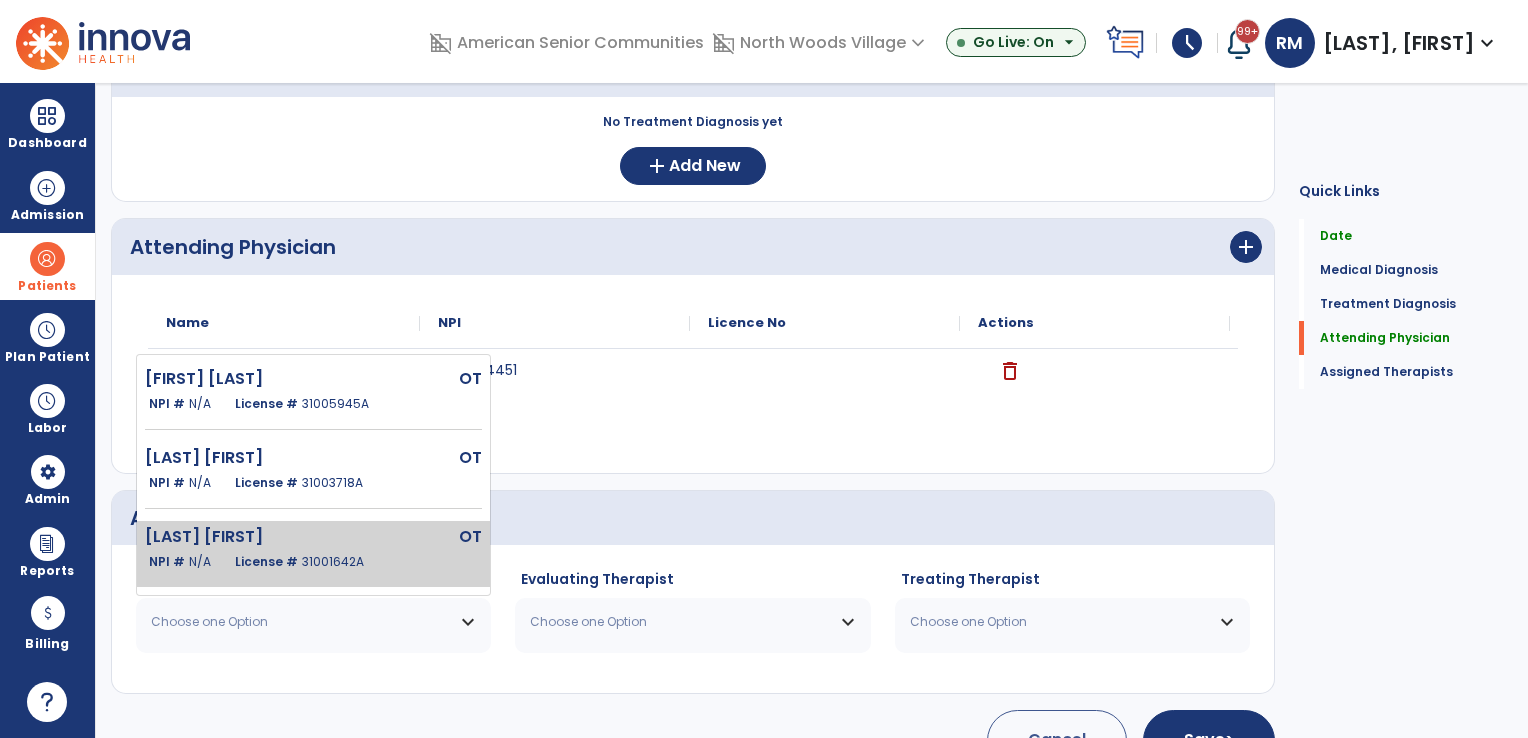 click on "OT" 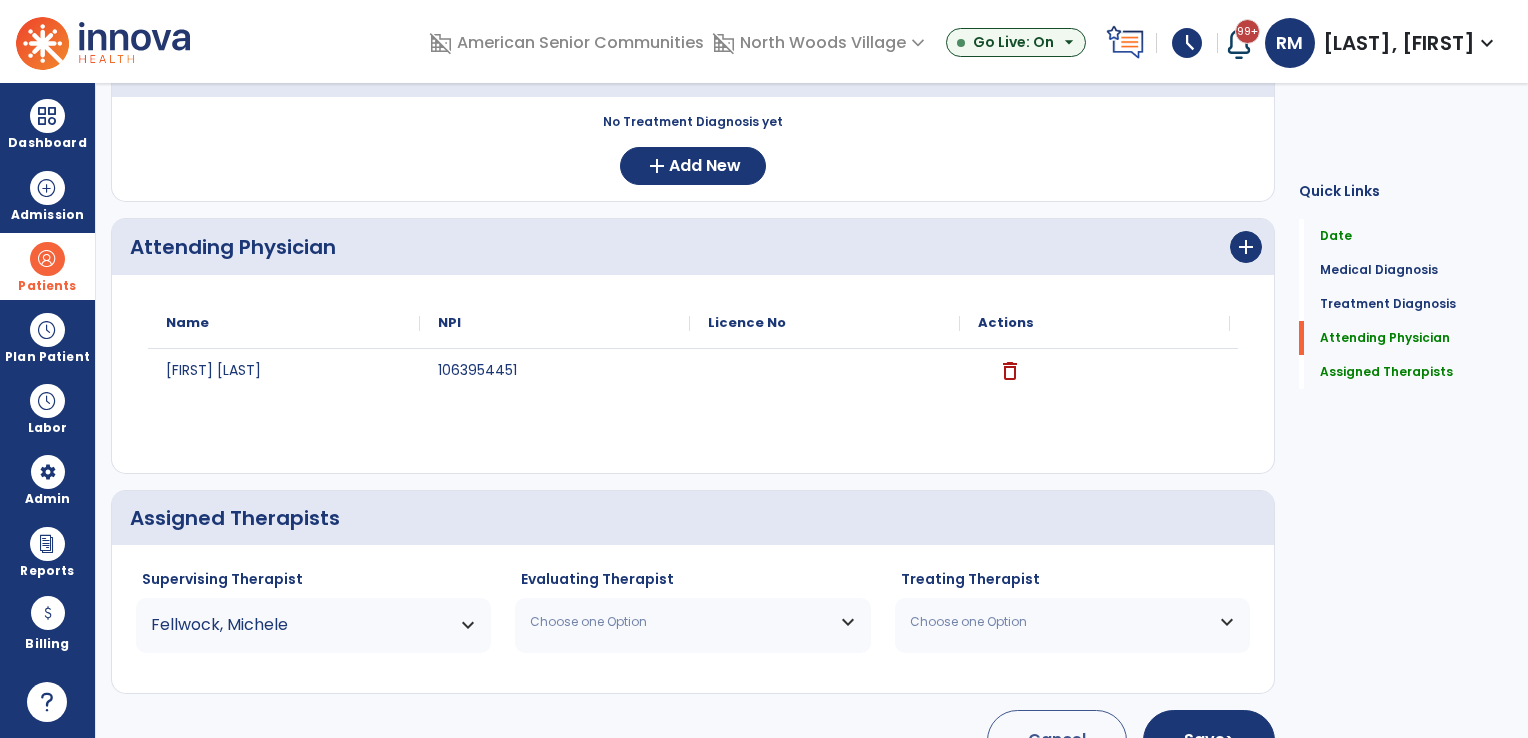 click on "Choose one Option" at bounding box center (680, 622) 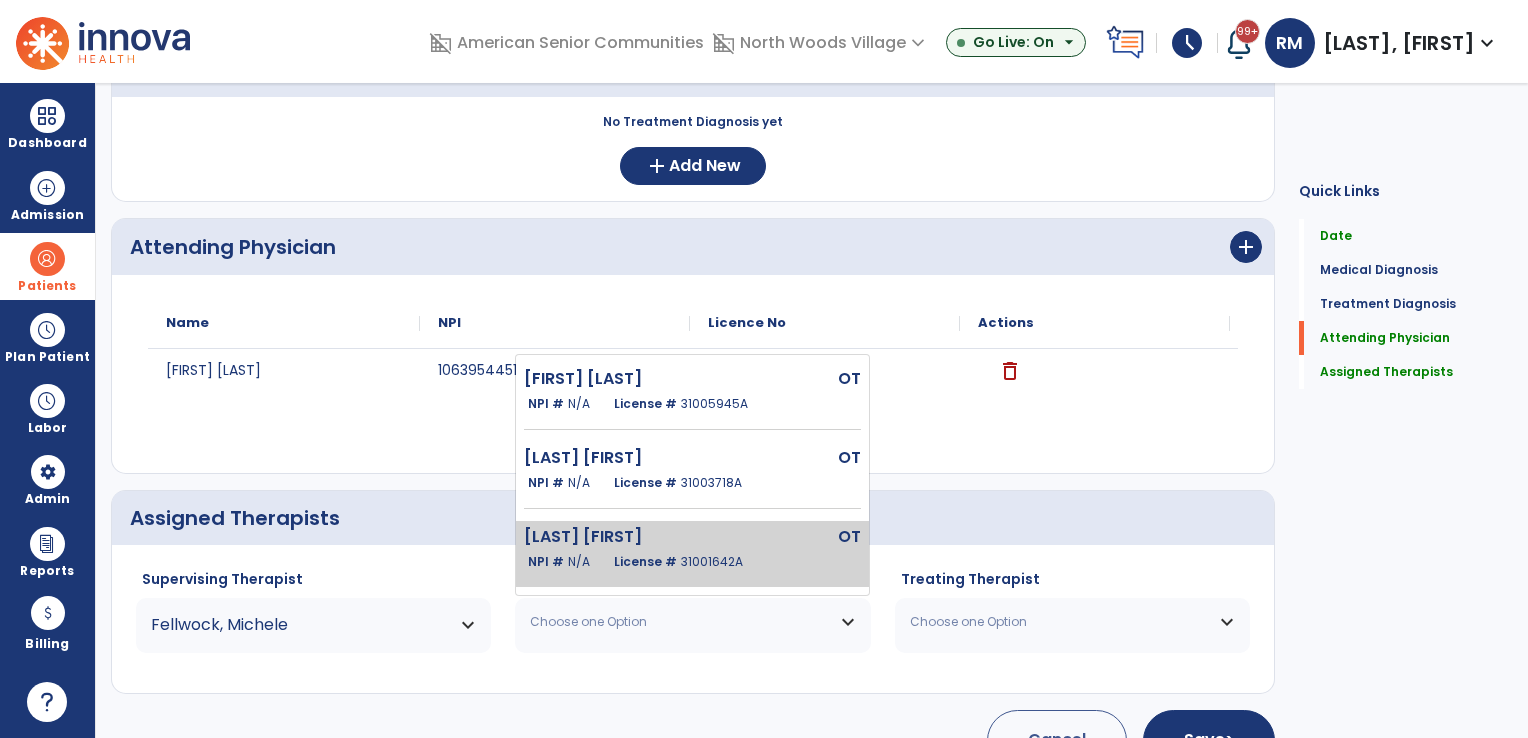 click on "NPI #  N/A   License #  [LICENSE]" 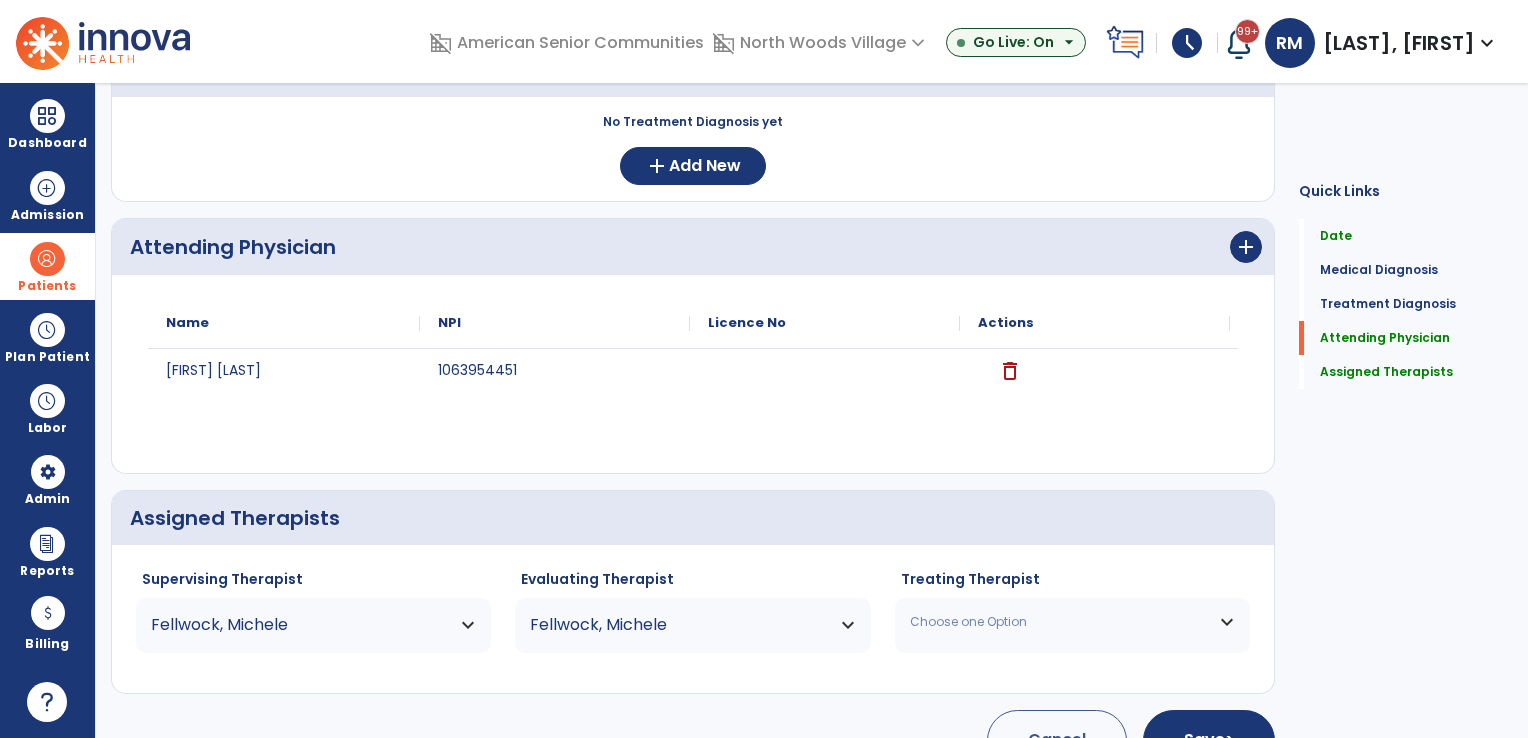 click on "Choose one Option" at bounding box center [1060, 622] 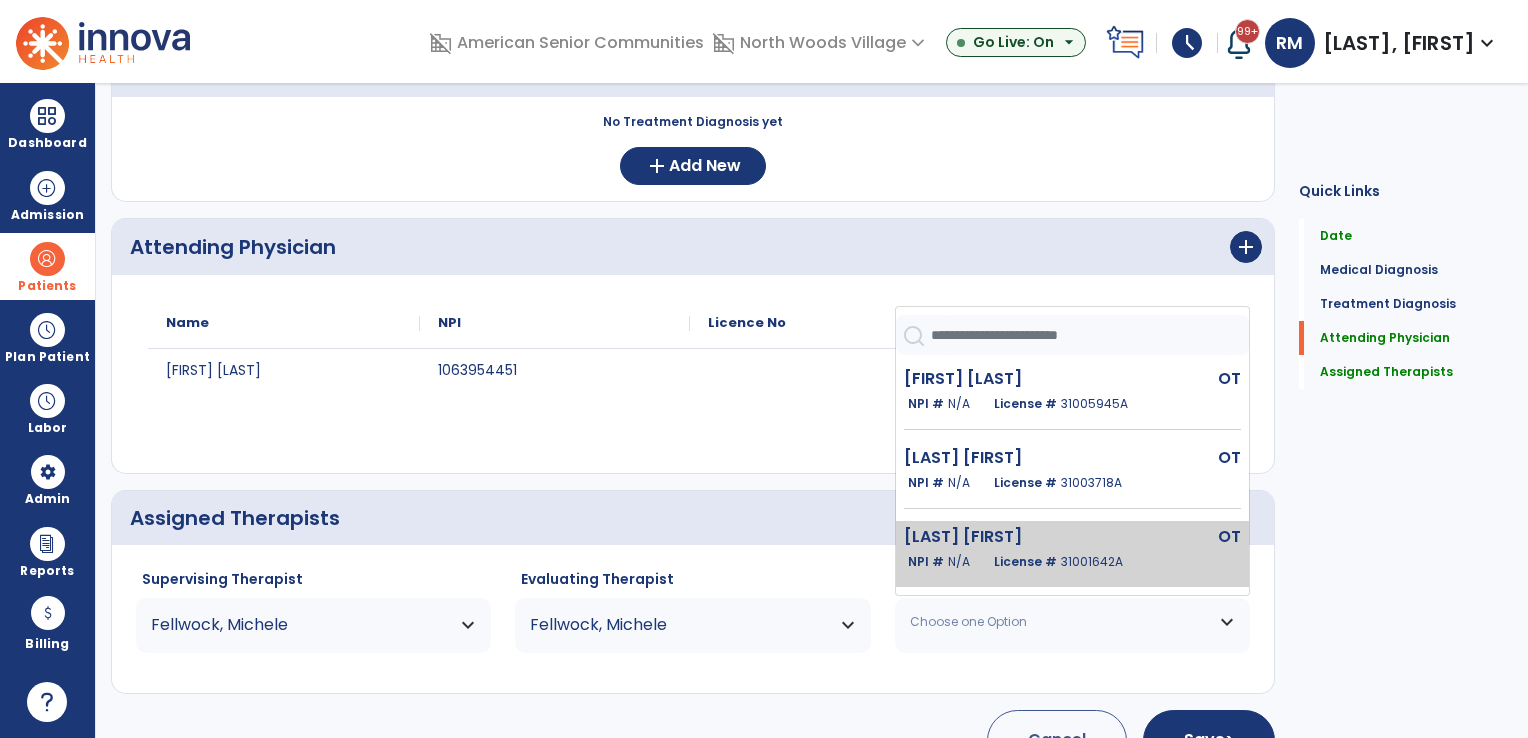 click on "N/A" 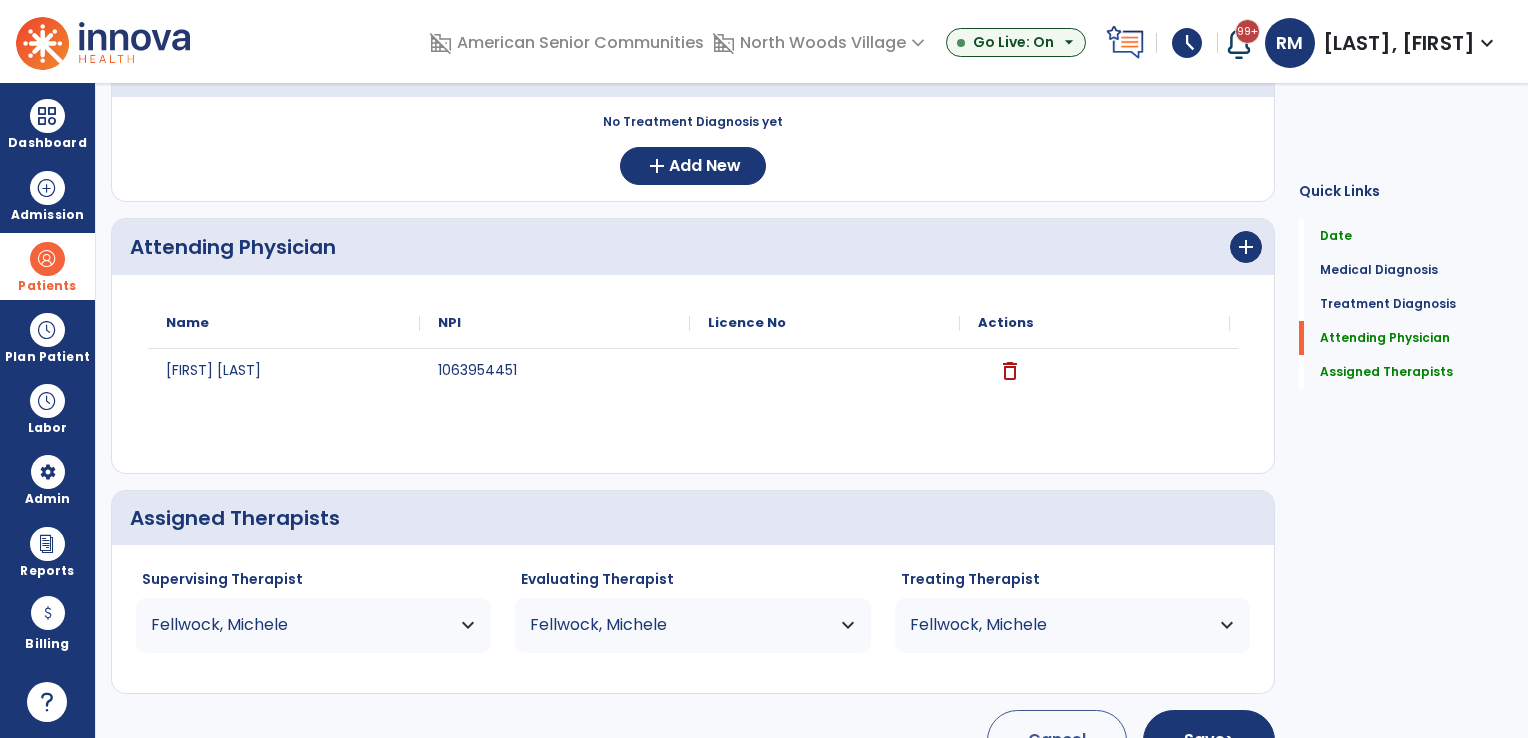 scroll, scrollTop: 454, scrollLeft: 0, axis: vertical 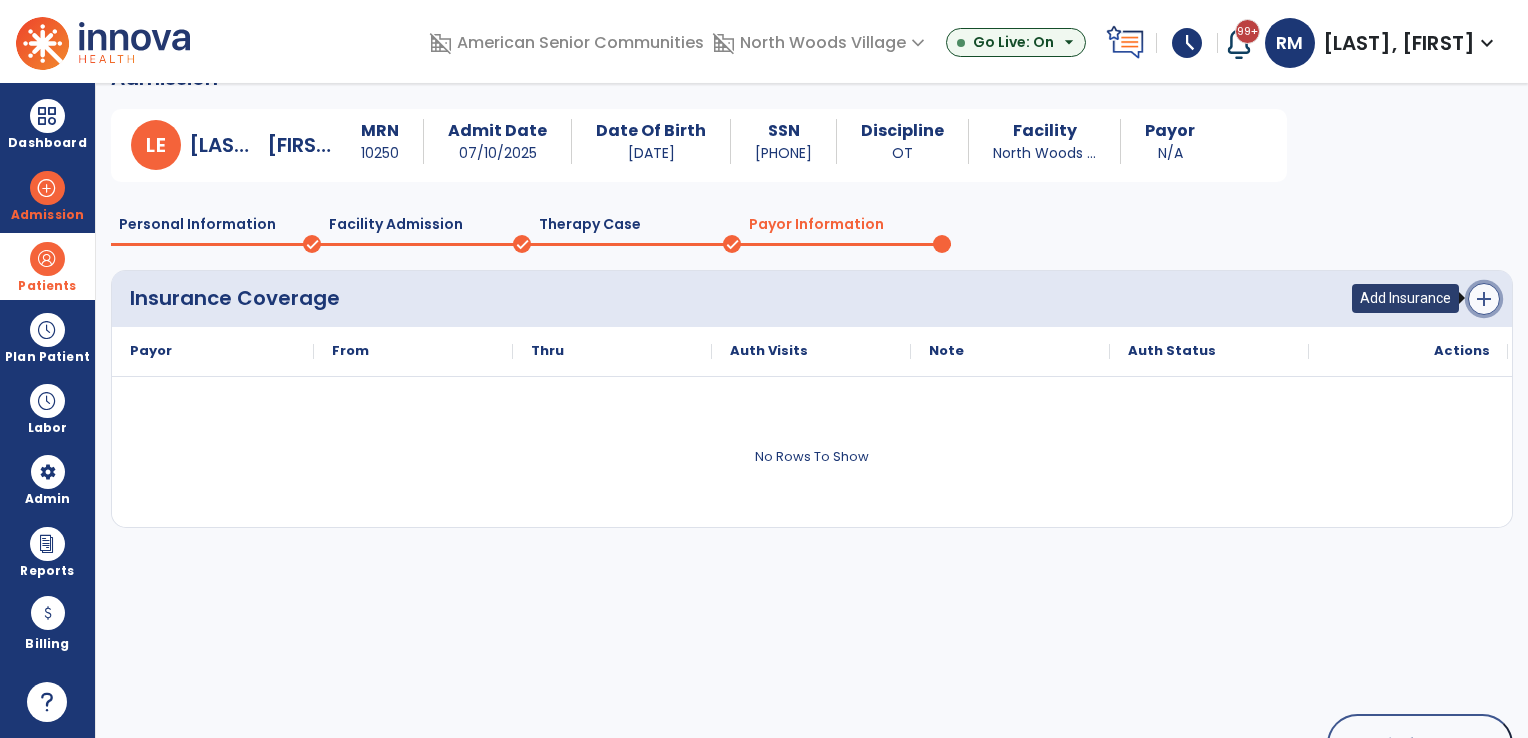 click on "add" 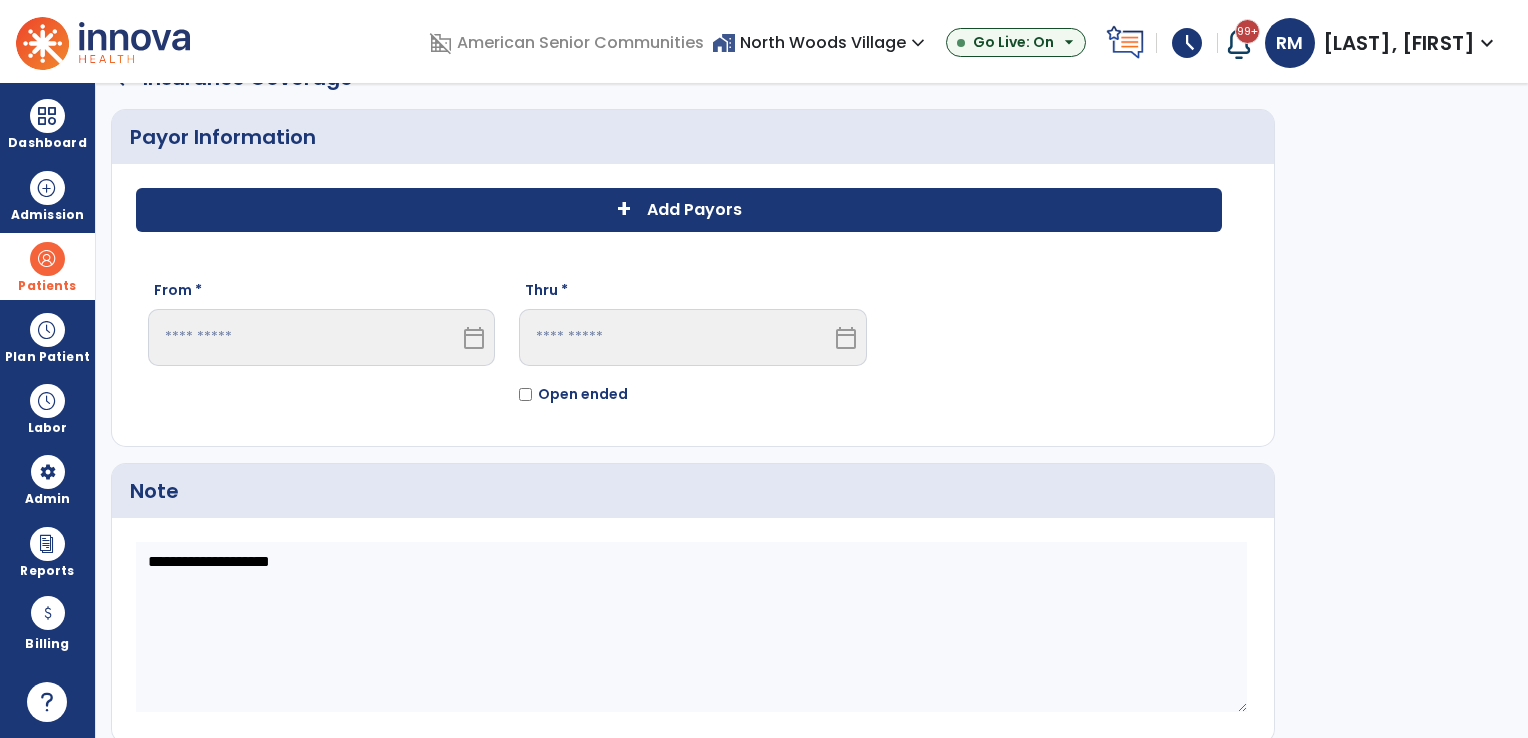 click on "Add Payors" 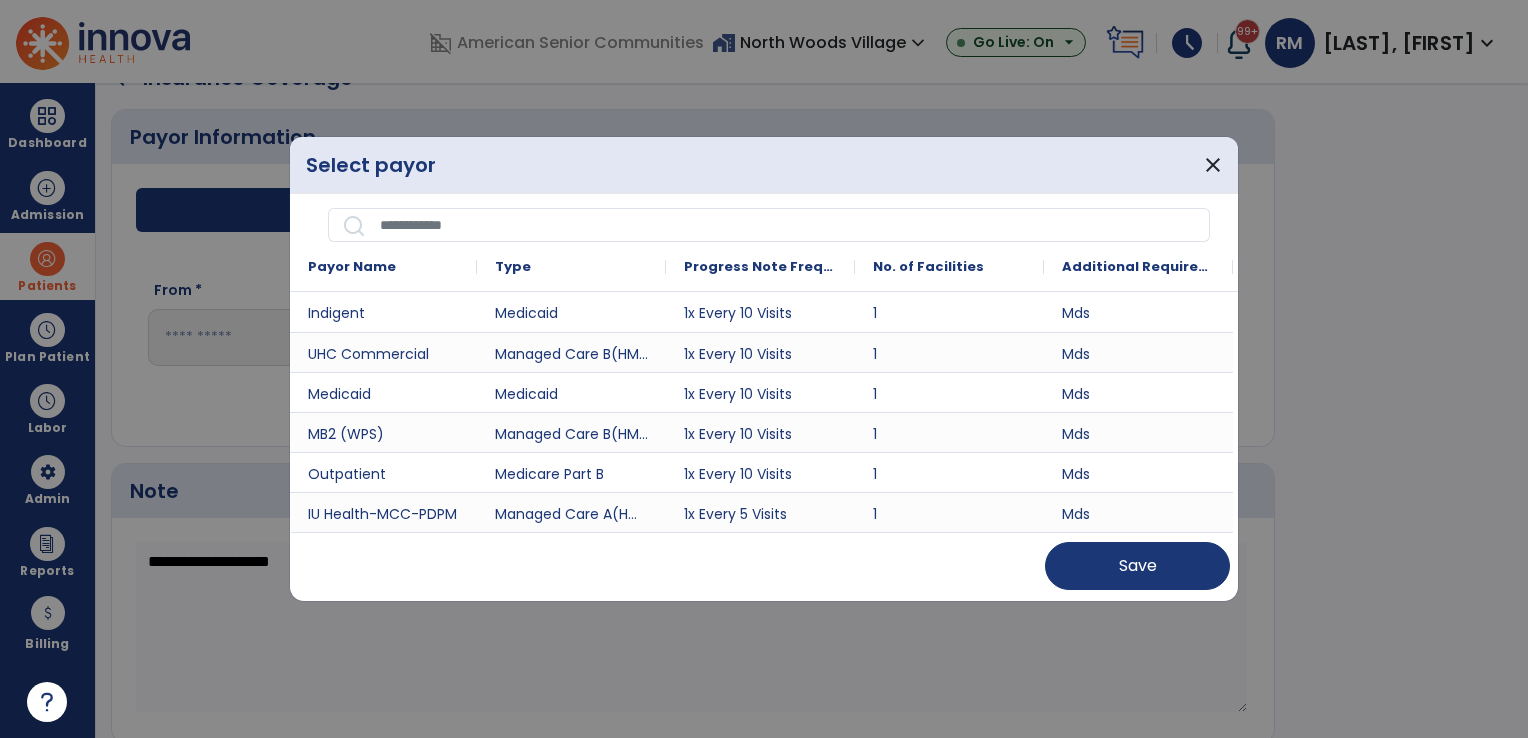 click at bounding box center [788, 225] 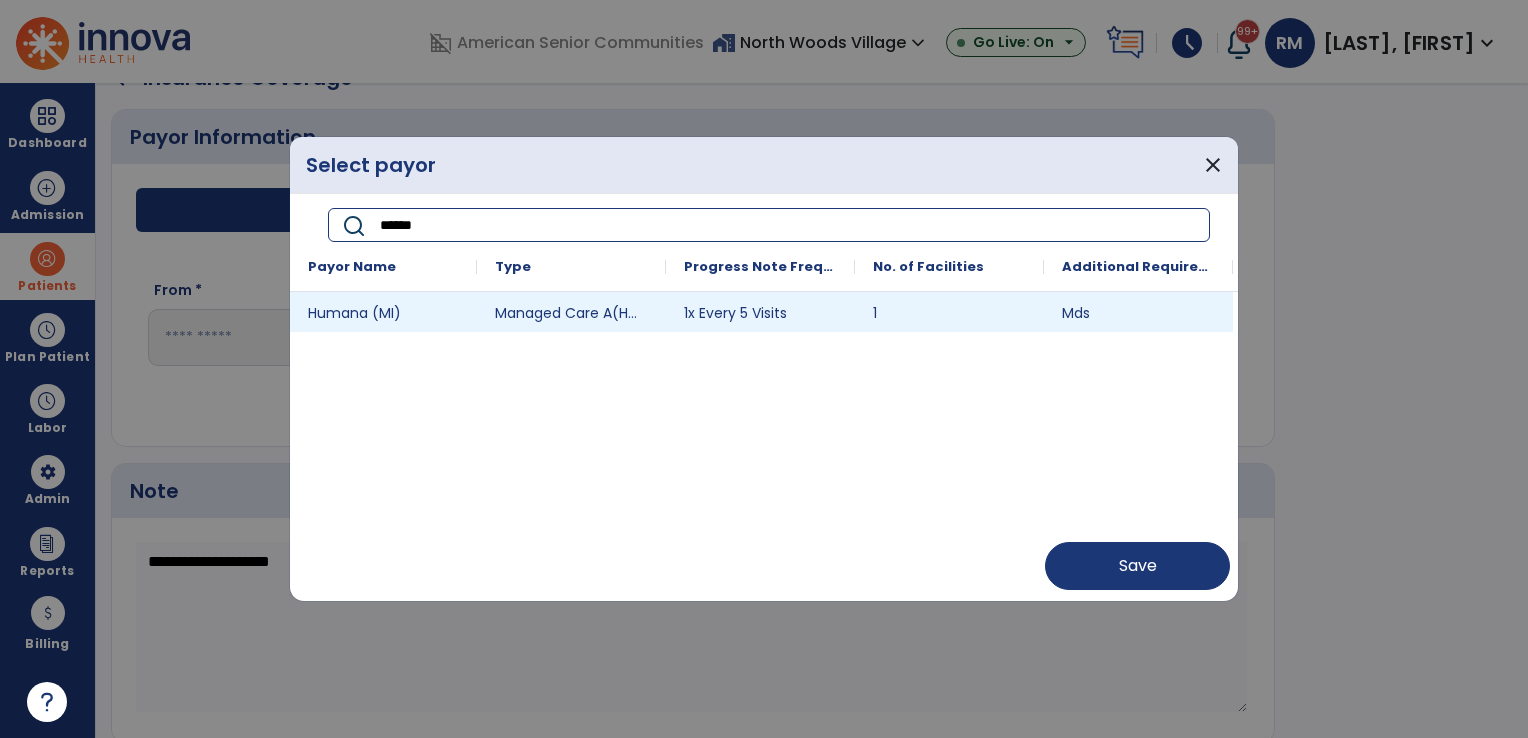 type on "******" 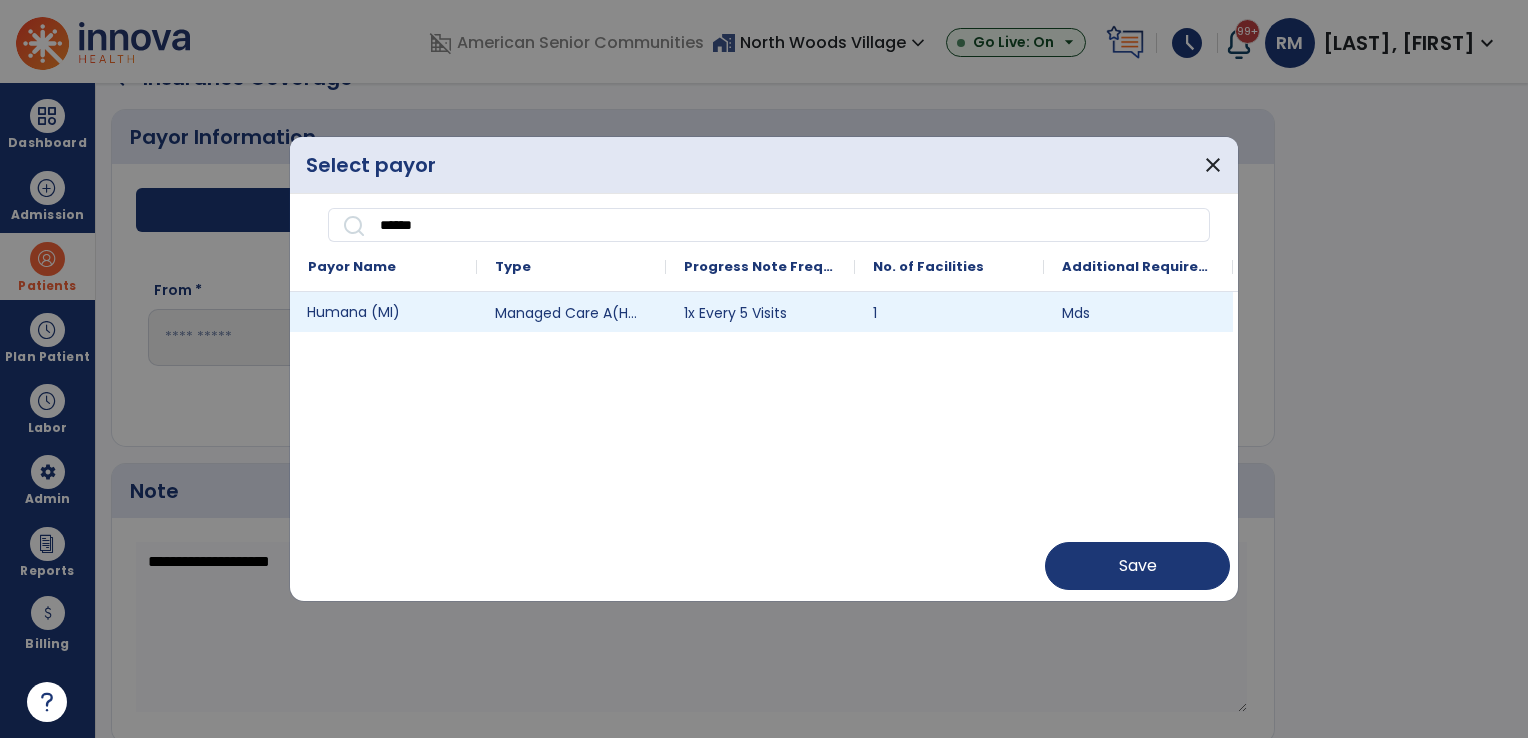 click on "Humana (MI)" at bounding box center (383, 312) 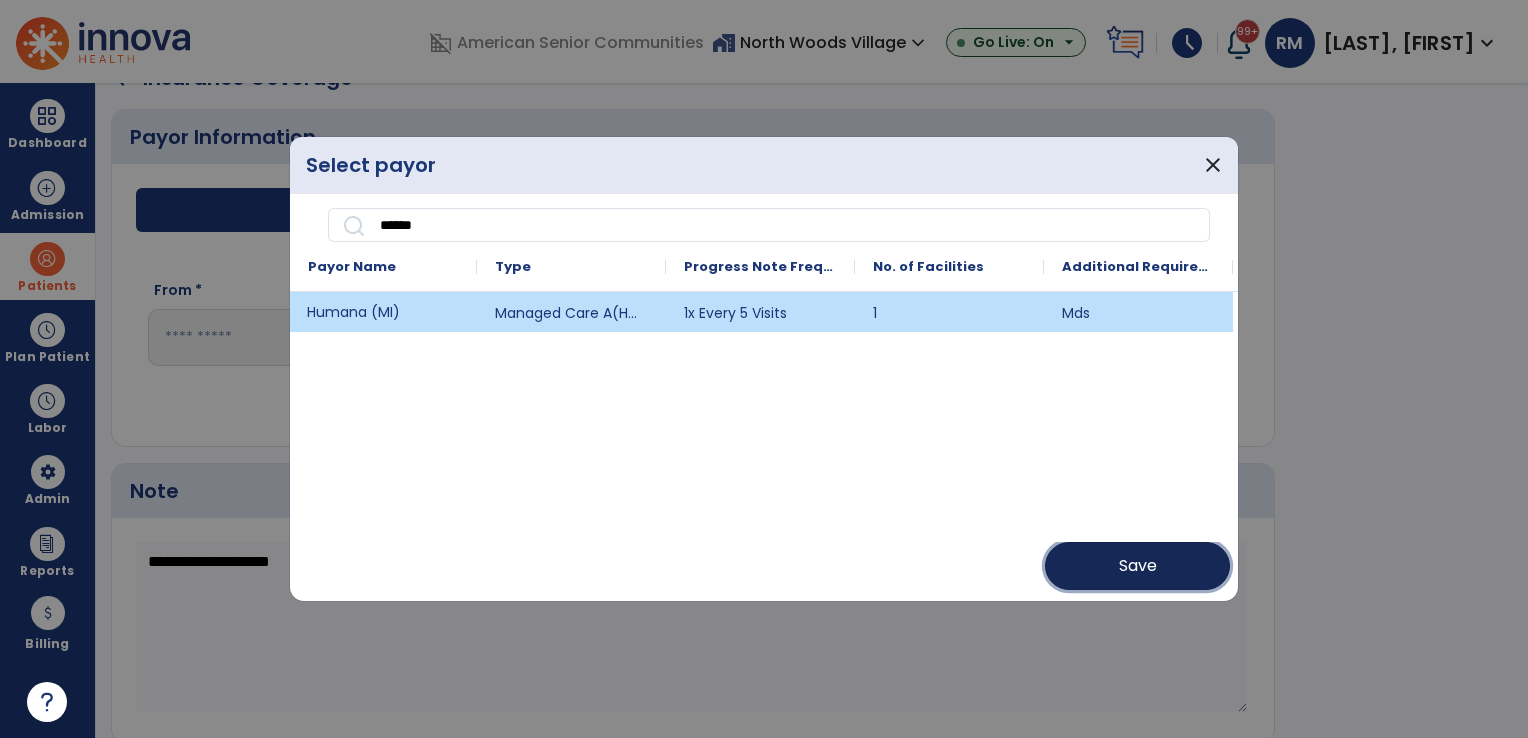 click on "Save" at bounding box center [1138, 566] 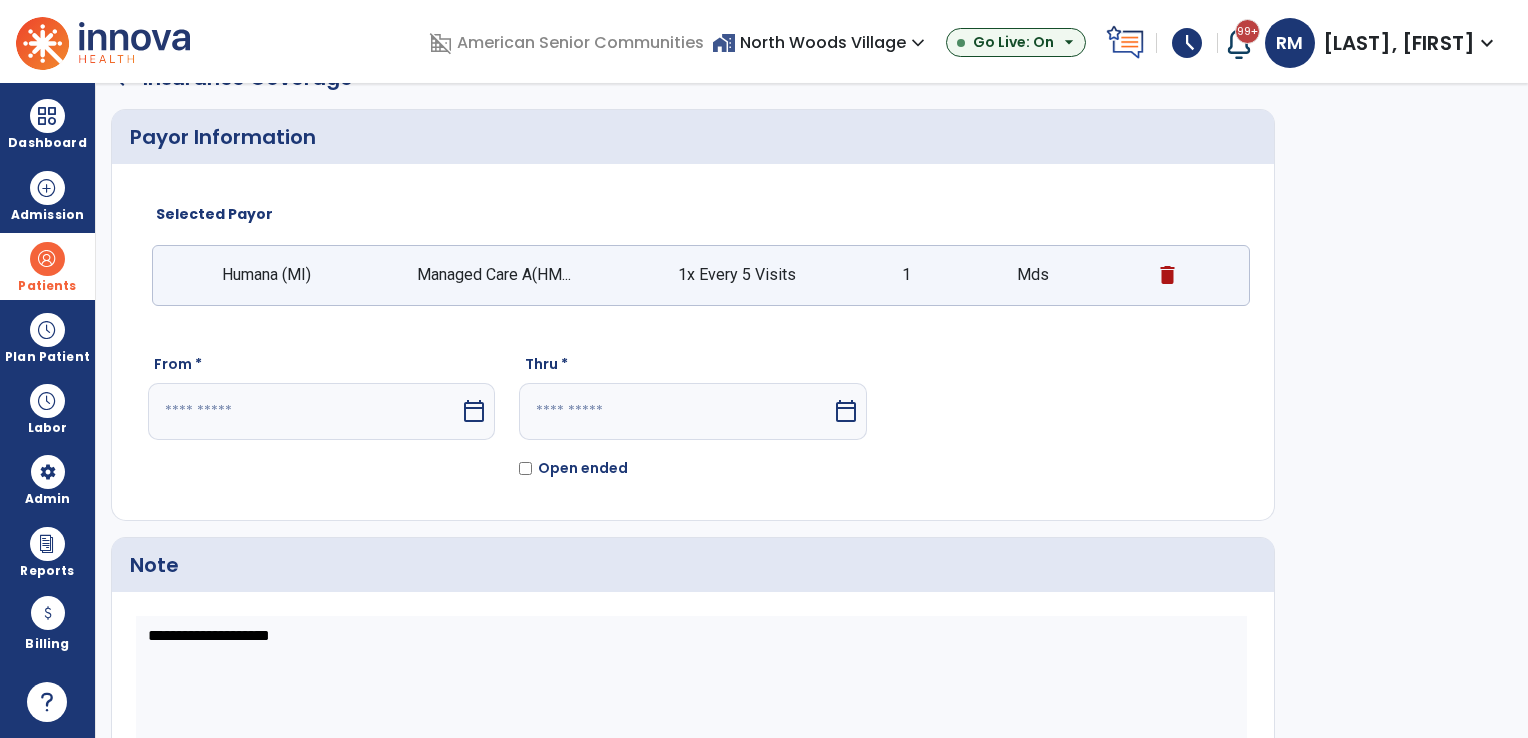 click on "calendar_today" at bounding box center [474, 411] 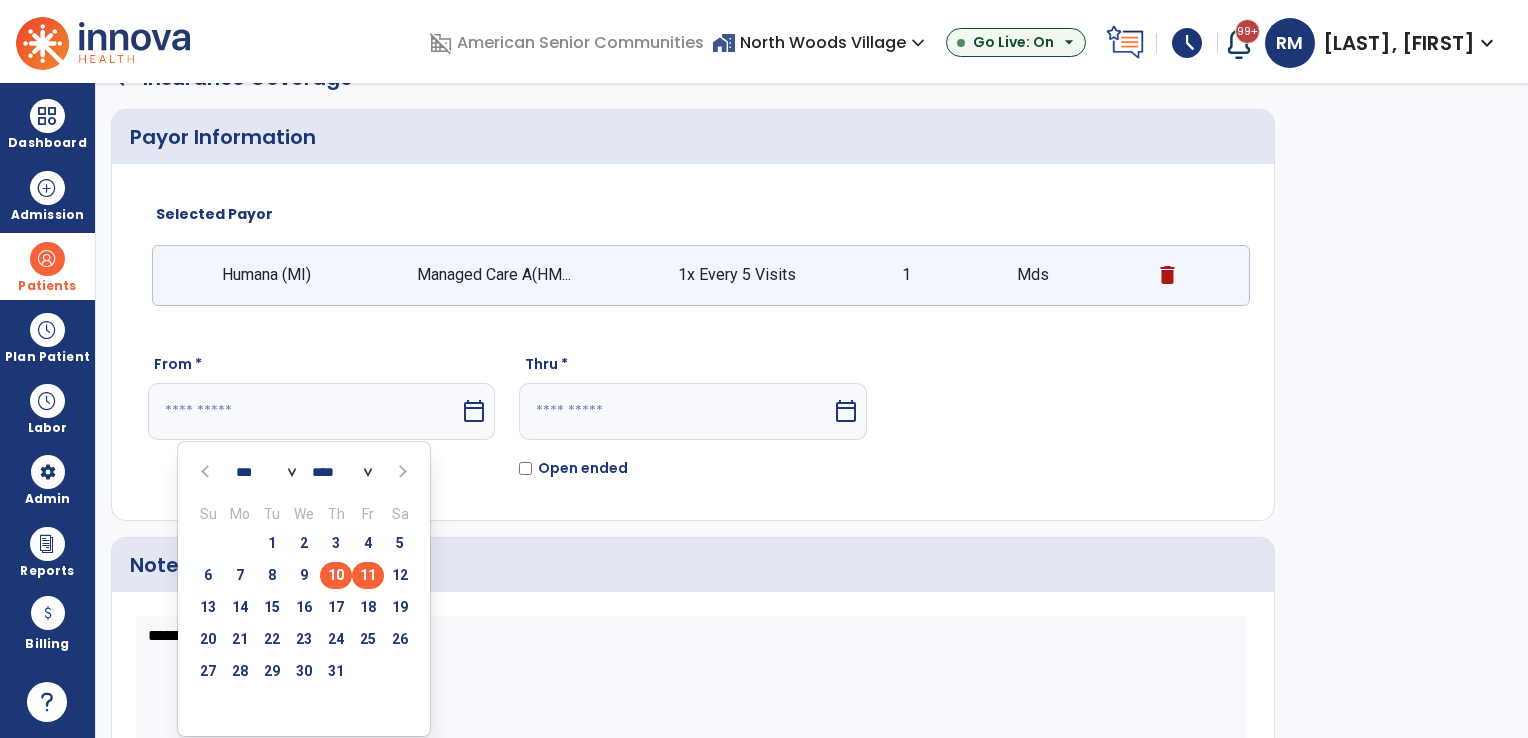 click on "10" at bounding box center (336, 575) 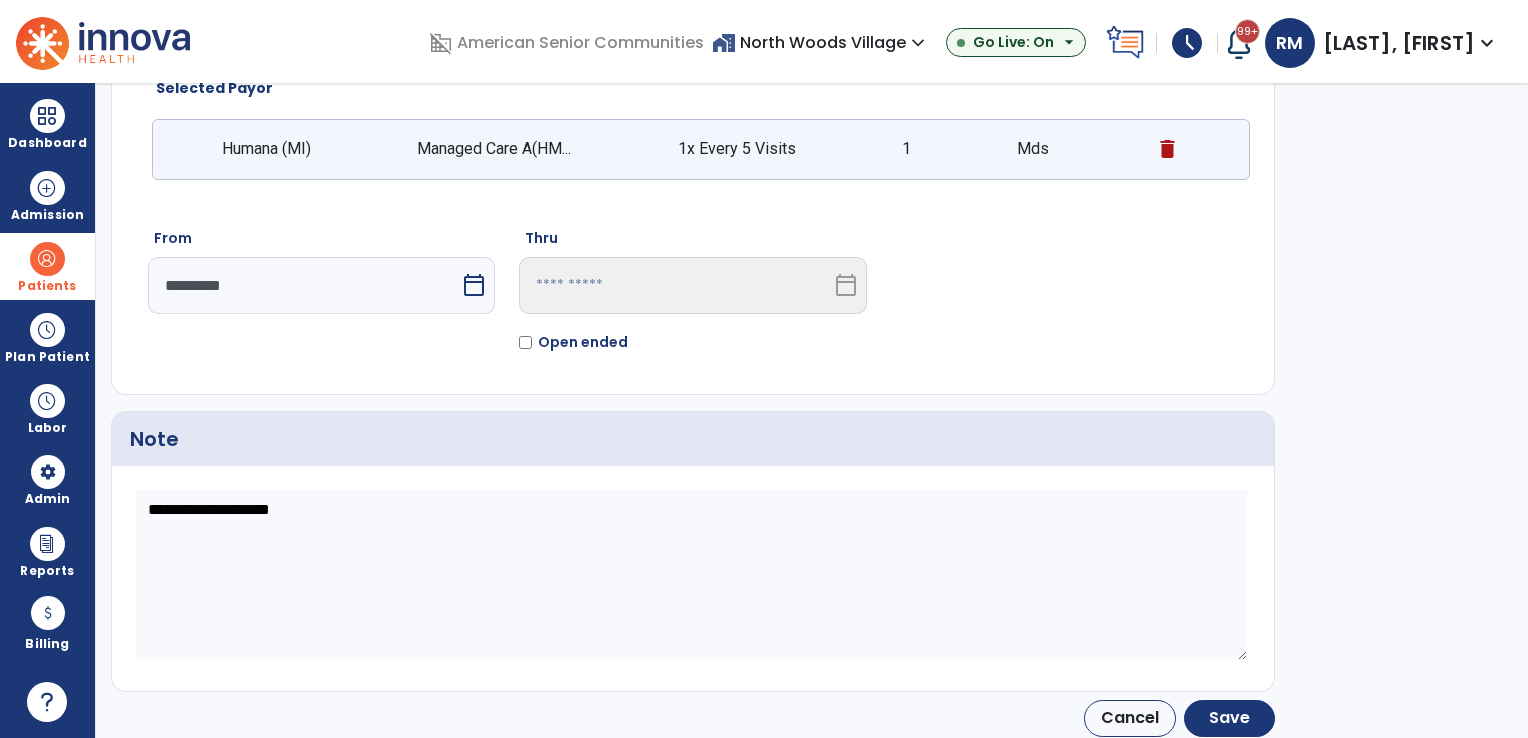 scroll, scrollTop: 169, scrollLeft: 0, axis: vertical 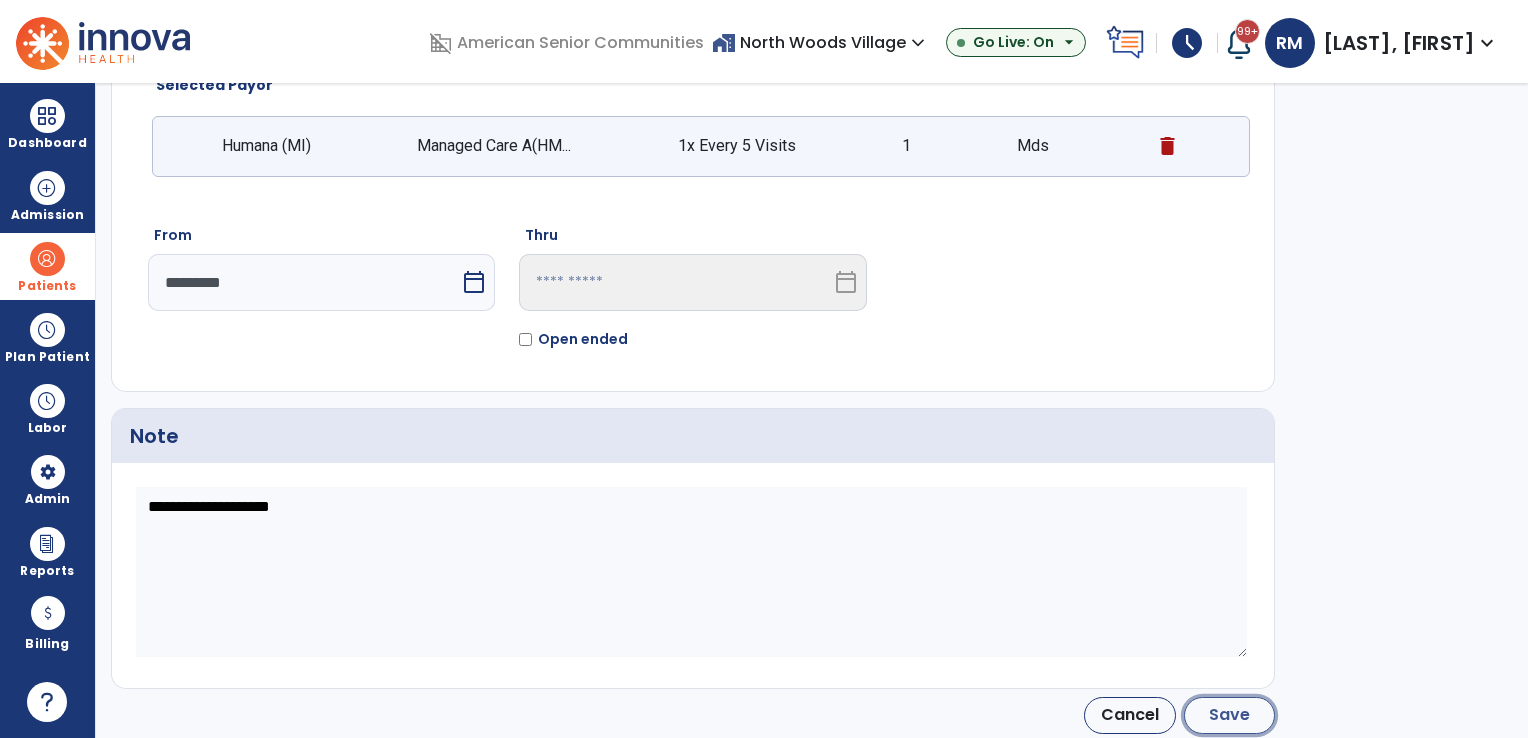 click on "Save" 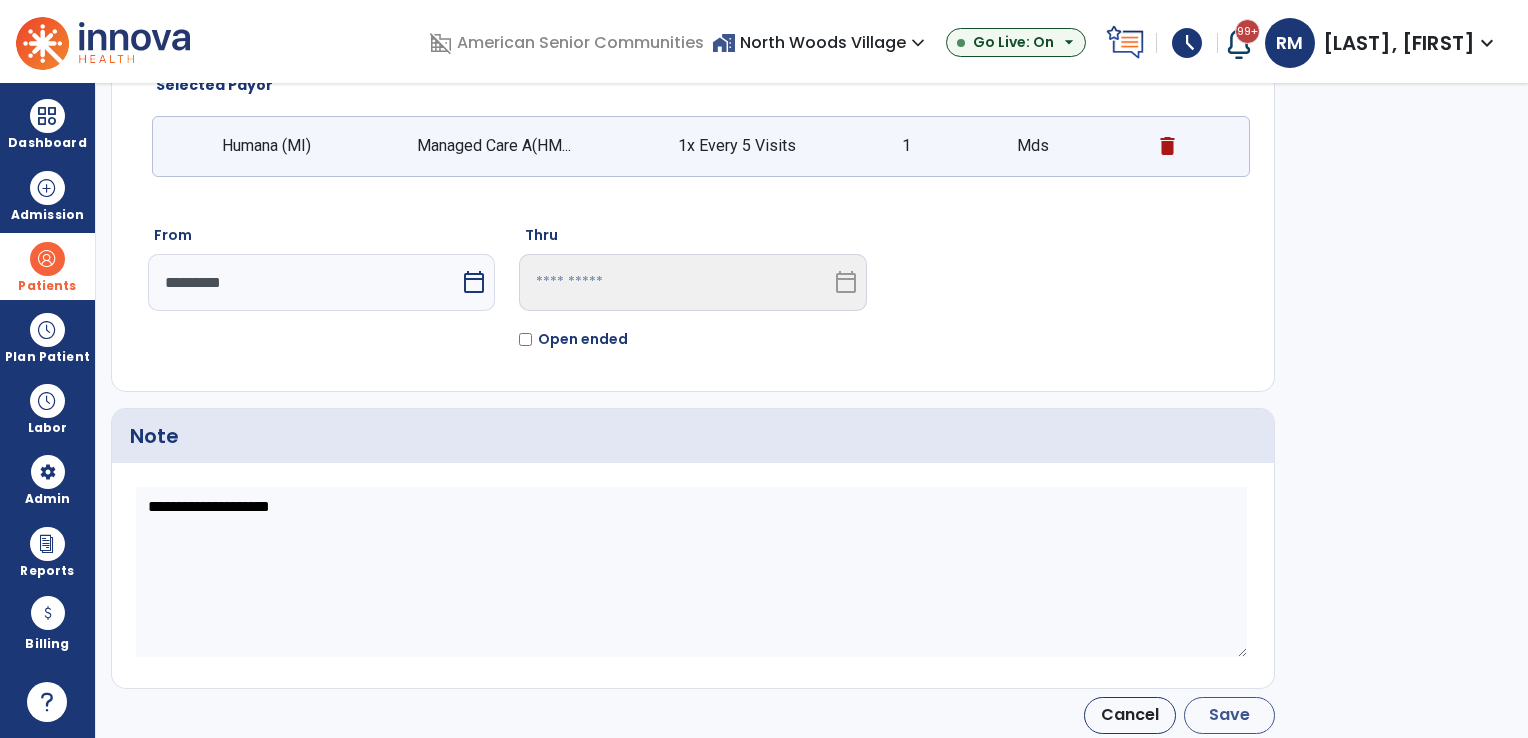 type on "*********" 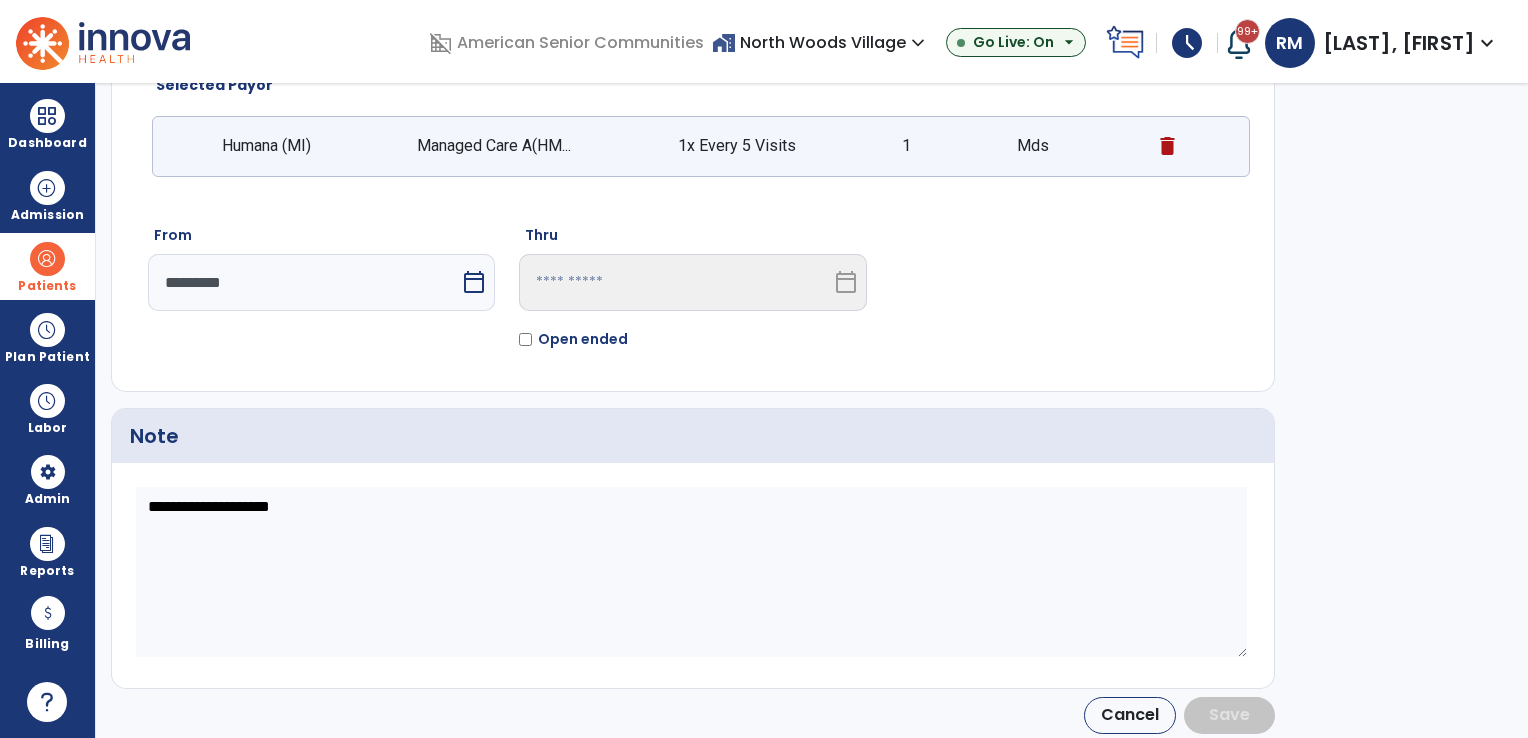 scroll, scrollTop: 40, scrollLeft: 0, axis: vertical 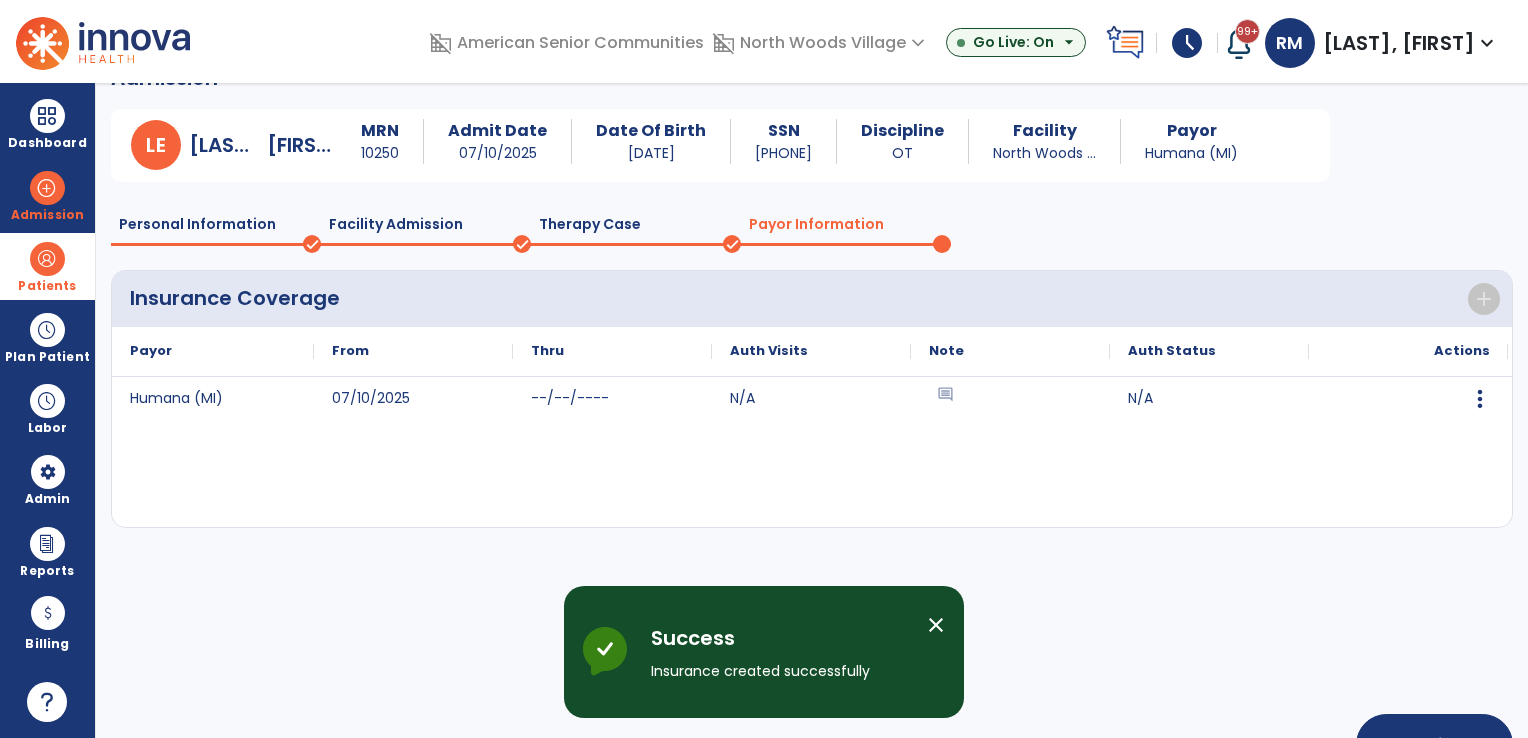 click on "close" at bounding box center [936, 625] 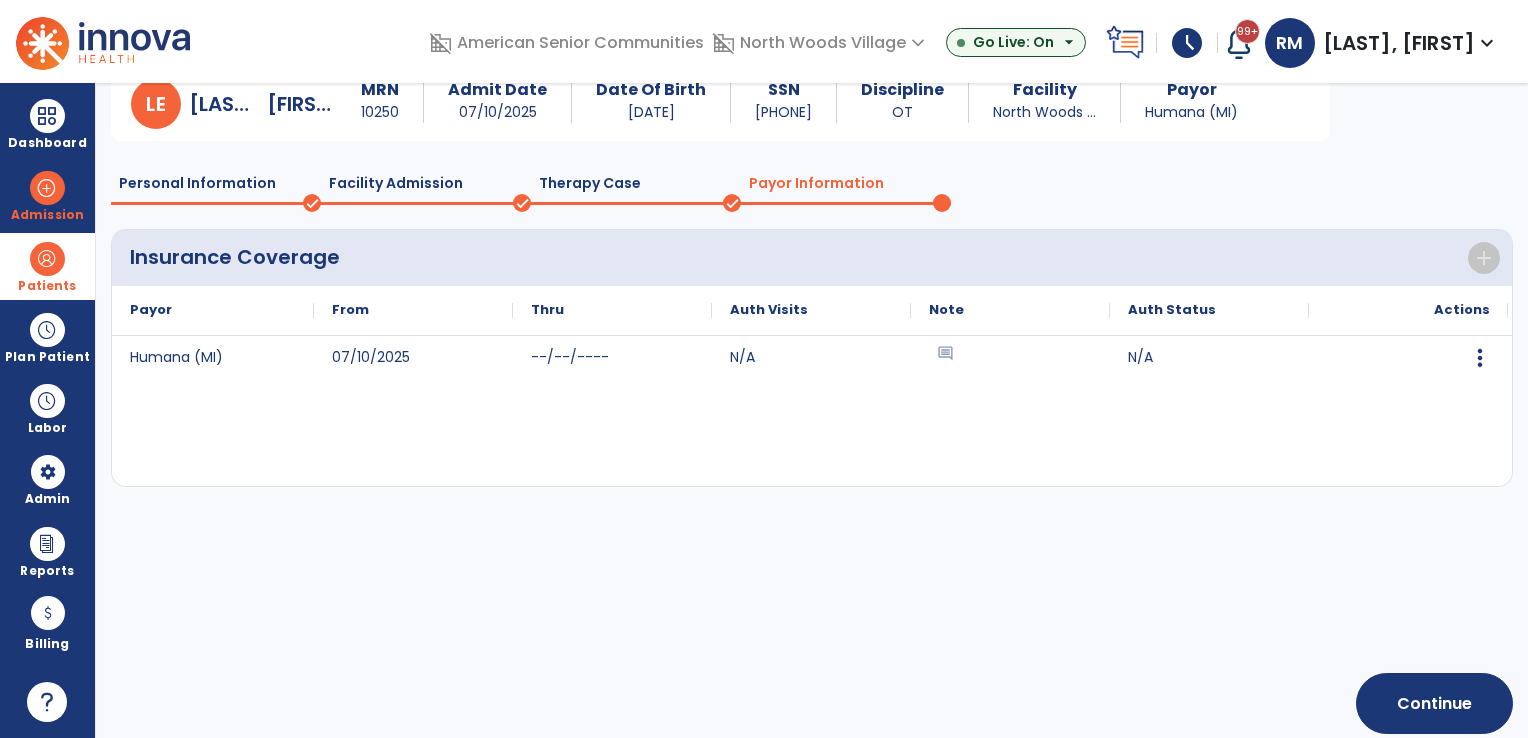 scroll, scrollTop: 100, scrollLeft: 0, axis: vertical 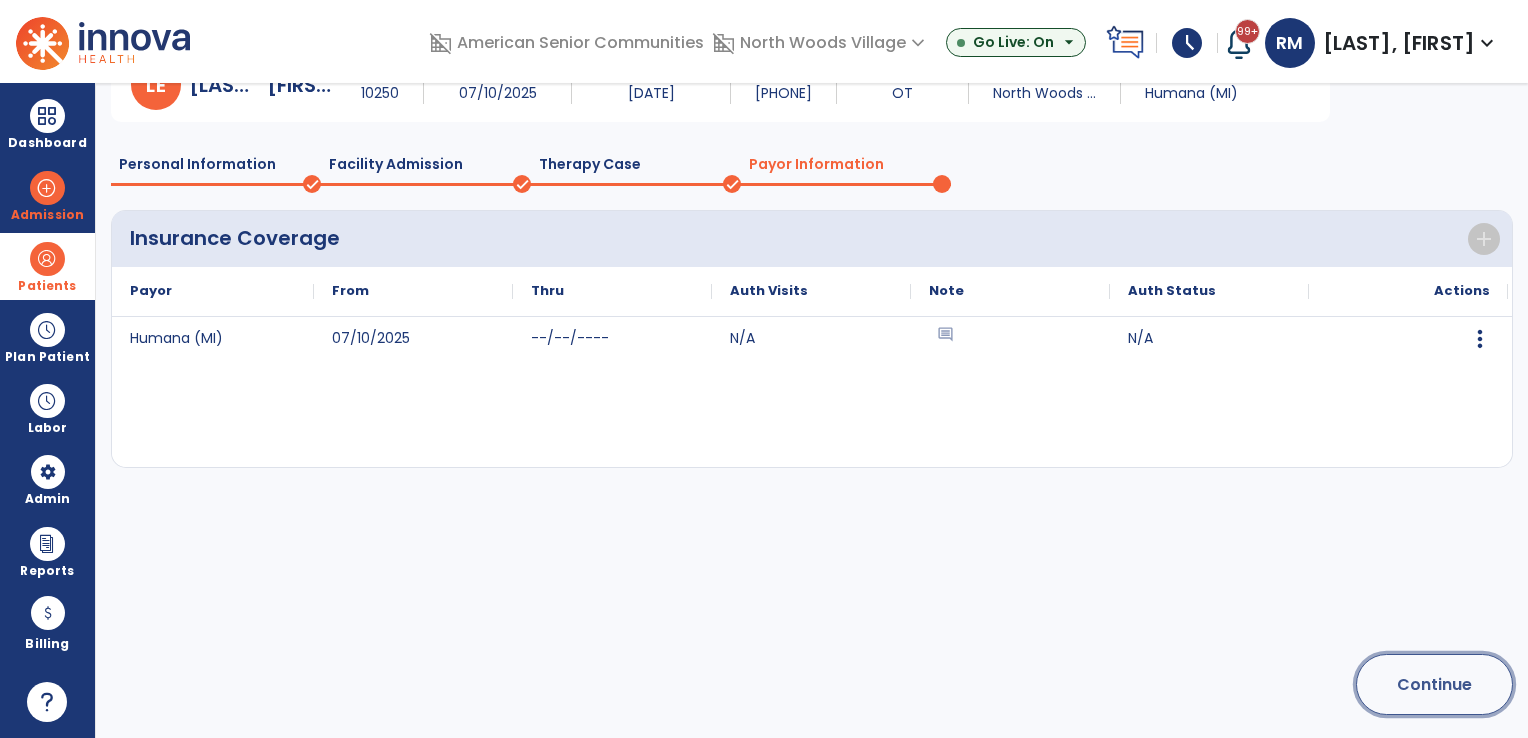 click on "Continue" 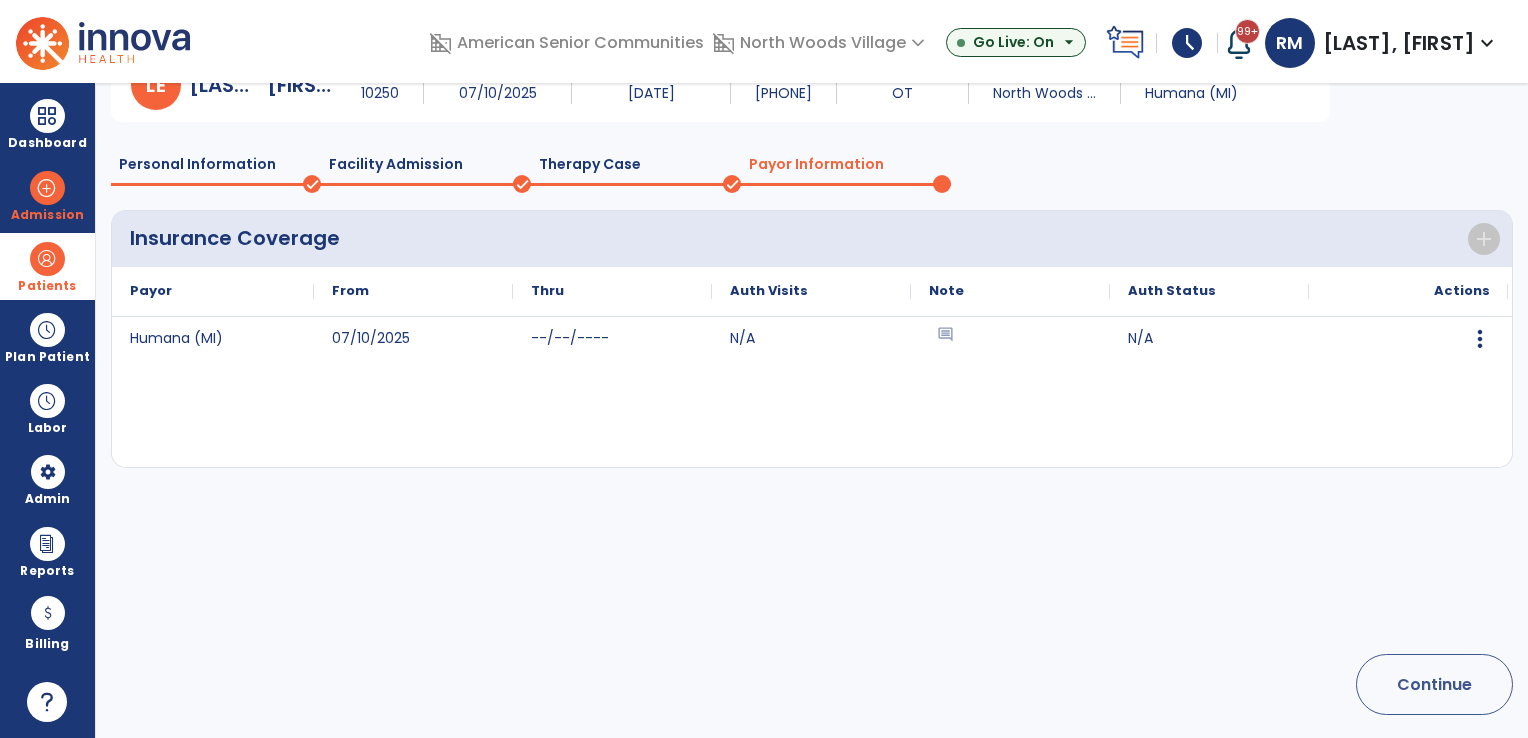 scroll, scrollTop: 64, scrollLeft: 0, axis: vertical 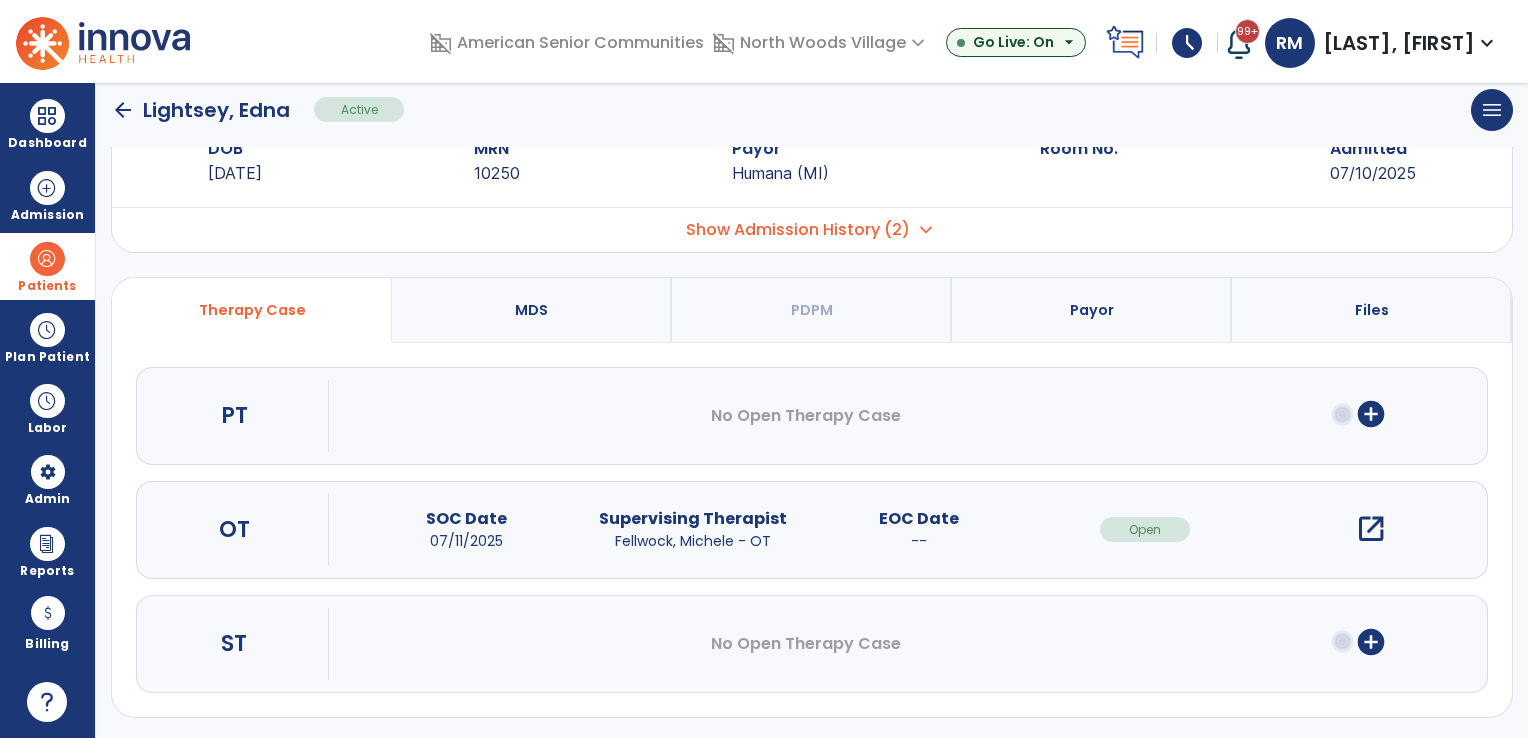 click on "add_circle" at bounding box center (1371, 414) 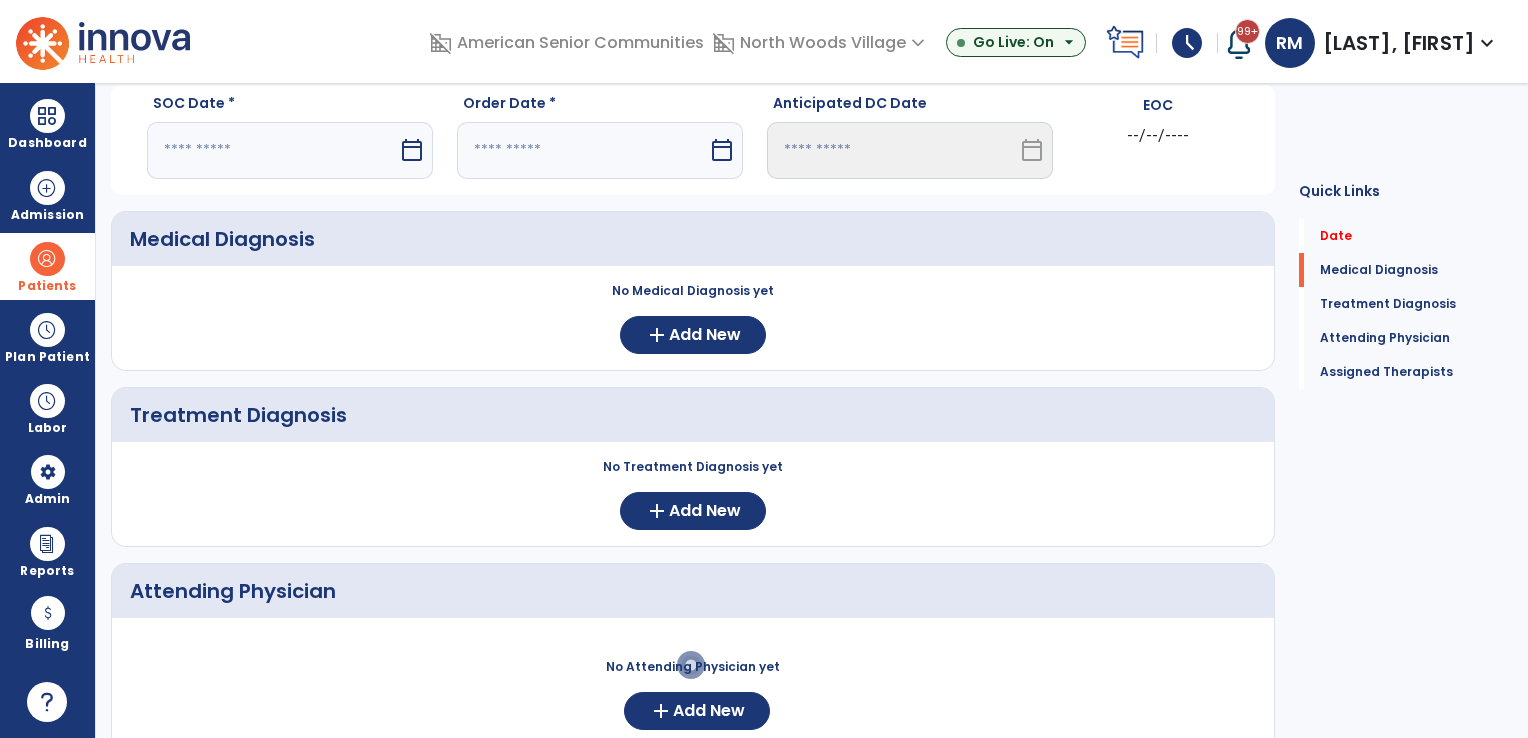 click on "calendar_today" at bounding box center (412, 150) 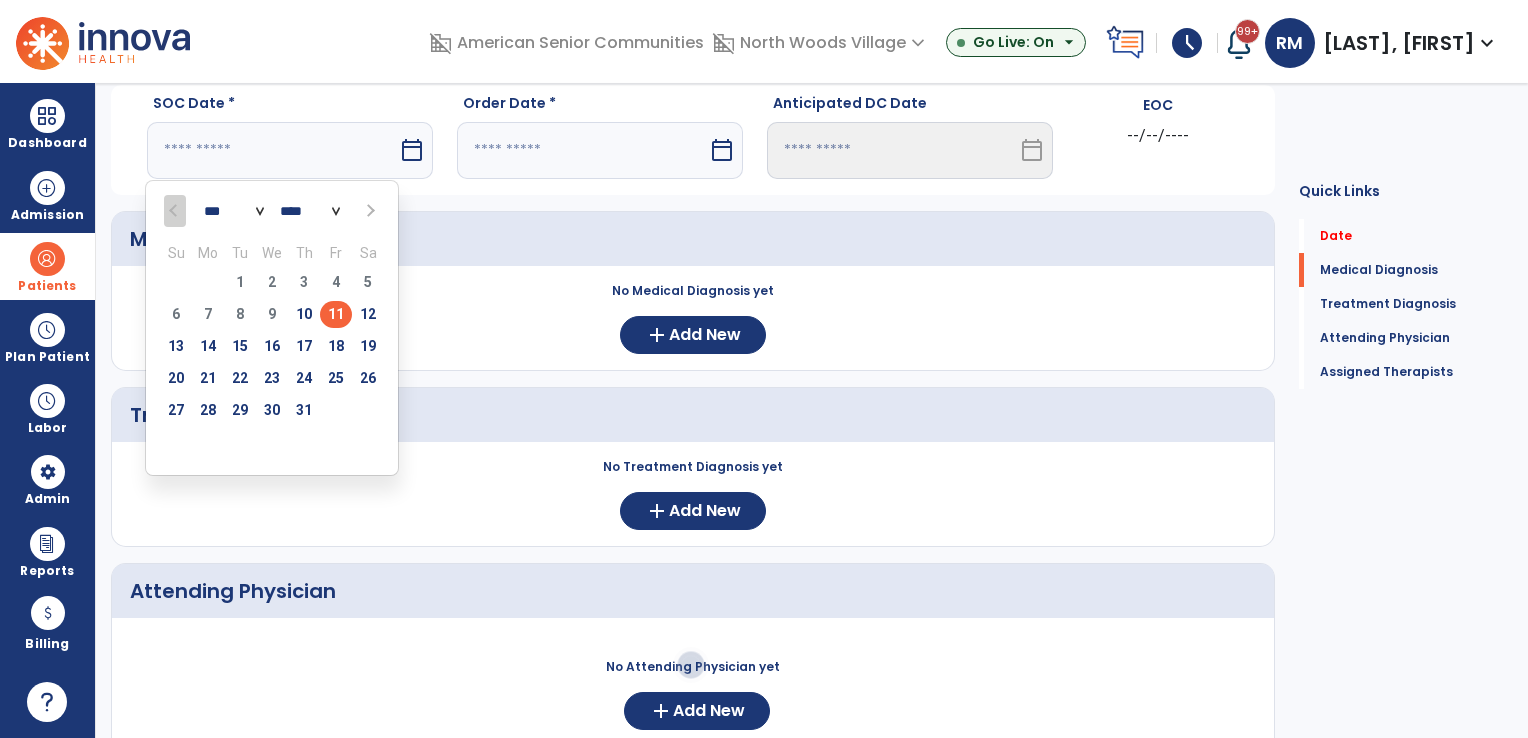 click on "11" at bounding box center (336, 314) 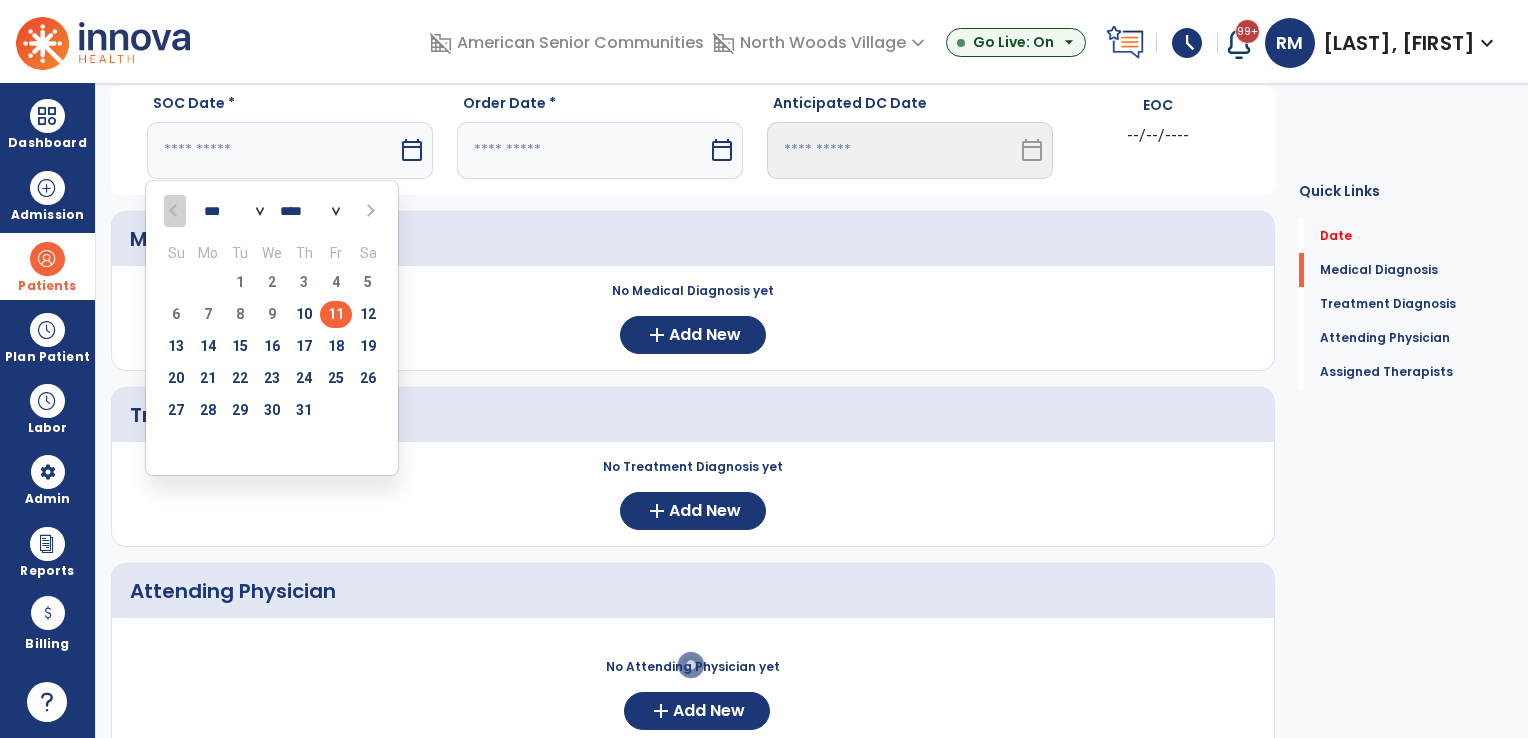 type on "*********" 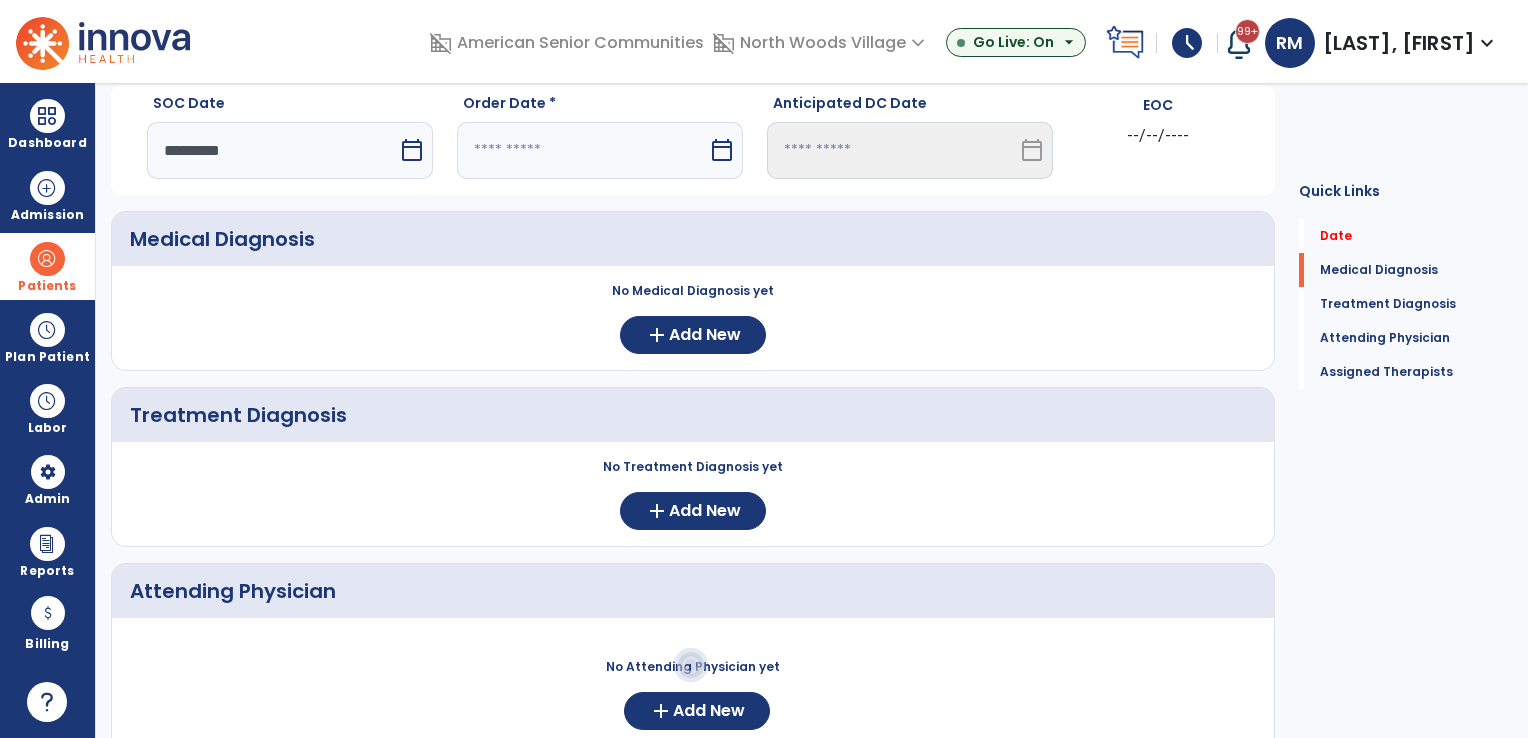 click on "calendar_today" at bounding box center [722, 150] 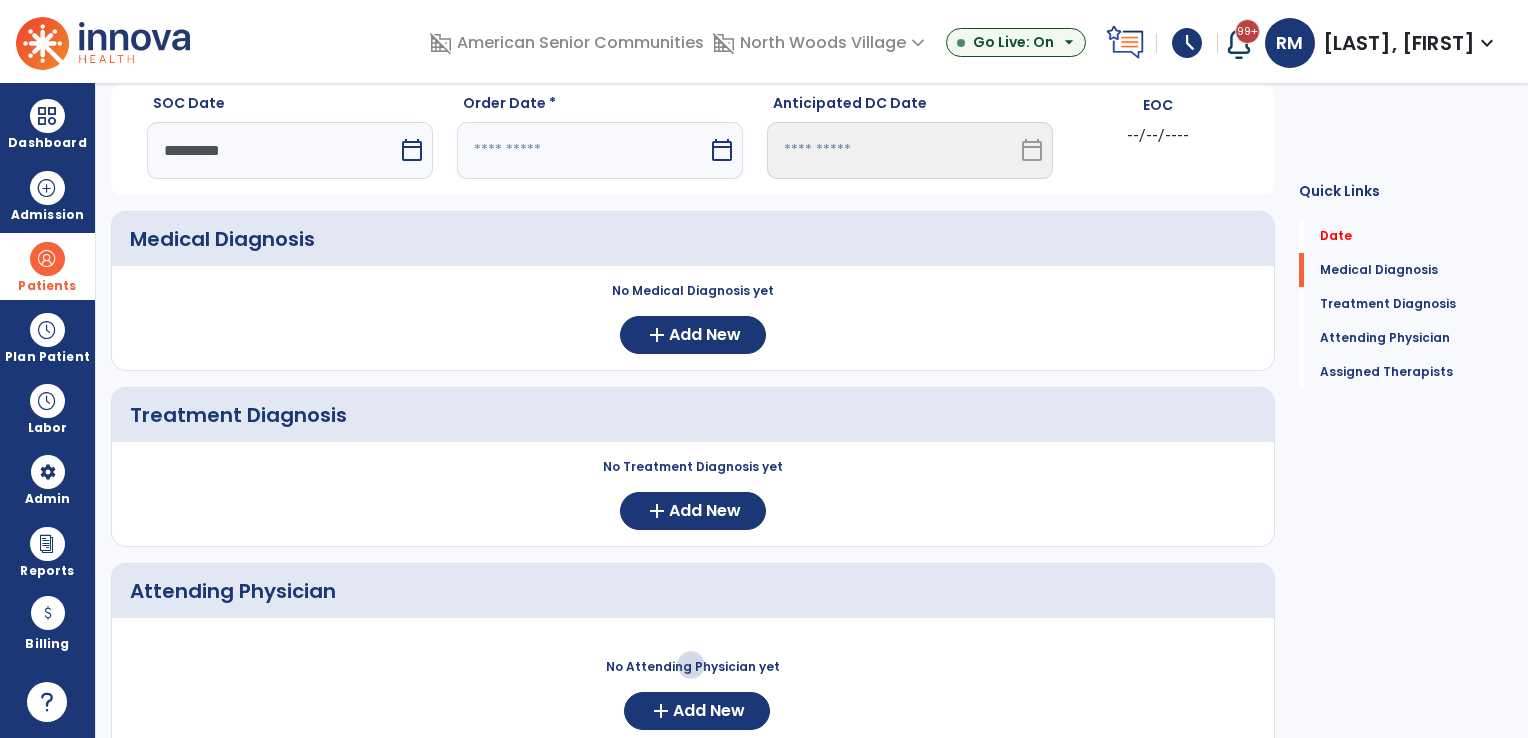 select on "*" 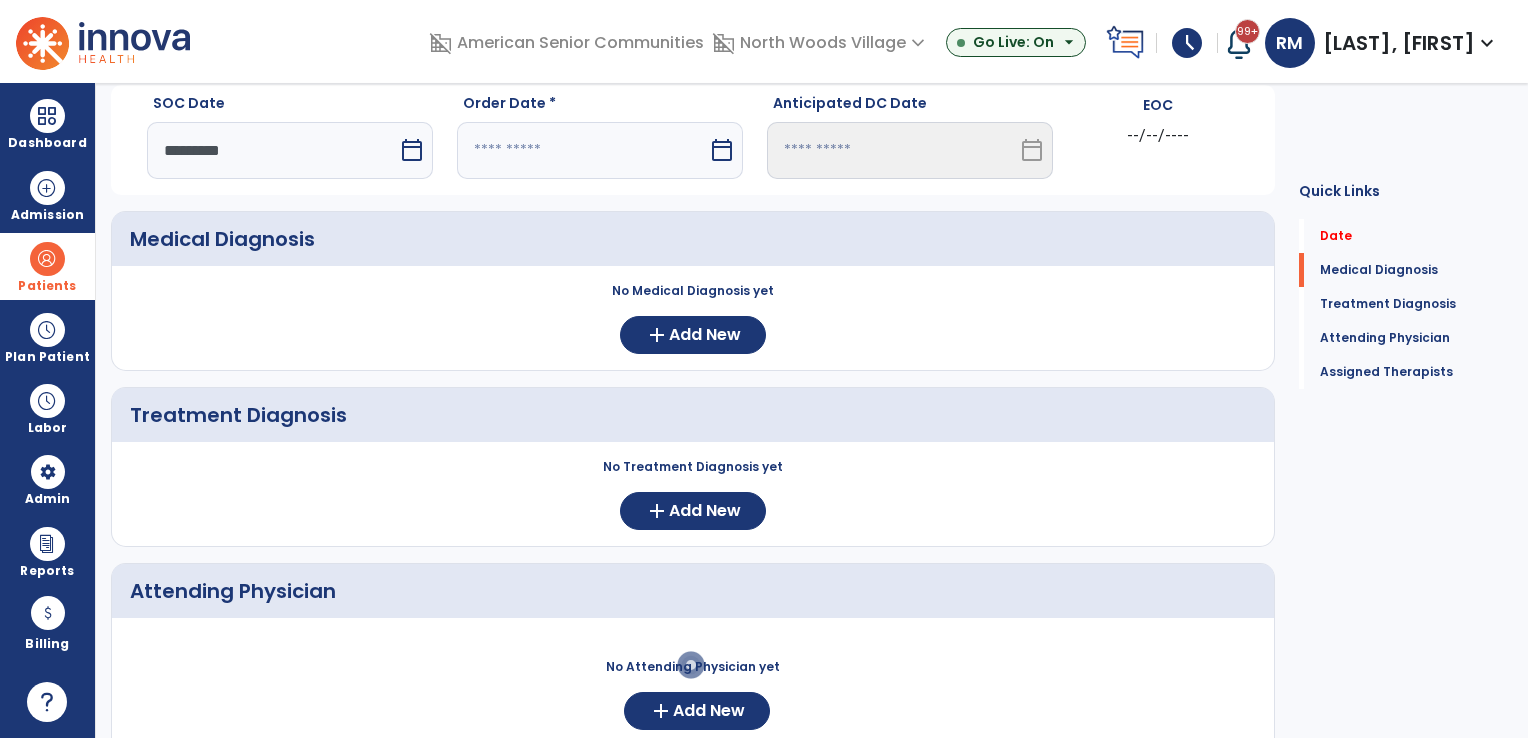 select on "****" 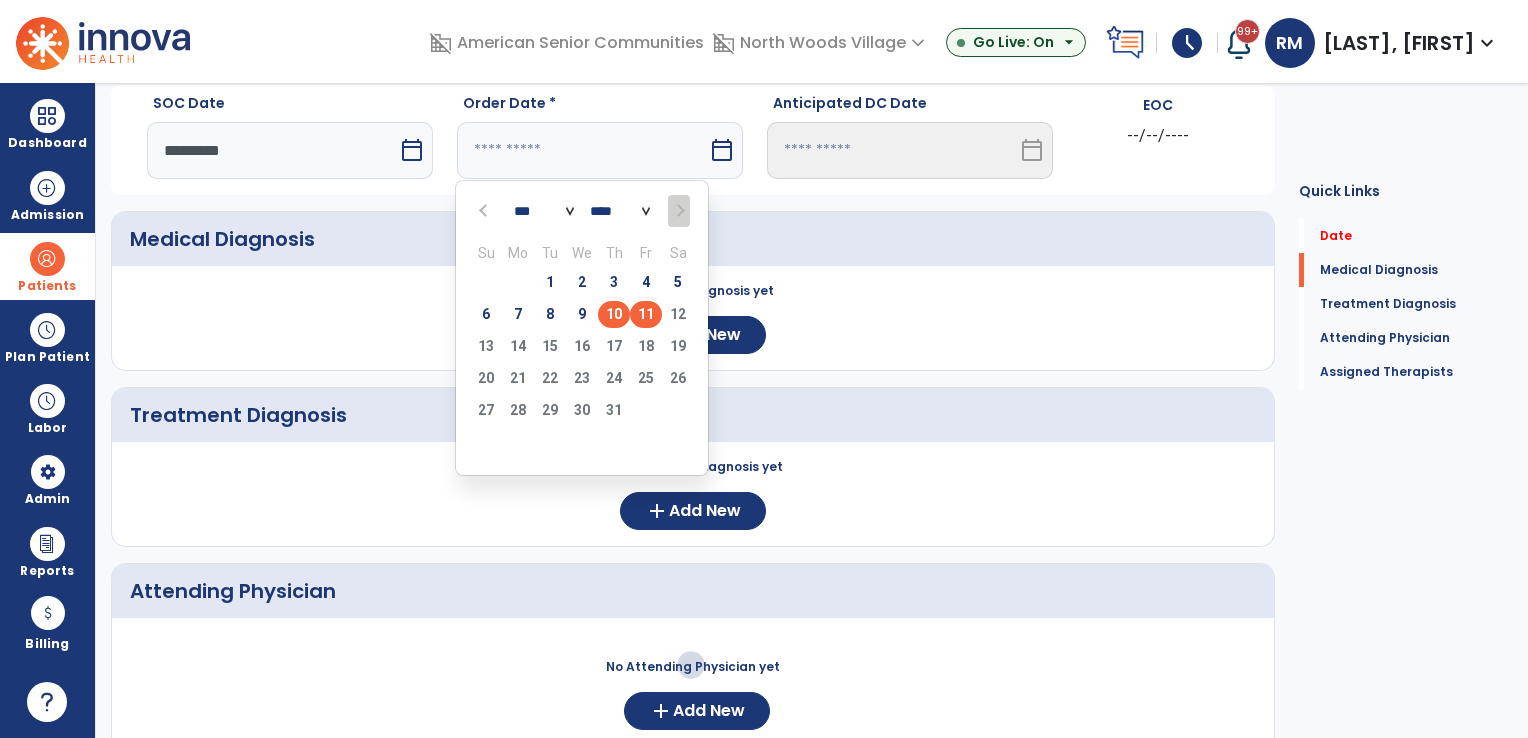 click on "10" at bounding box center [614, 314] 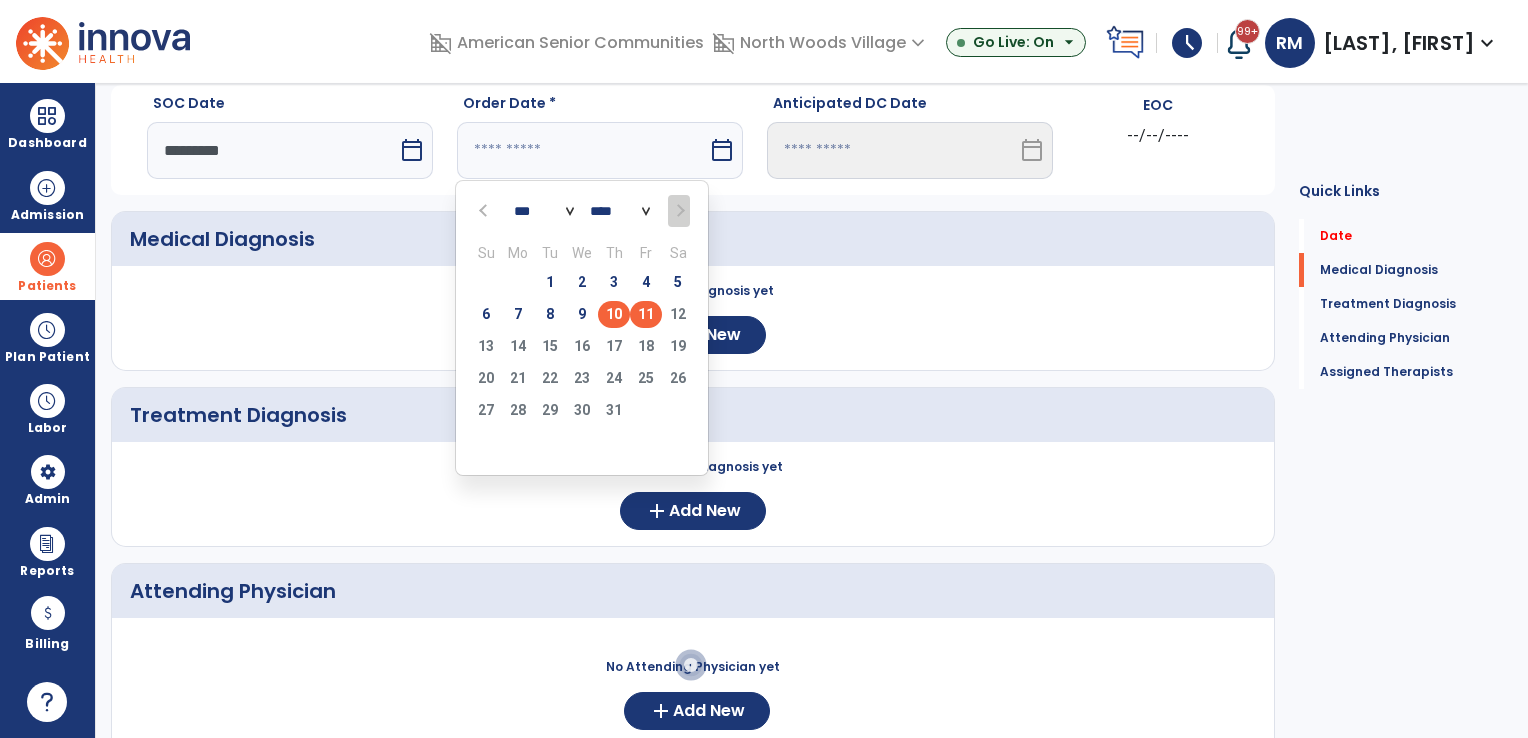 type on "*********" 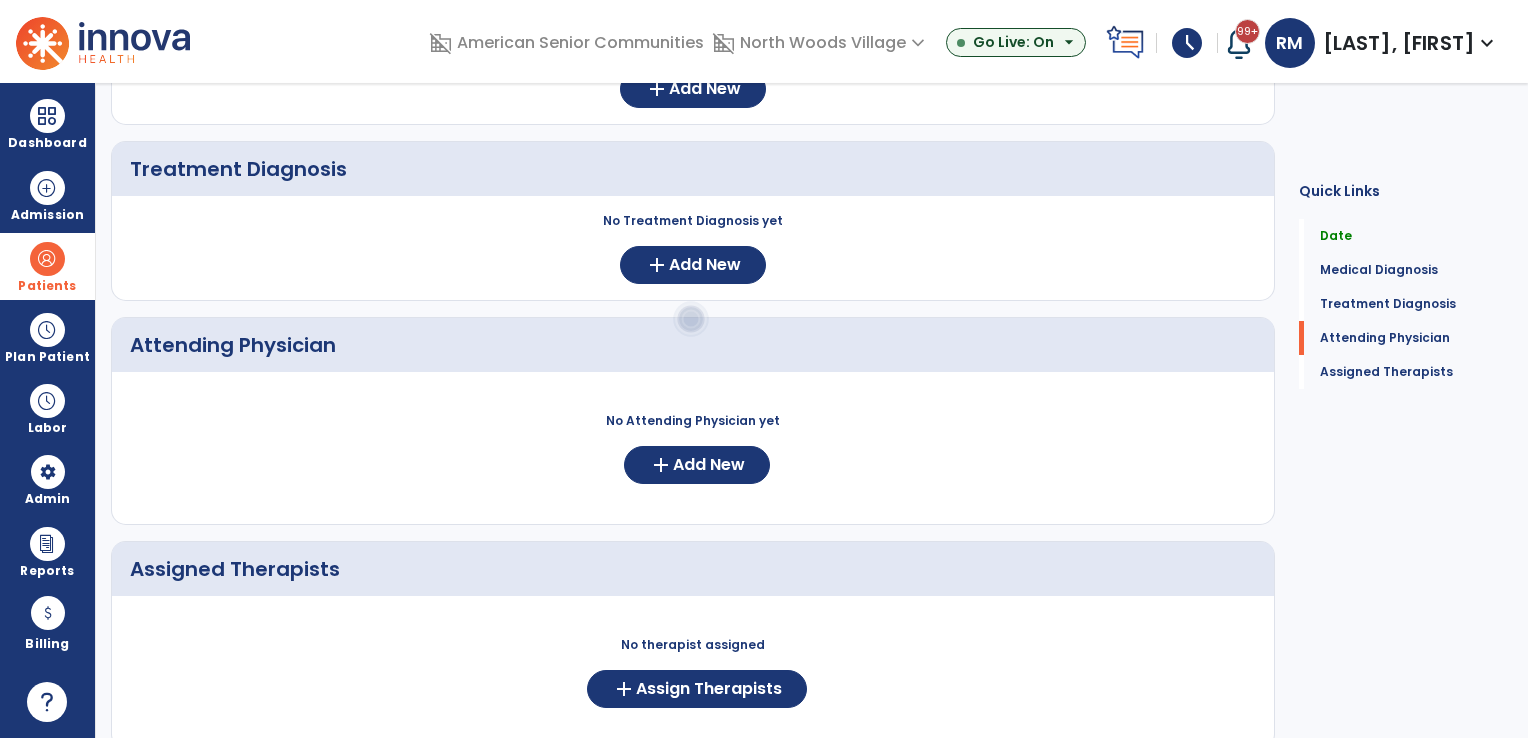 scroll, scrollTop: 409, scrollLeft: 0, axis: vertical 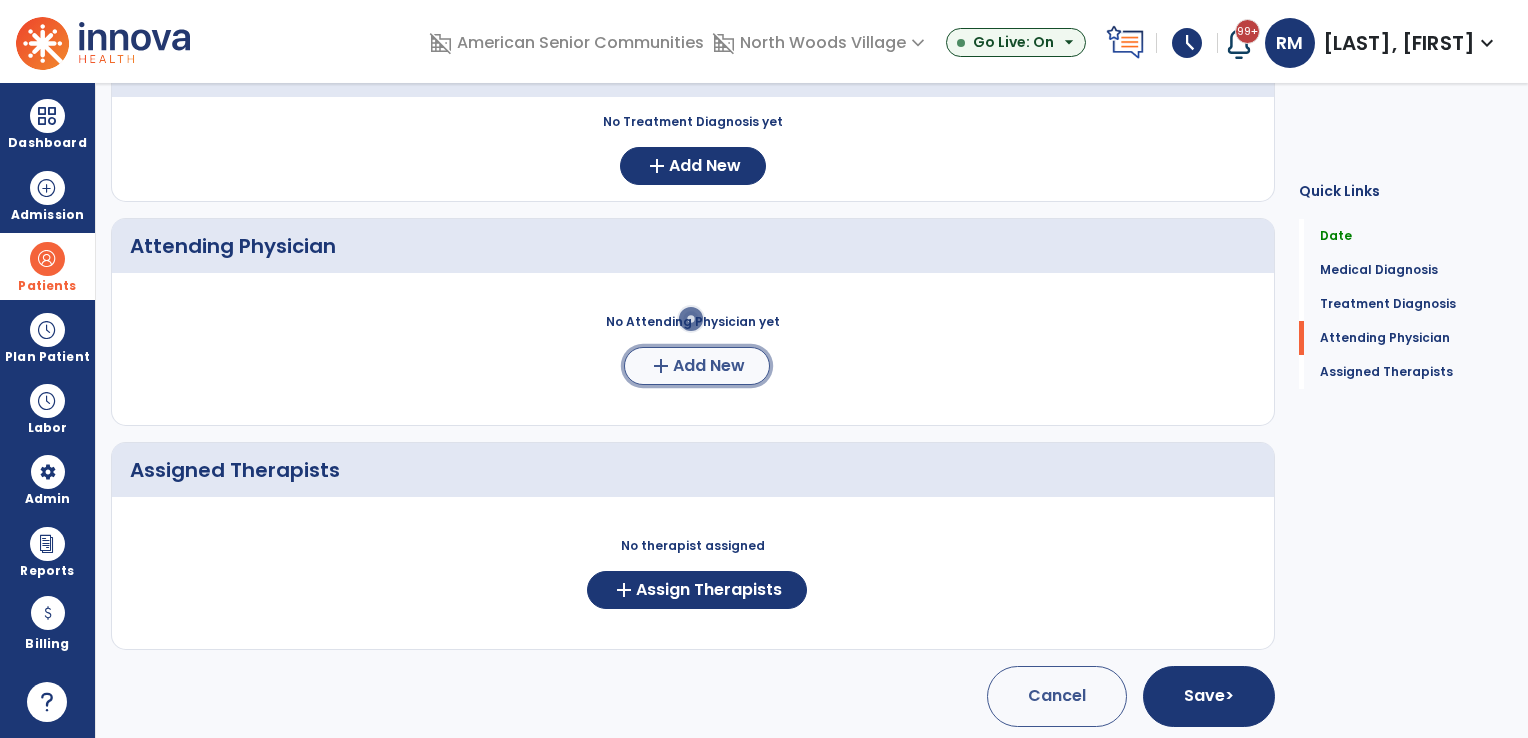 click on "Add New" 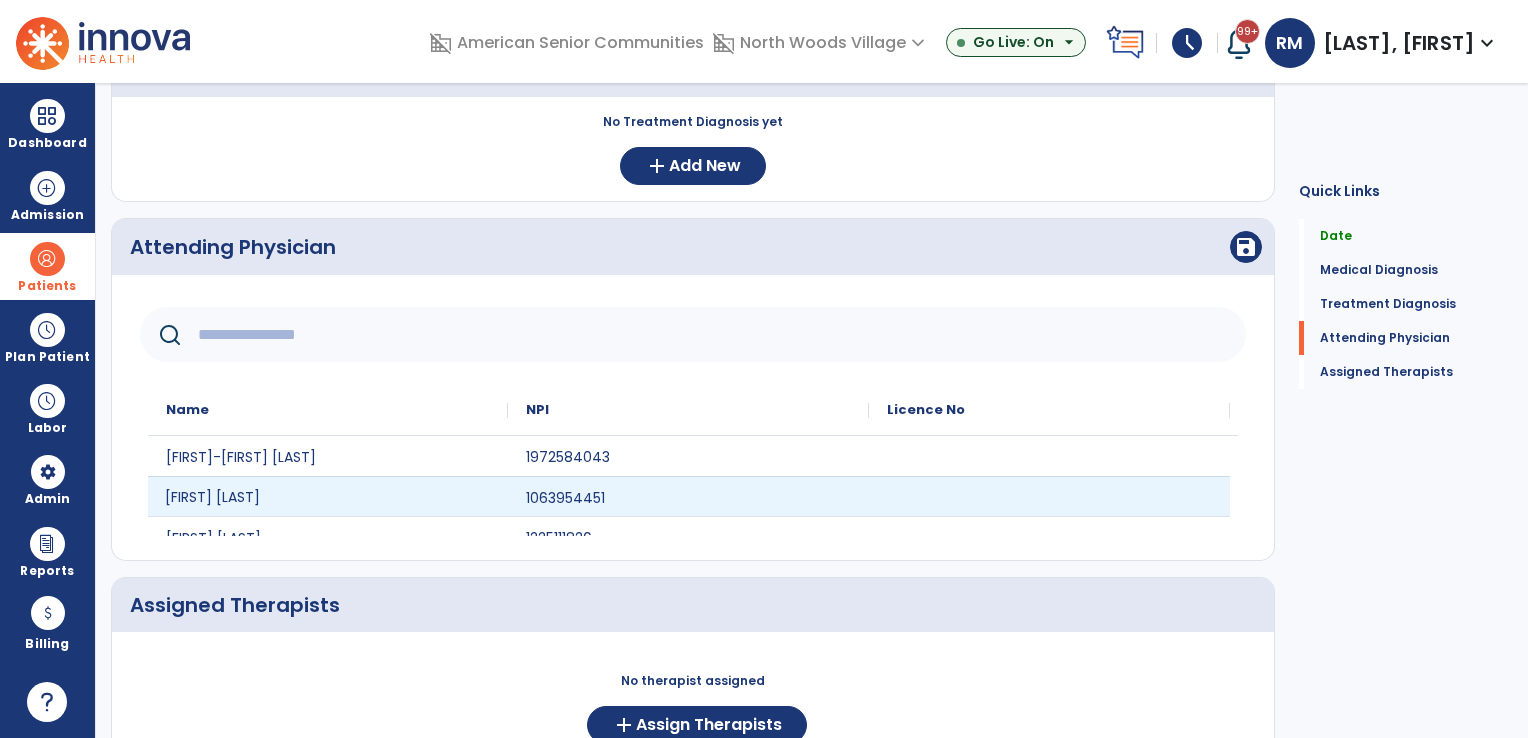 click on "[FIRST] [LAST]" 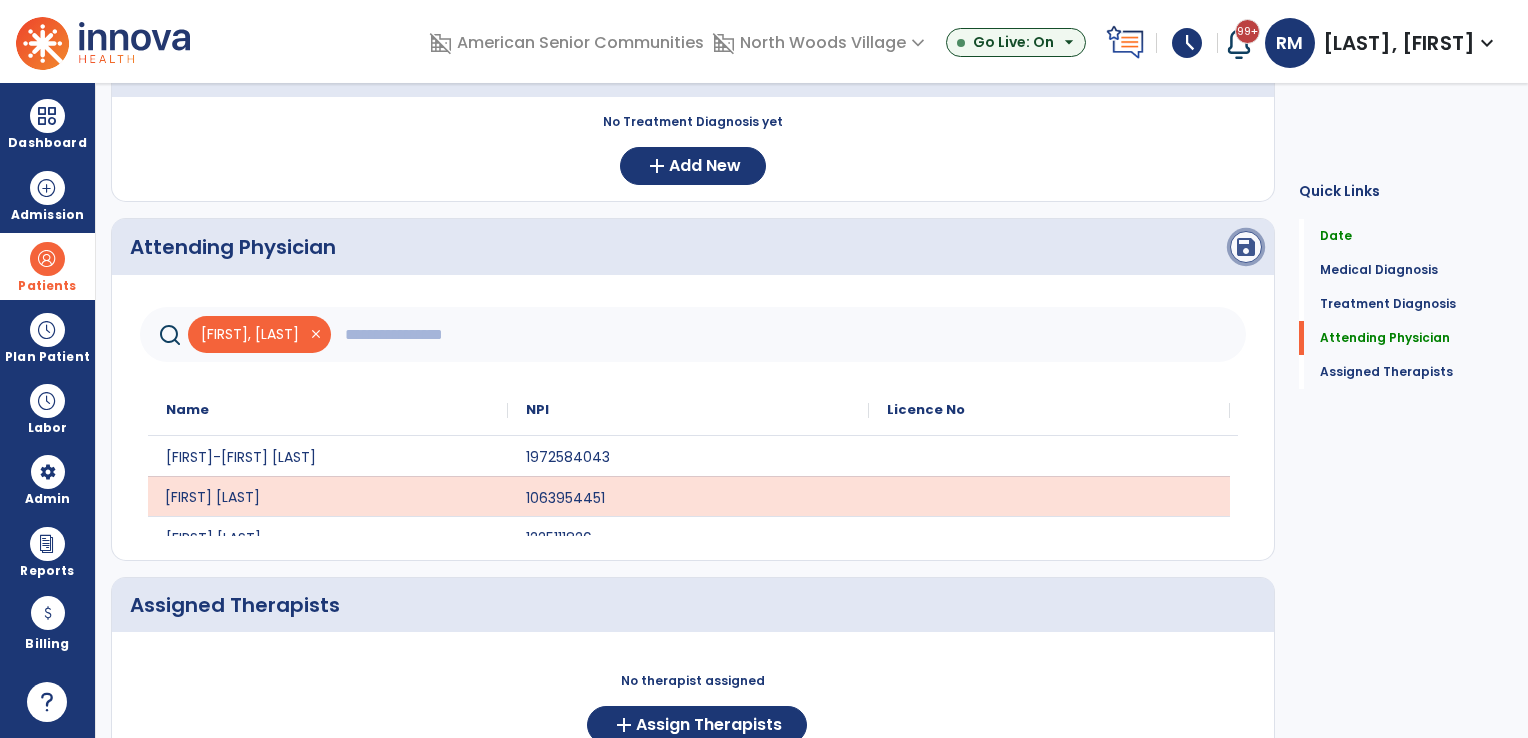 click on "save" 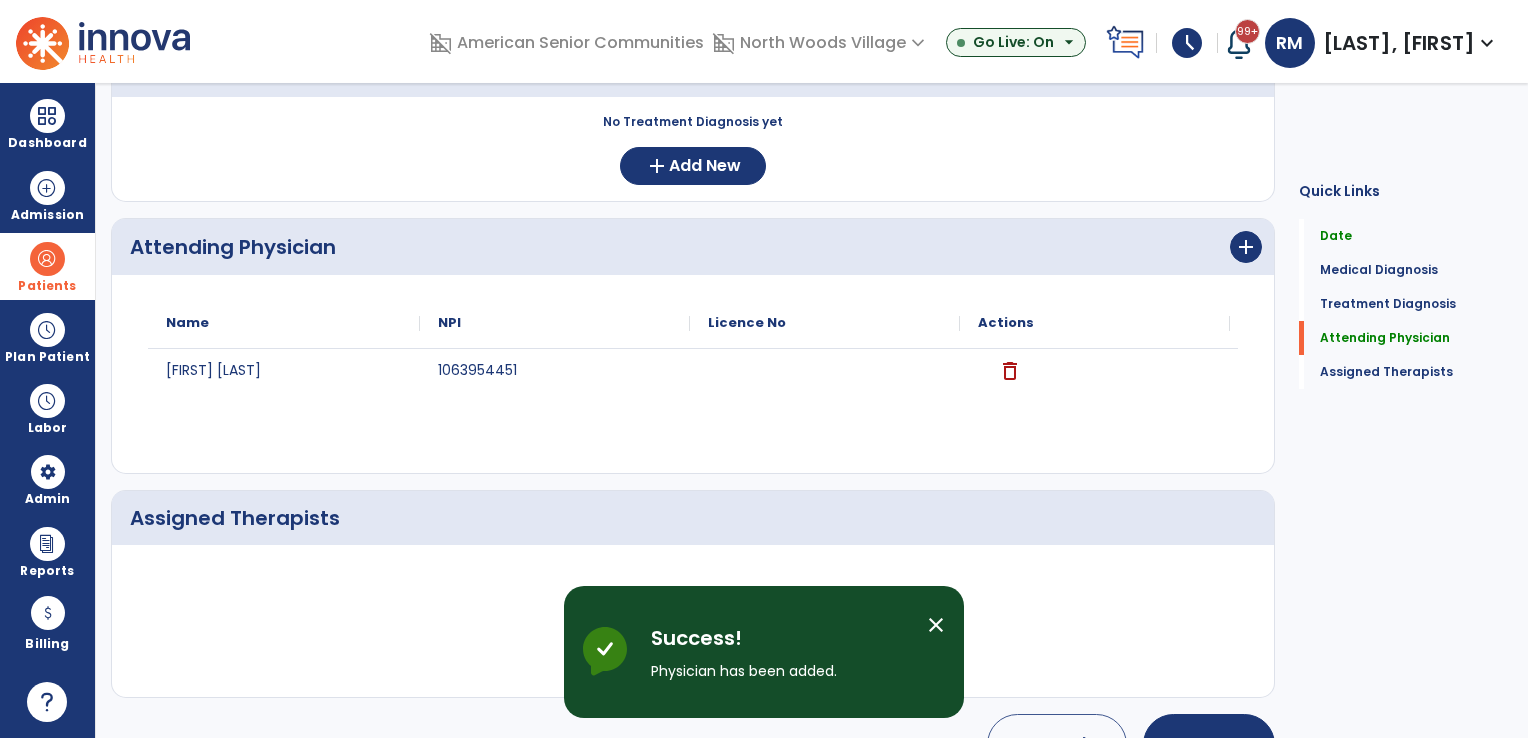 click on "close" at bounding box center (936, 625) 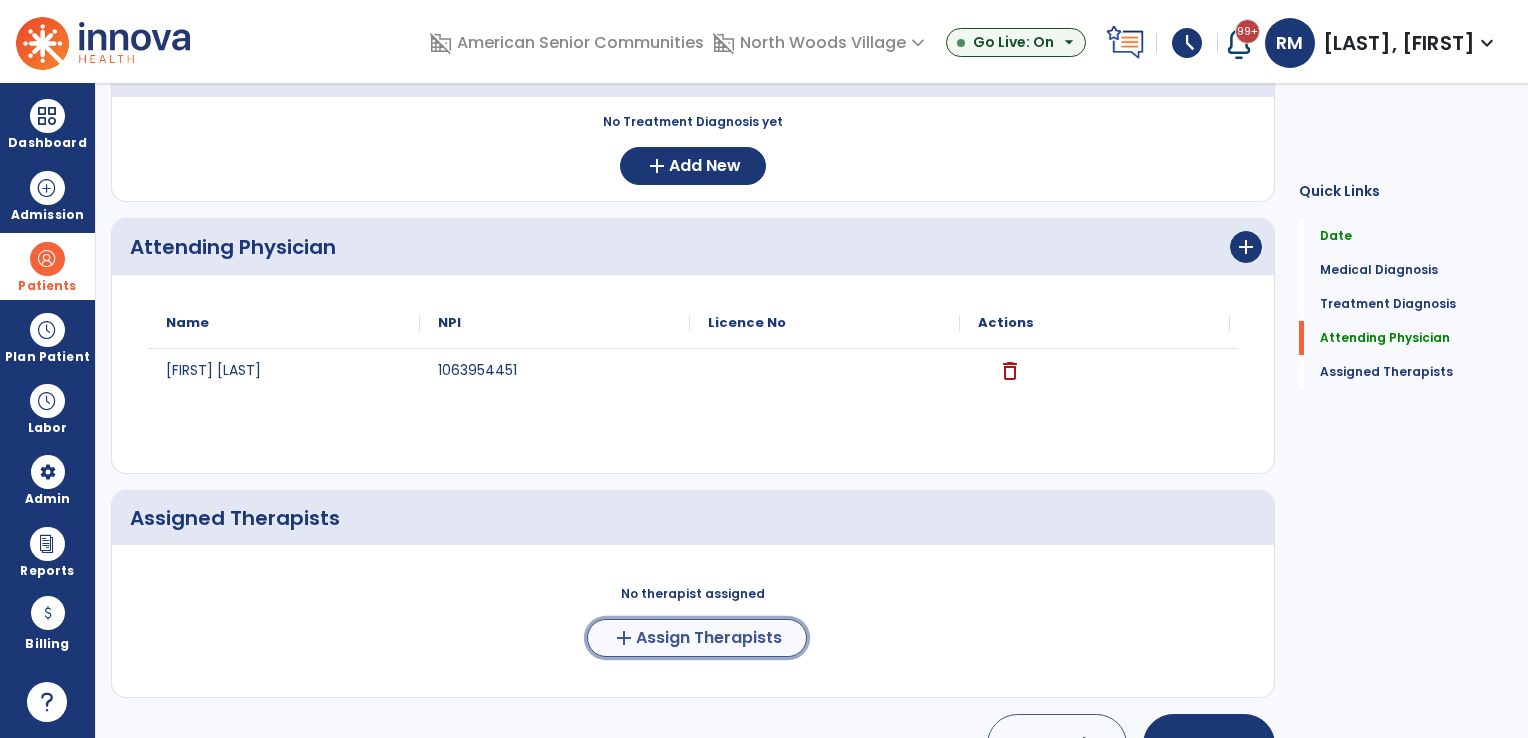 click on "Assign Therapists" 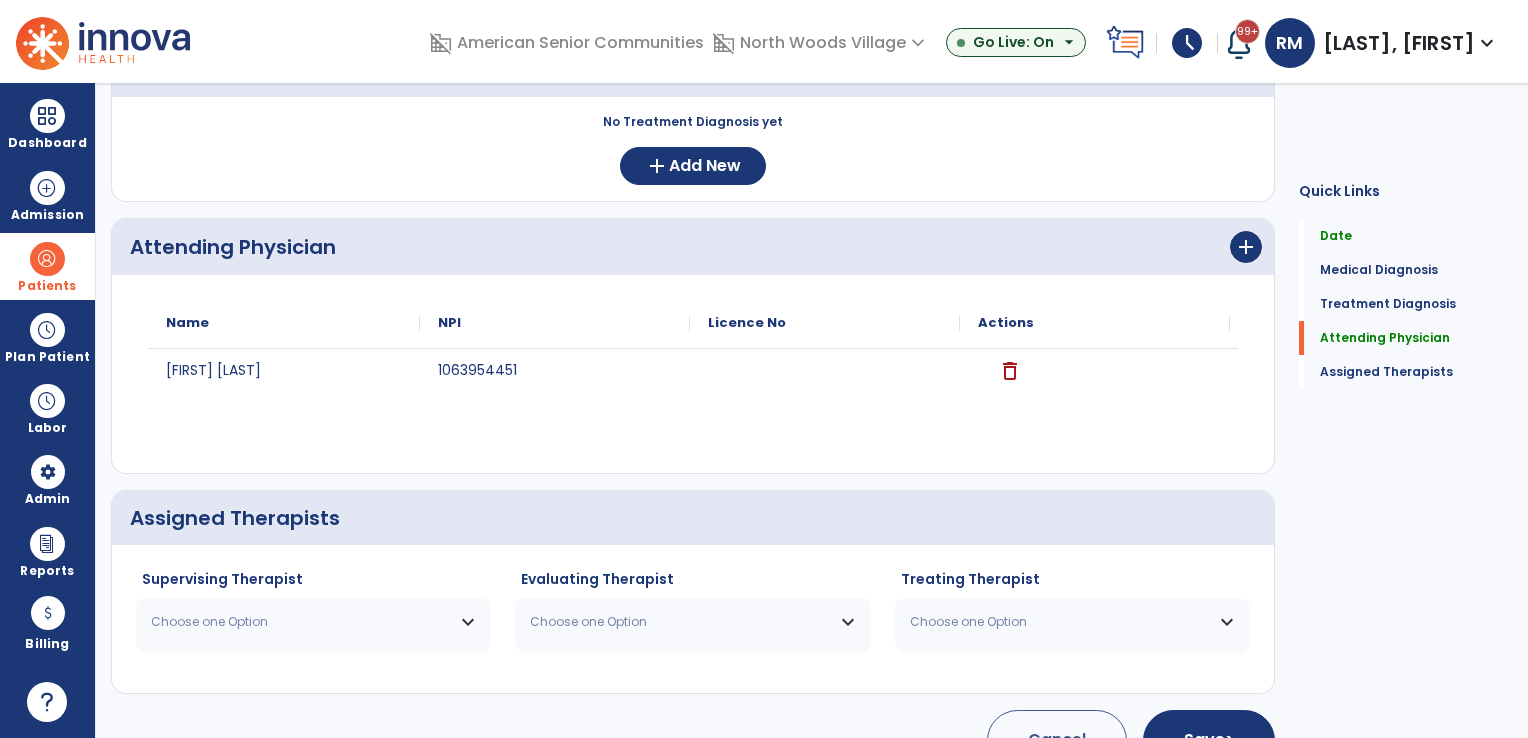 click on "Choose one Option" at bounding box center (313, 622) 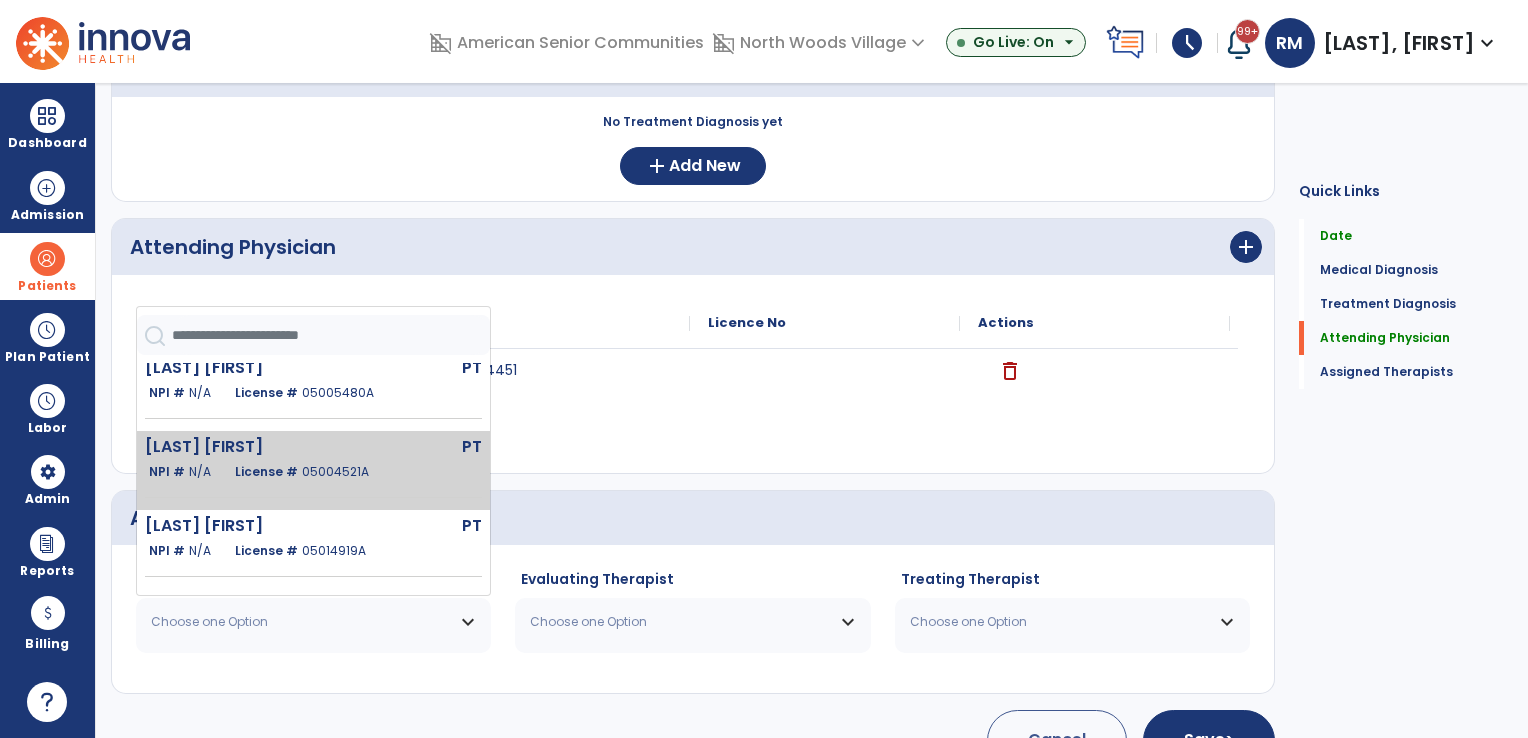 scroll, scrollTop: 148, scrollLeft: 0, axis: vertical 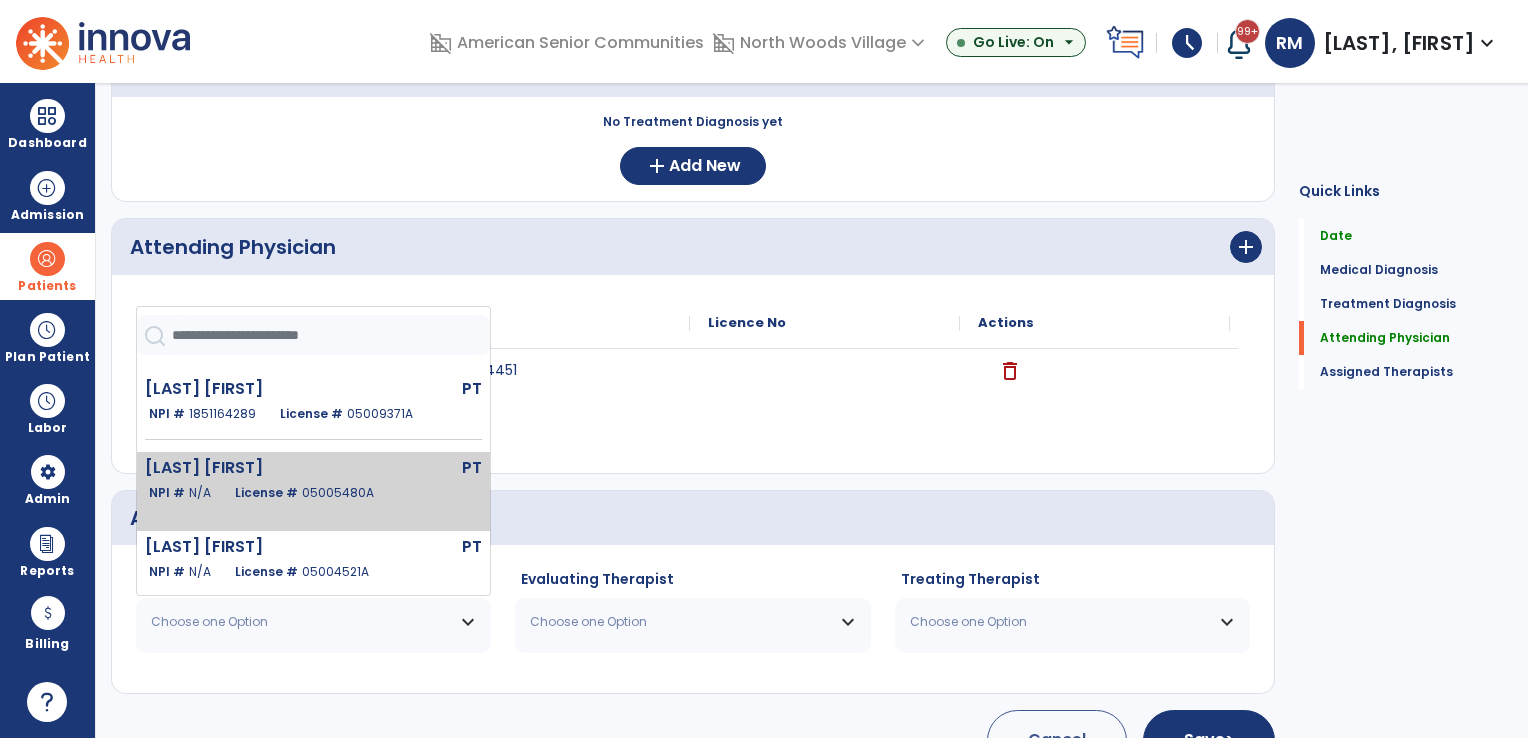 click on "NPI #  N/A   License #  [LICENSE]" 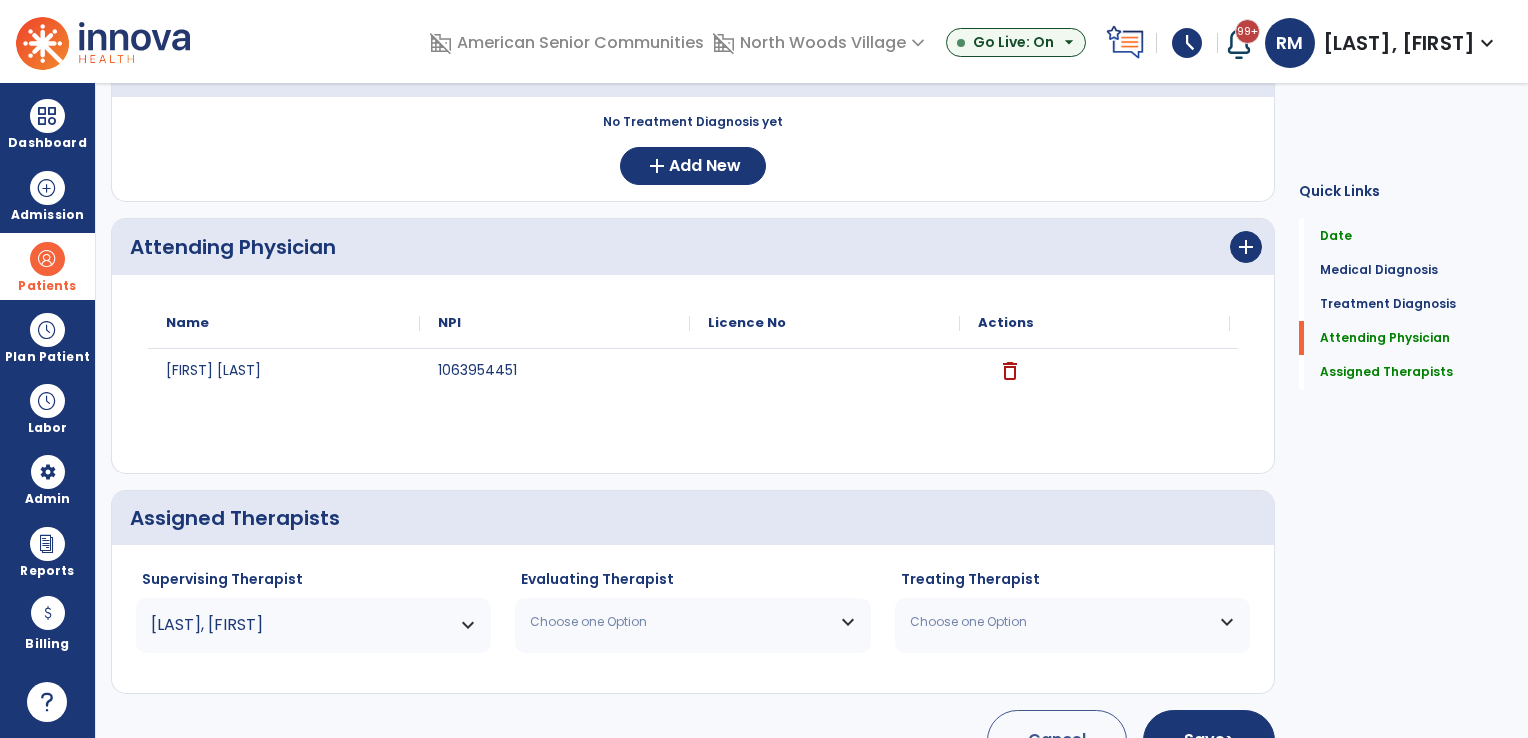 click on "Choose one Option" at bounding box center (680, 622) 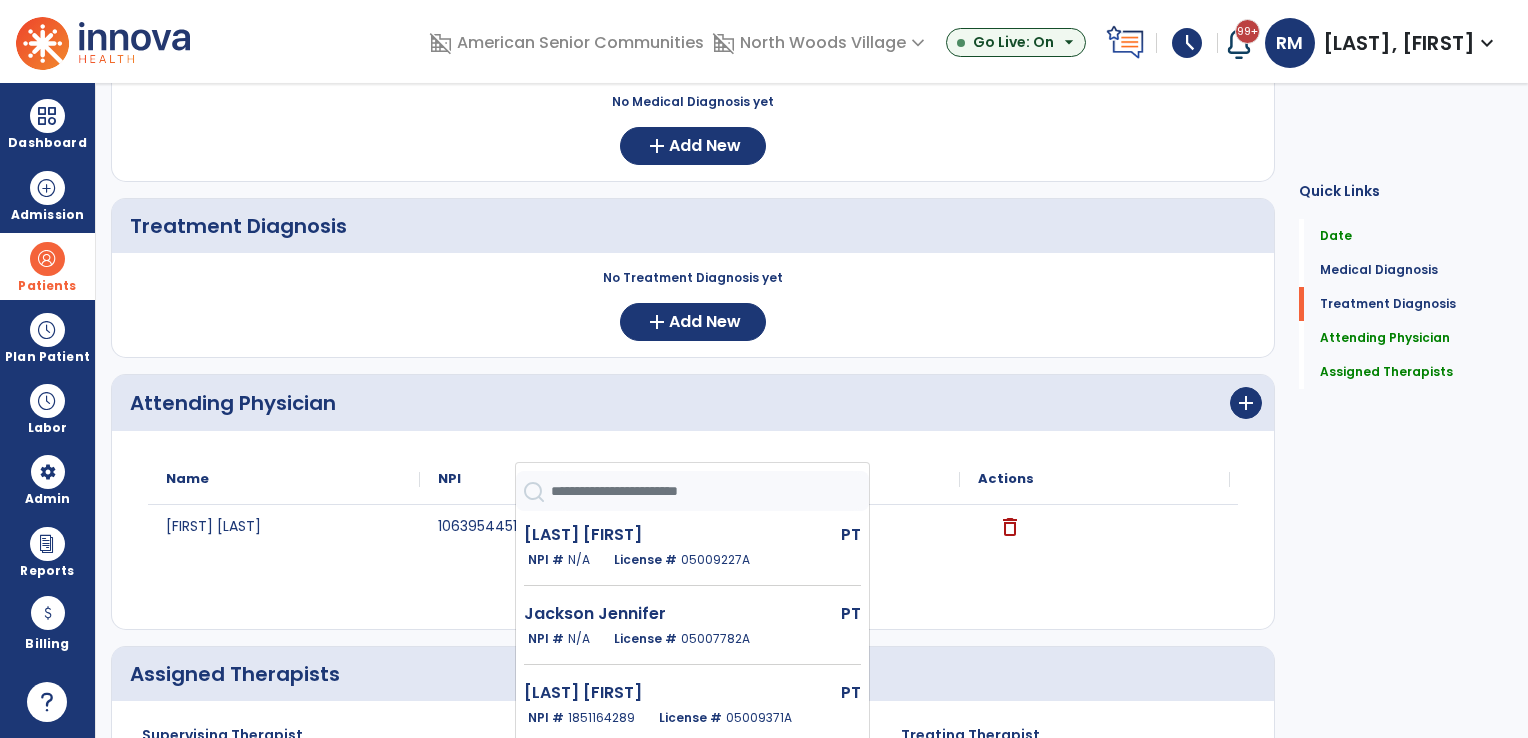 scroll, scrollTop: 209, scrollLeft: 0, axis: vertical 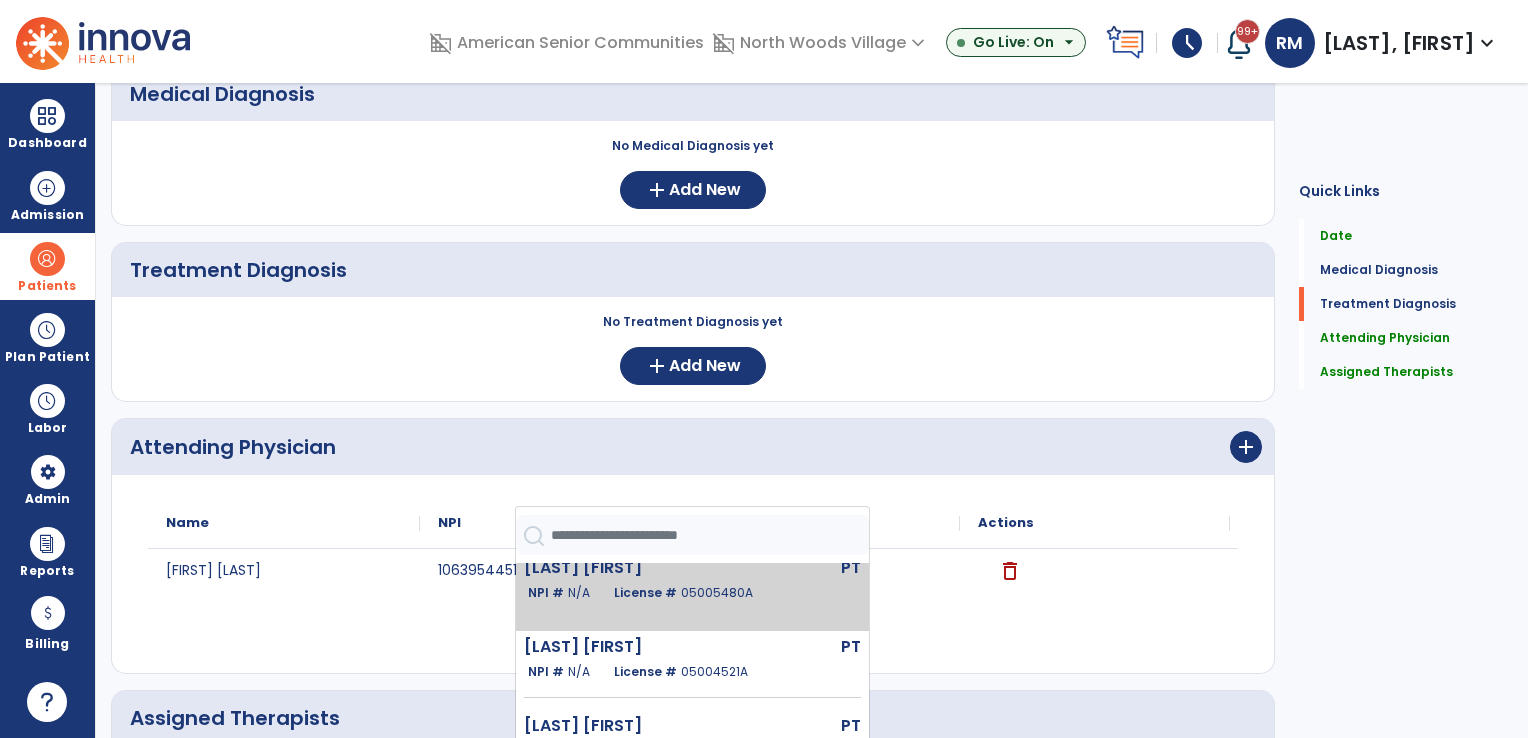 click on "License # [LICENSE]" 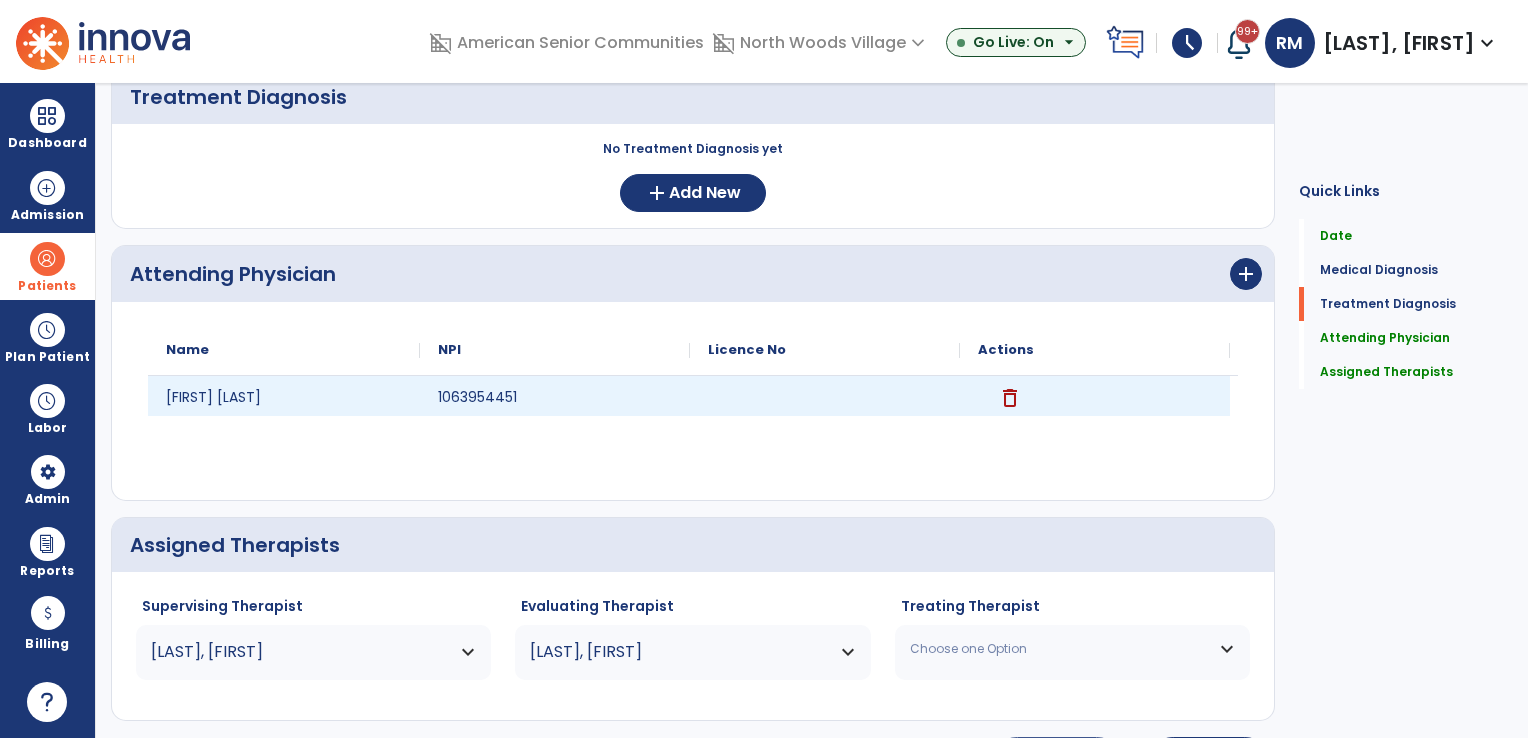 scroll, scrollTop: 454, scrollLeft: 0, axis: vertical 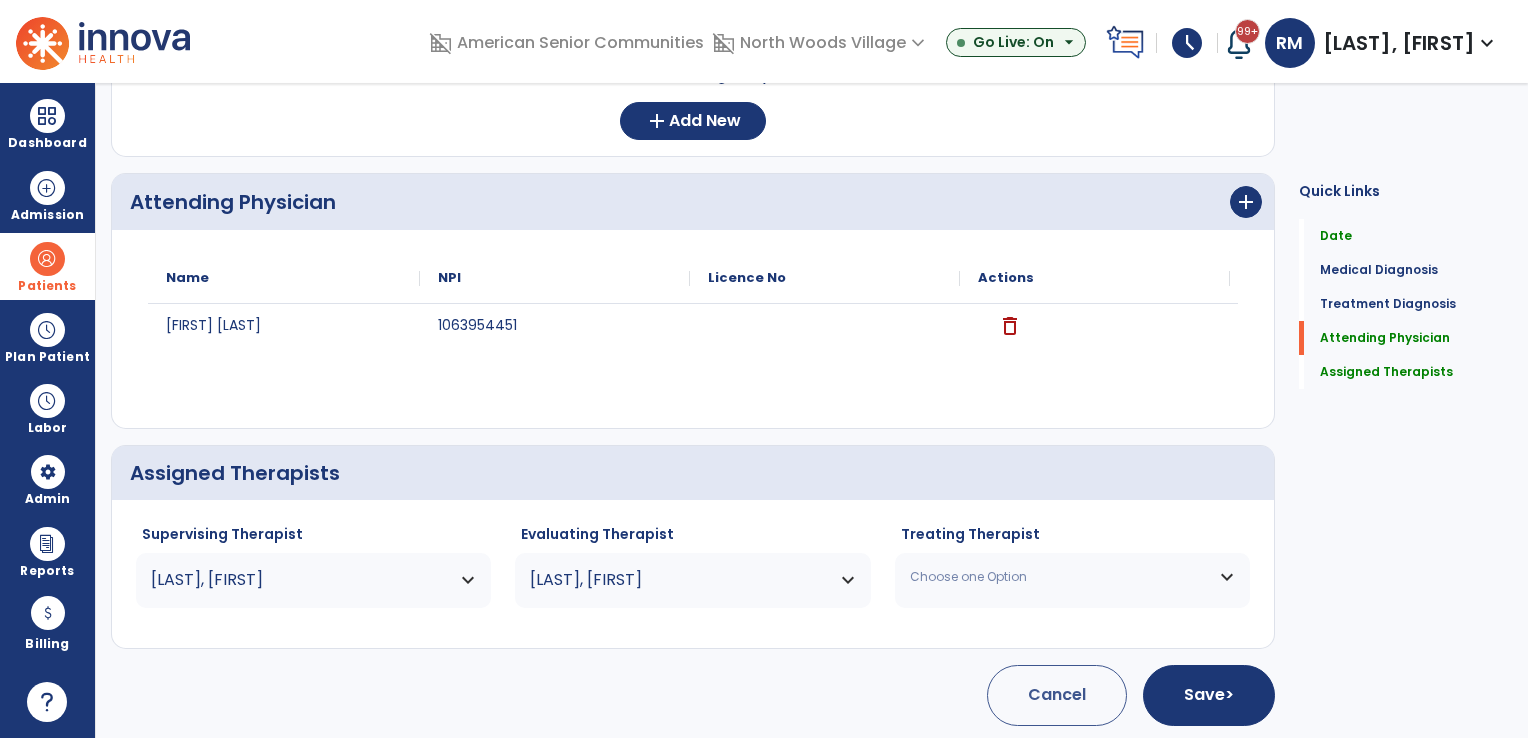 click on "Choose one Option" at bounding box center [1072, 577] 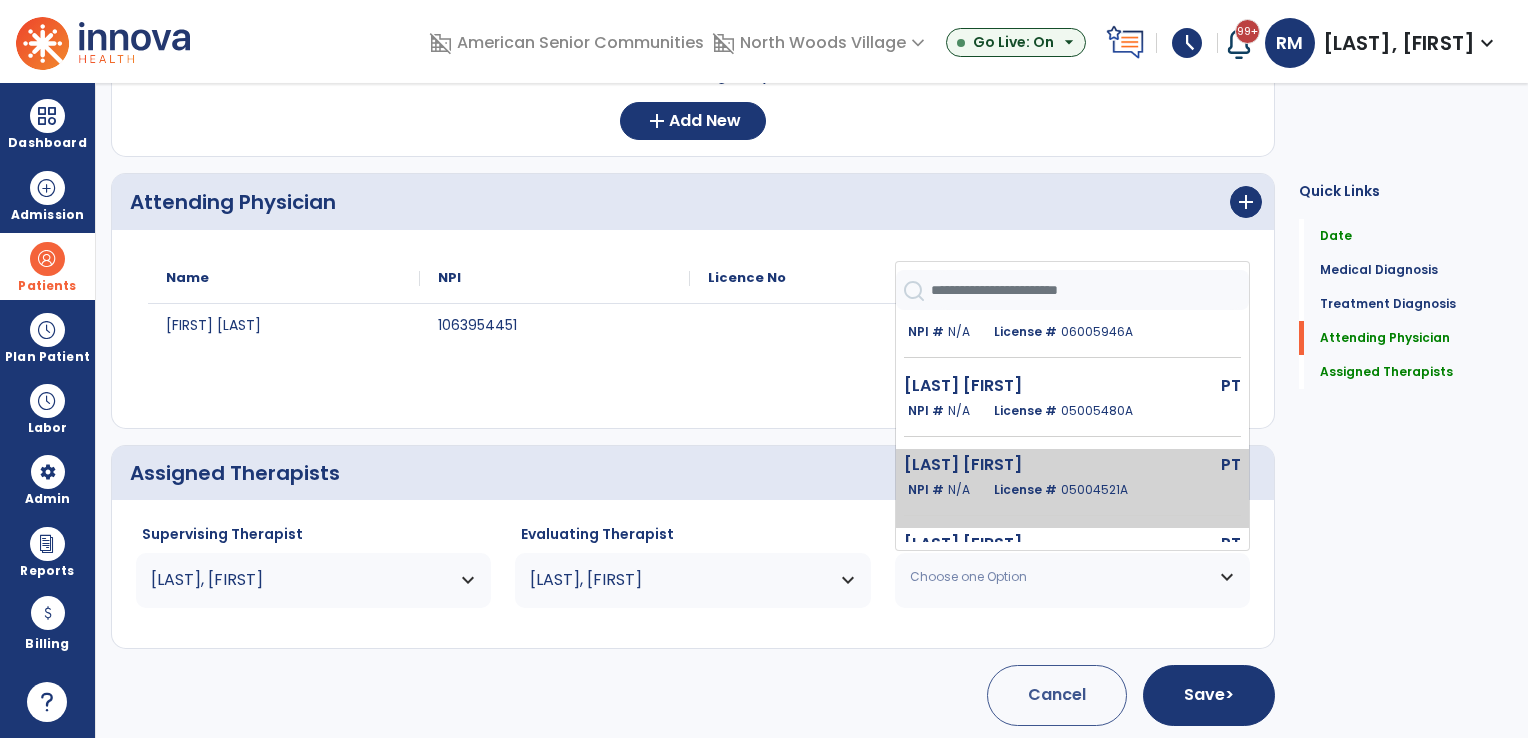 scroll, scrollTop: 400, scrollLeft: 0, axis: vertical 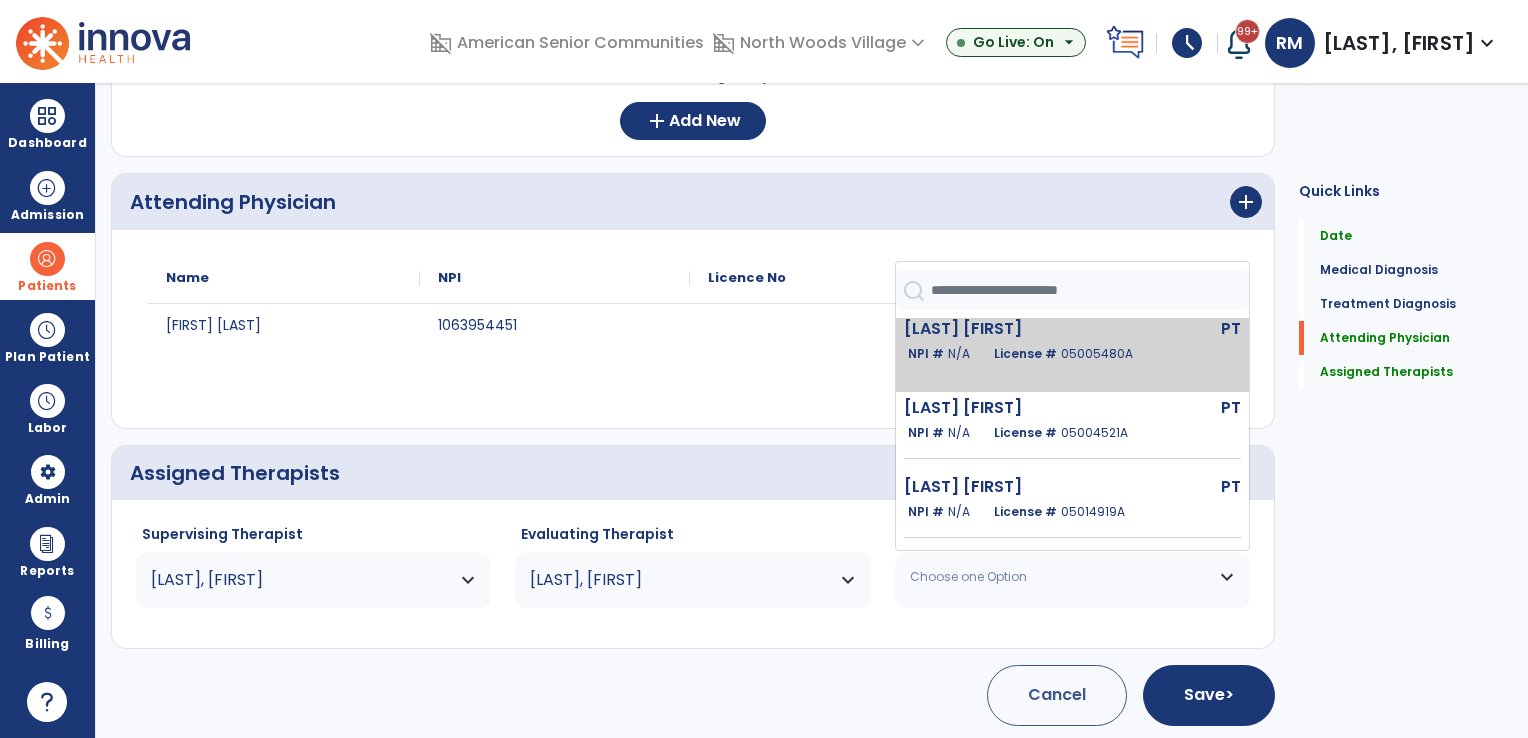 click on "[LAST] [FIRST]" 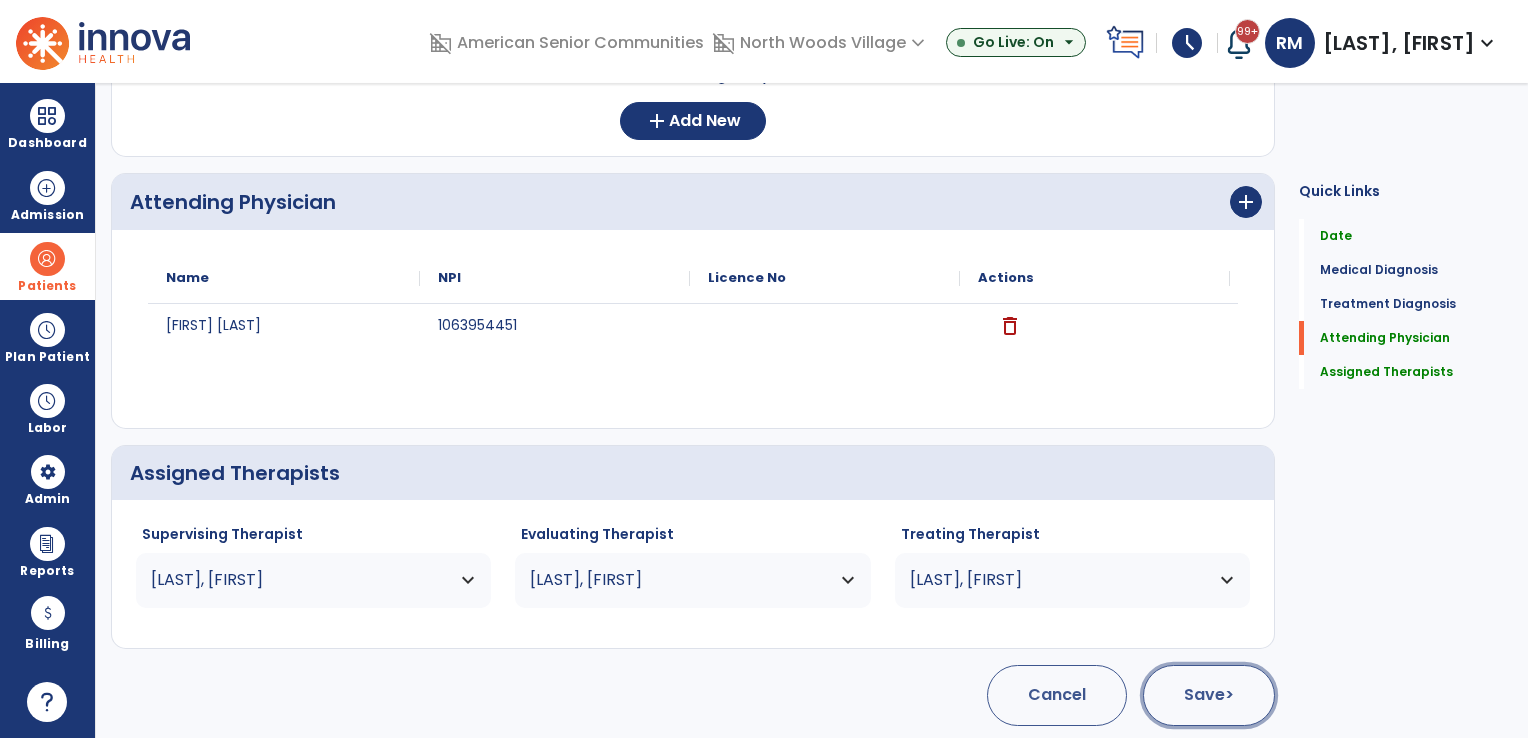 click on "Save  >" 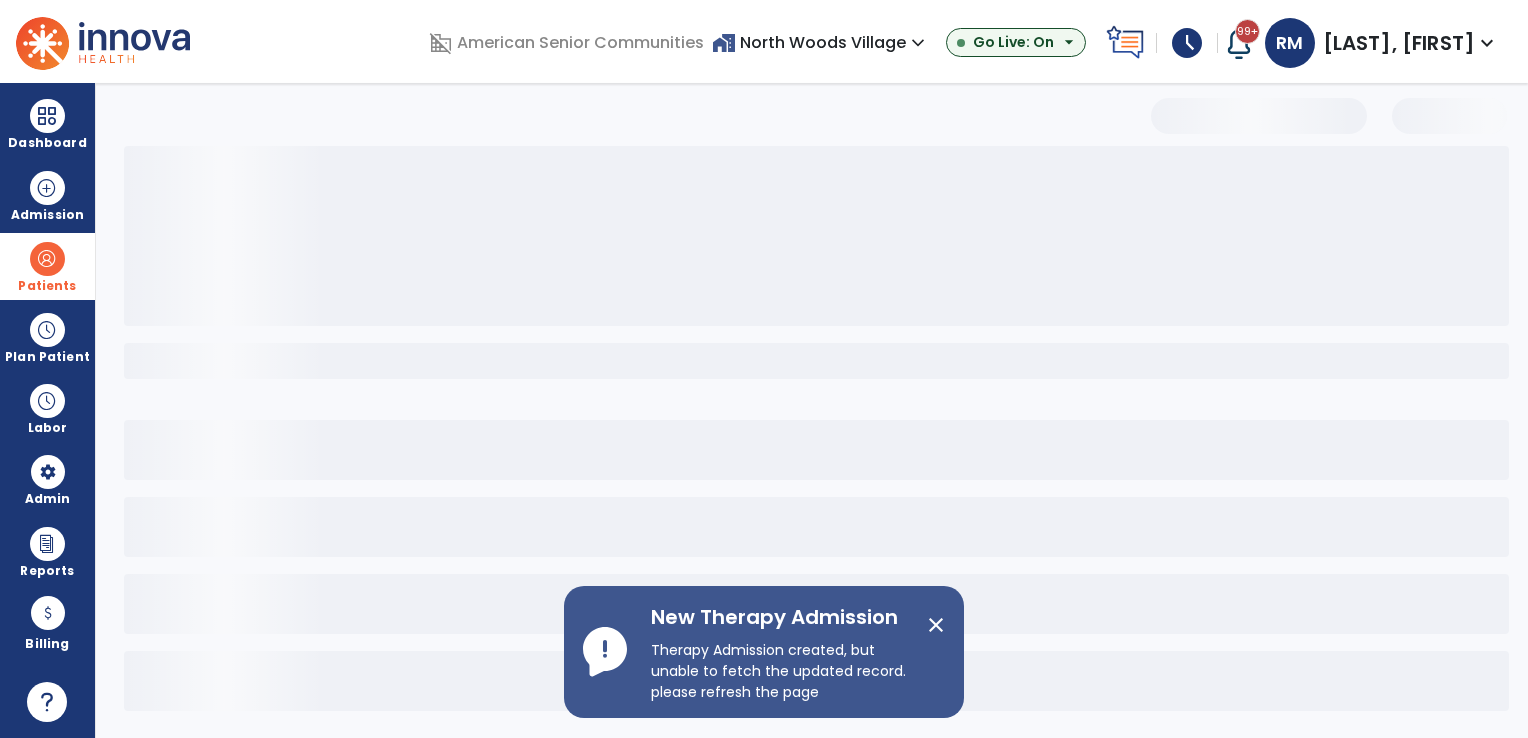 scroll, scrollTop: 3, scrollLeft: 0, axis: vertical 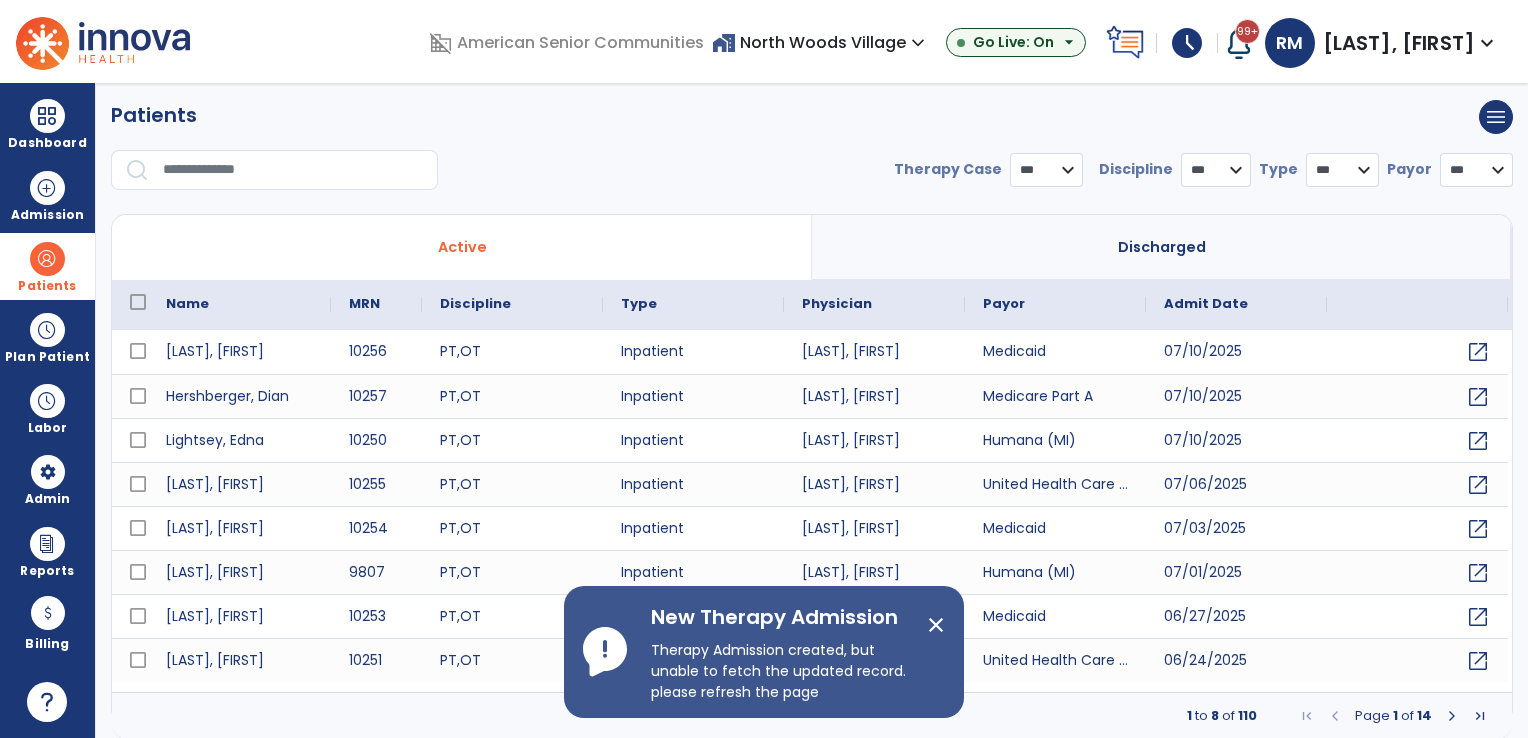 select on "***" 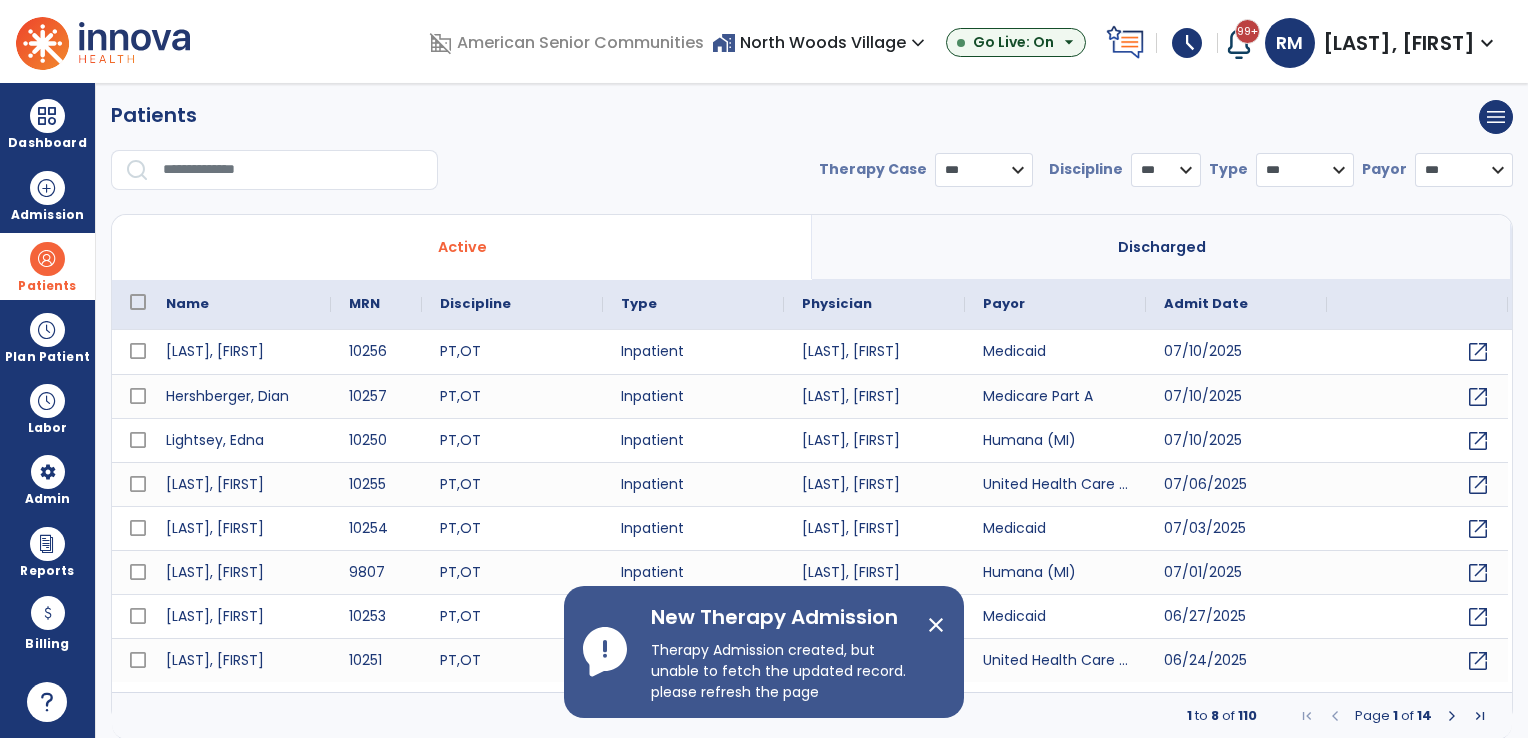 click on "close" at bounding box center (936, 625) 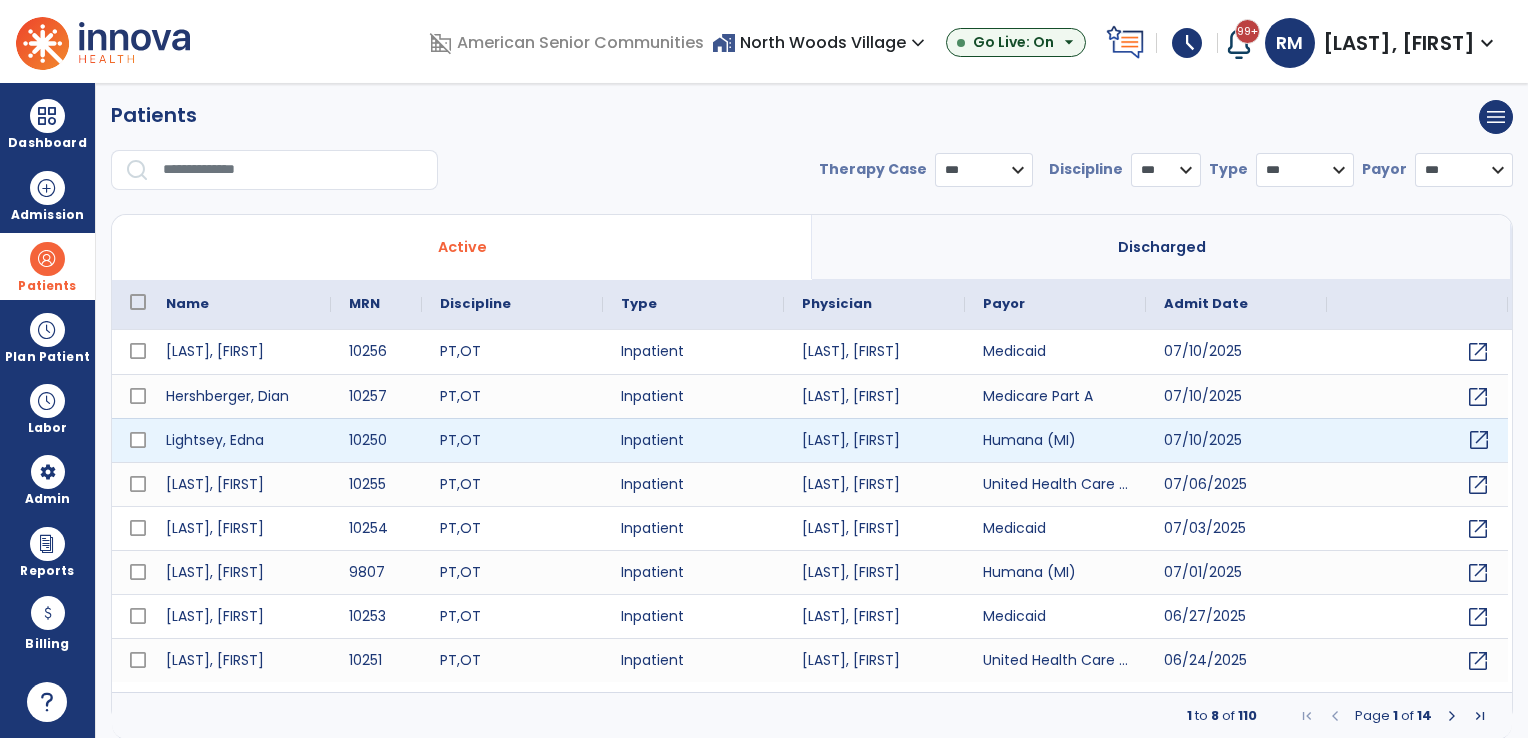 click on "open_in_new" at bounding box center (1479, 440) 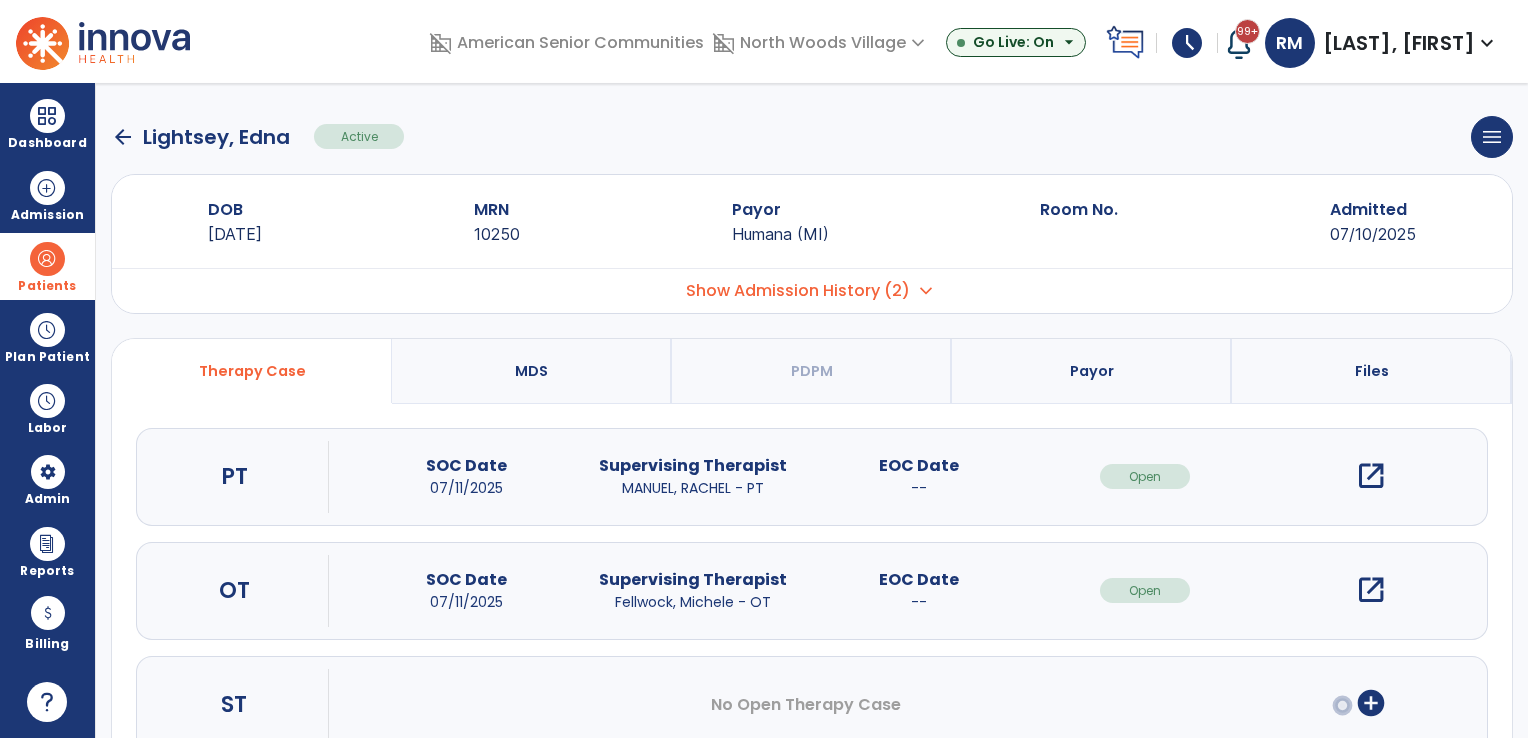 scroll, scrollTop: 0, scrollLeft: 0, axis: both 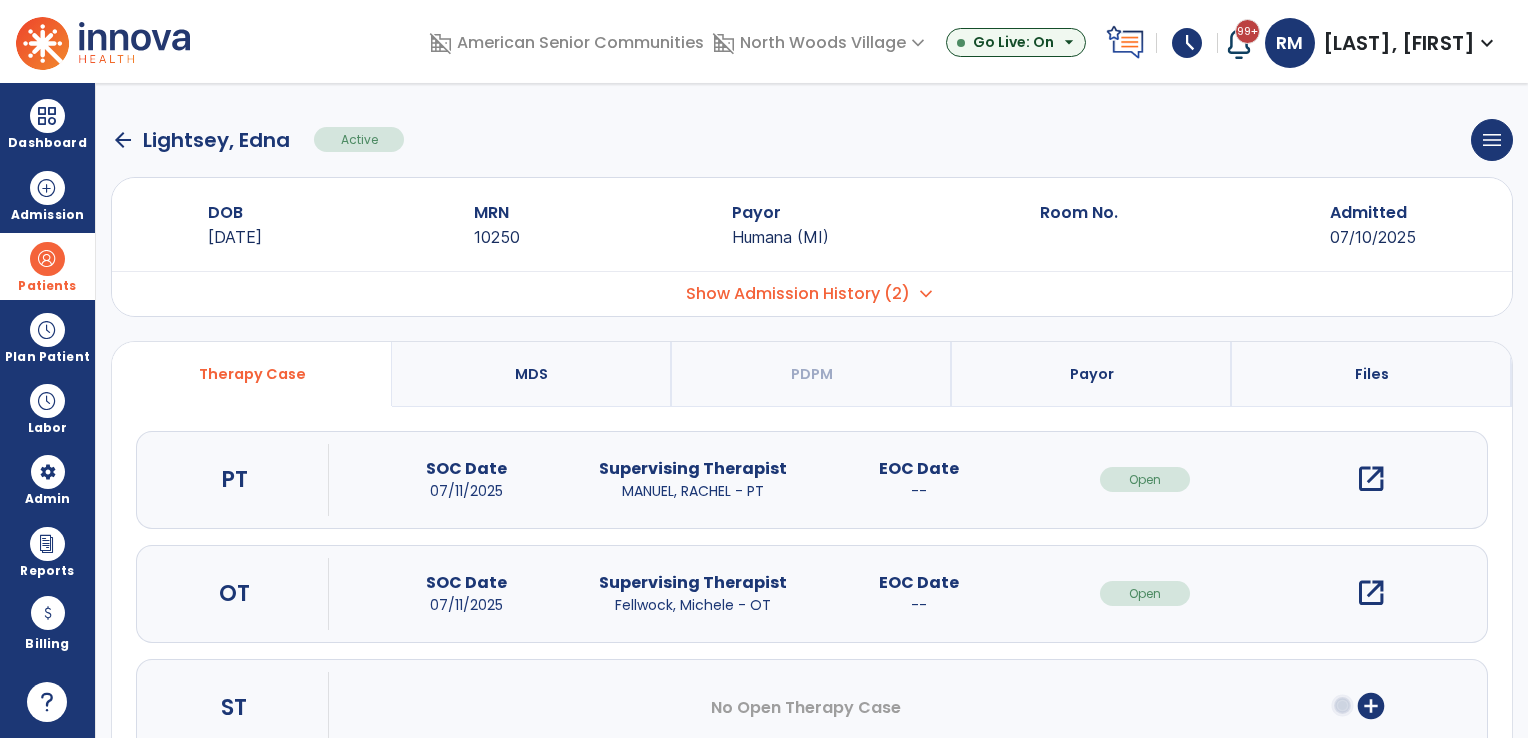 click on "expand_more" at bounding box center (926, 294) 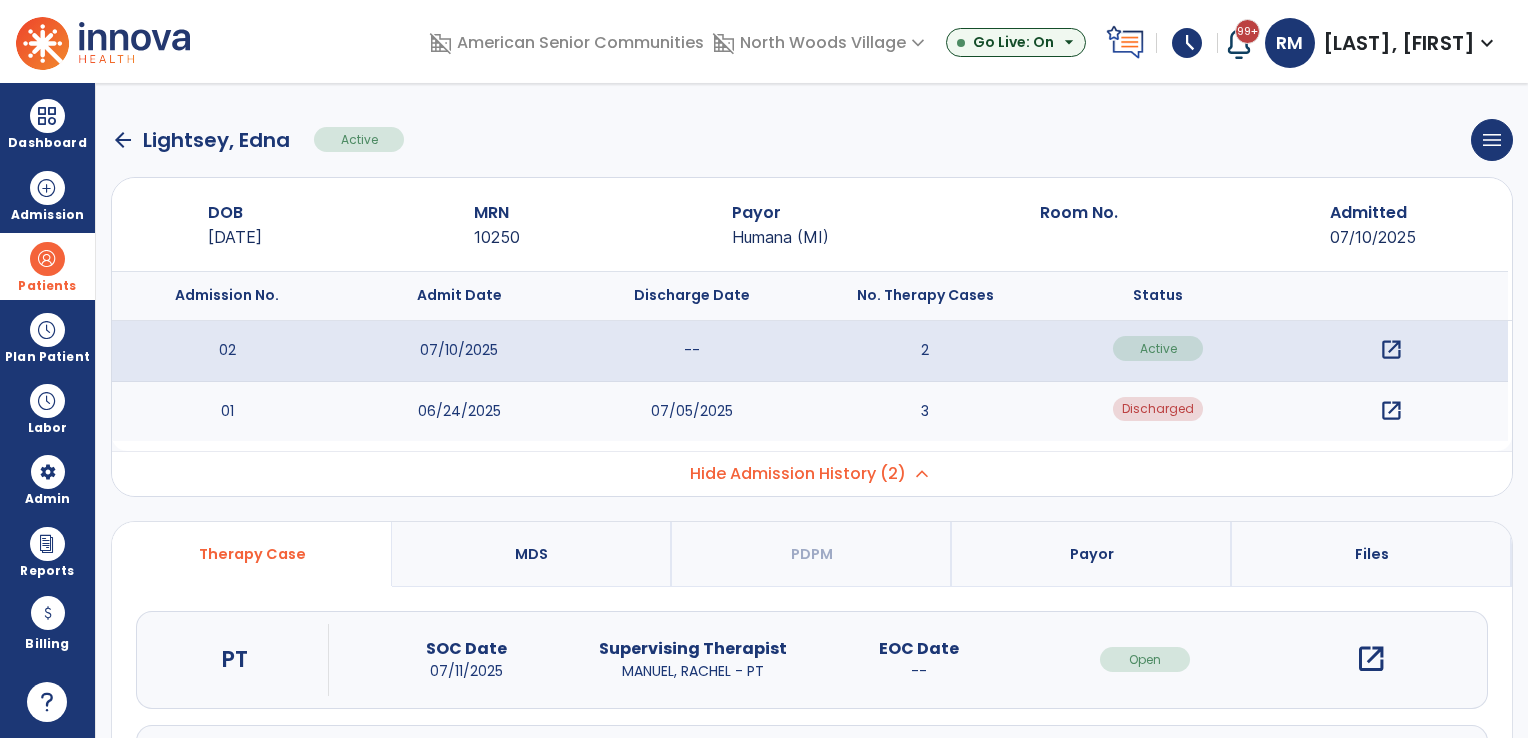 click on "open_in_new" at bounding box center [1391, 411] 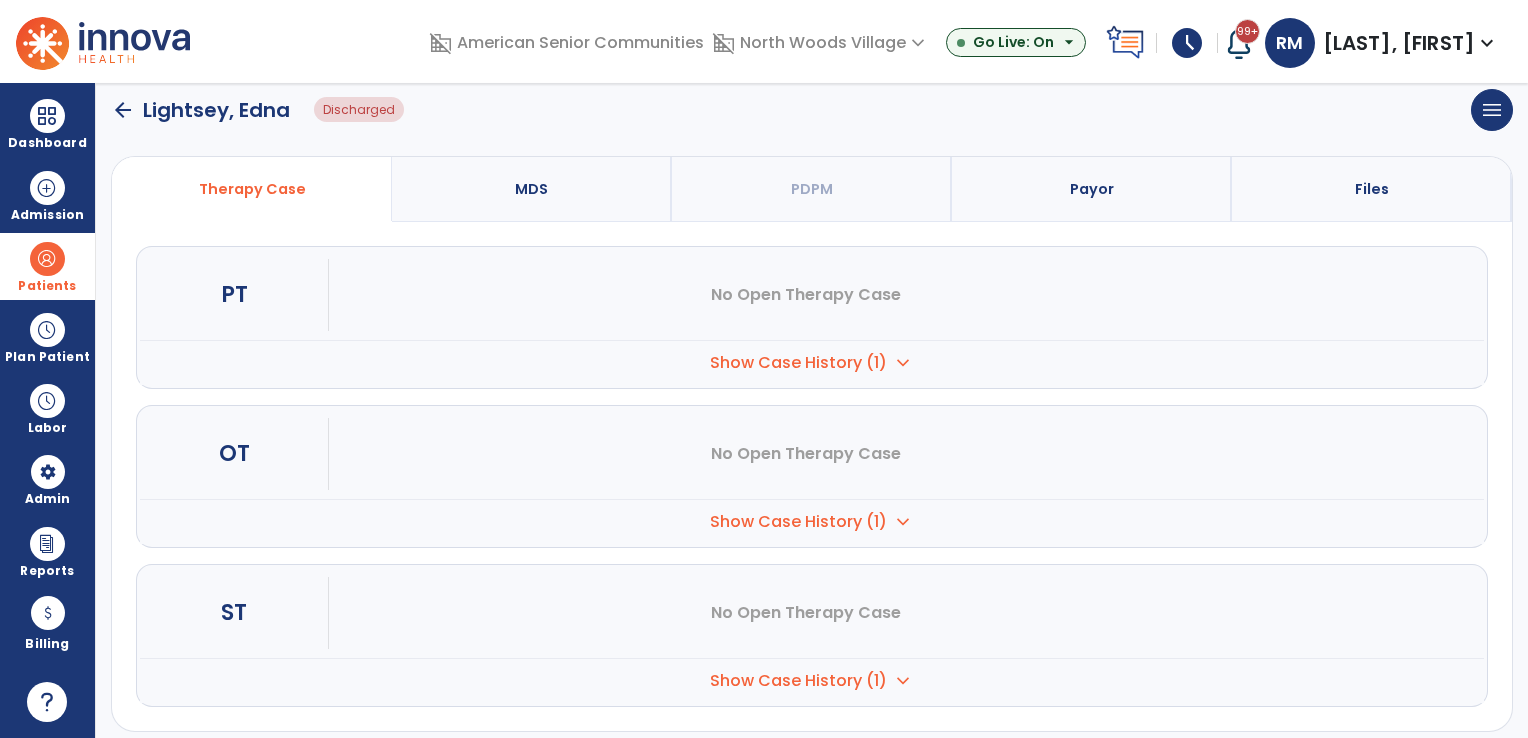scroll, scrollTop: 378, scrollLeft: 0, axis: vertical 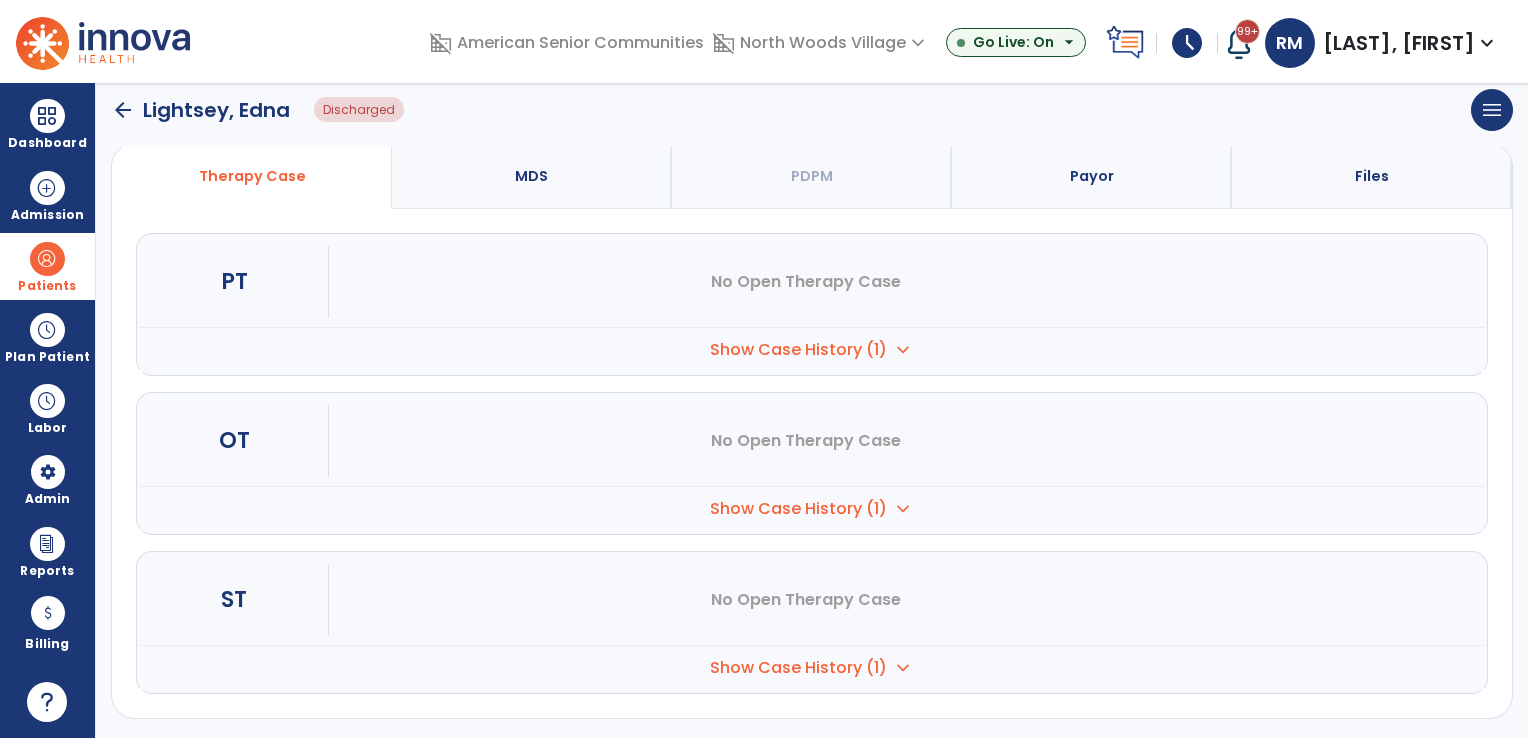 click on "expand_more" at bounding box center (903, 350) 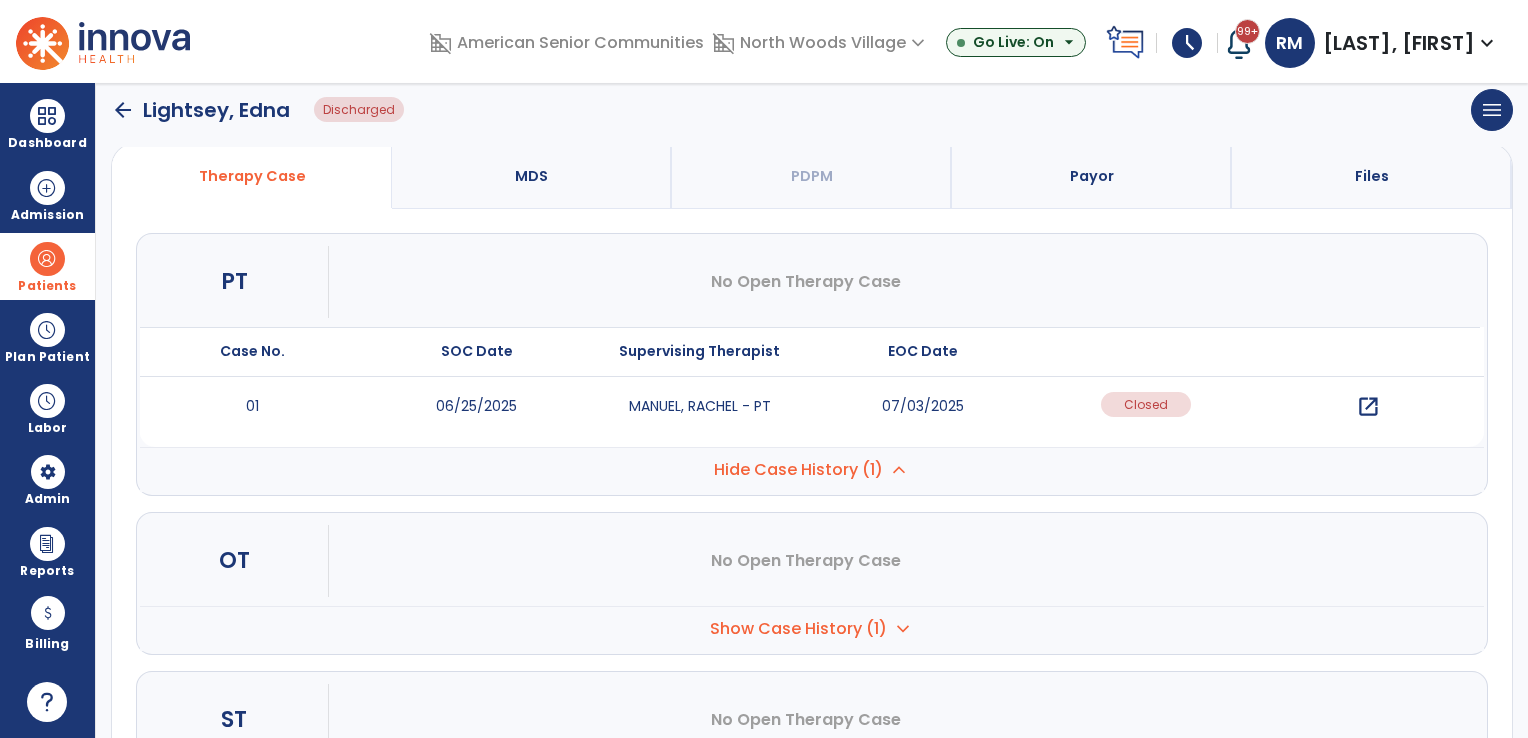 click on "open_in_new" at bounding box center [1368, 407] 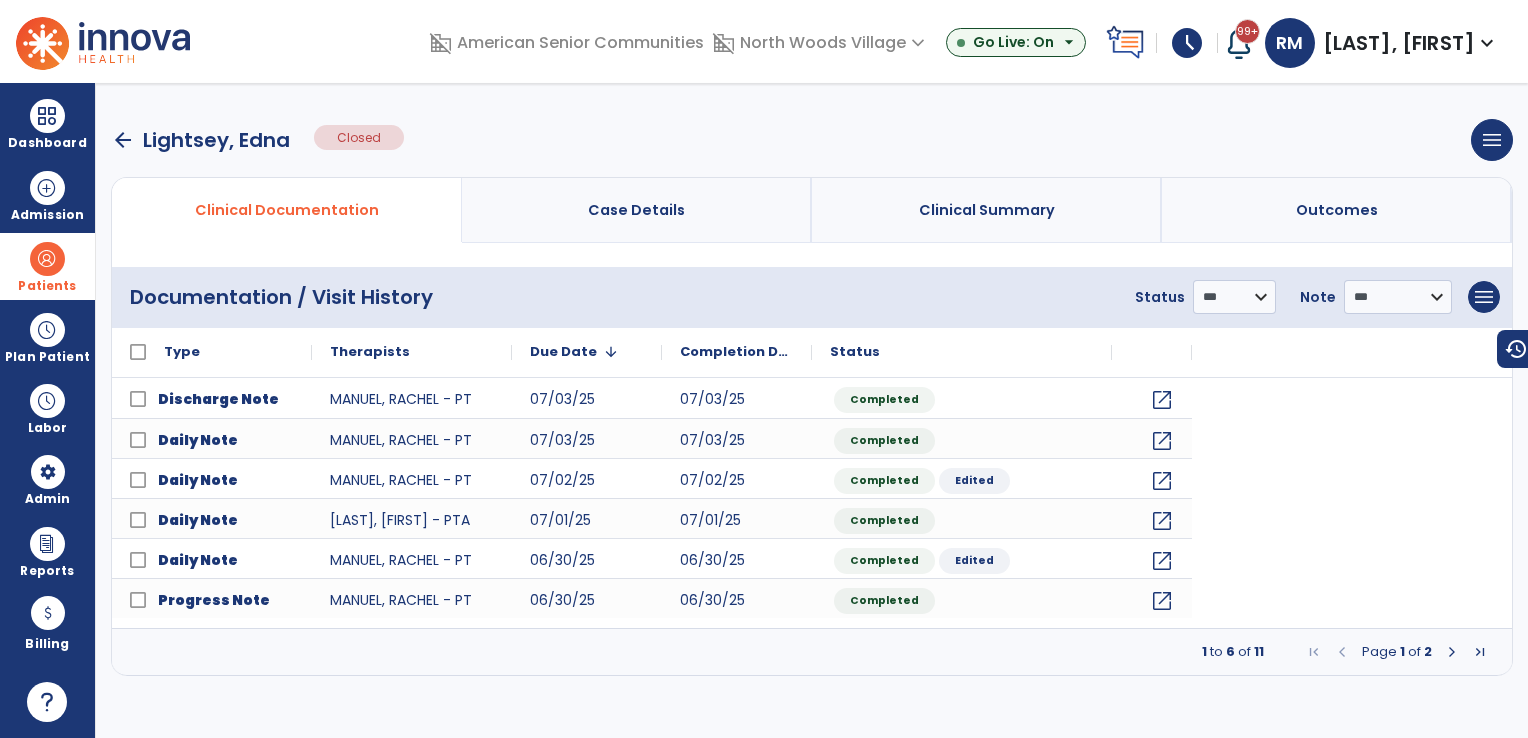 scroll, scrollTop: 0, scrollLeft: 0, axis: both 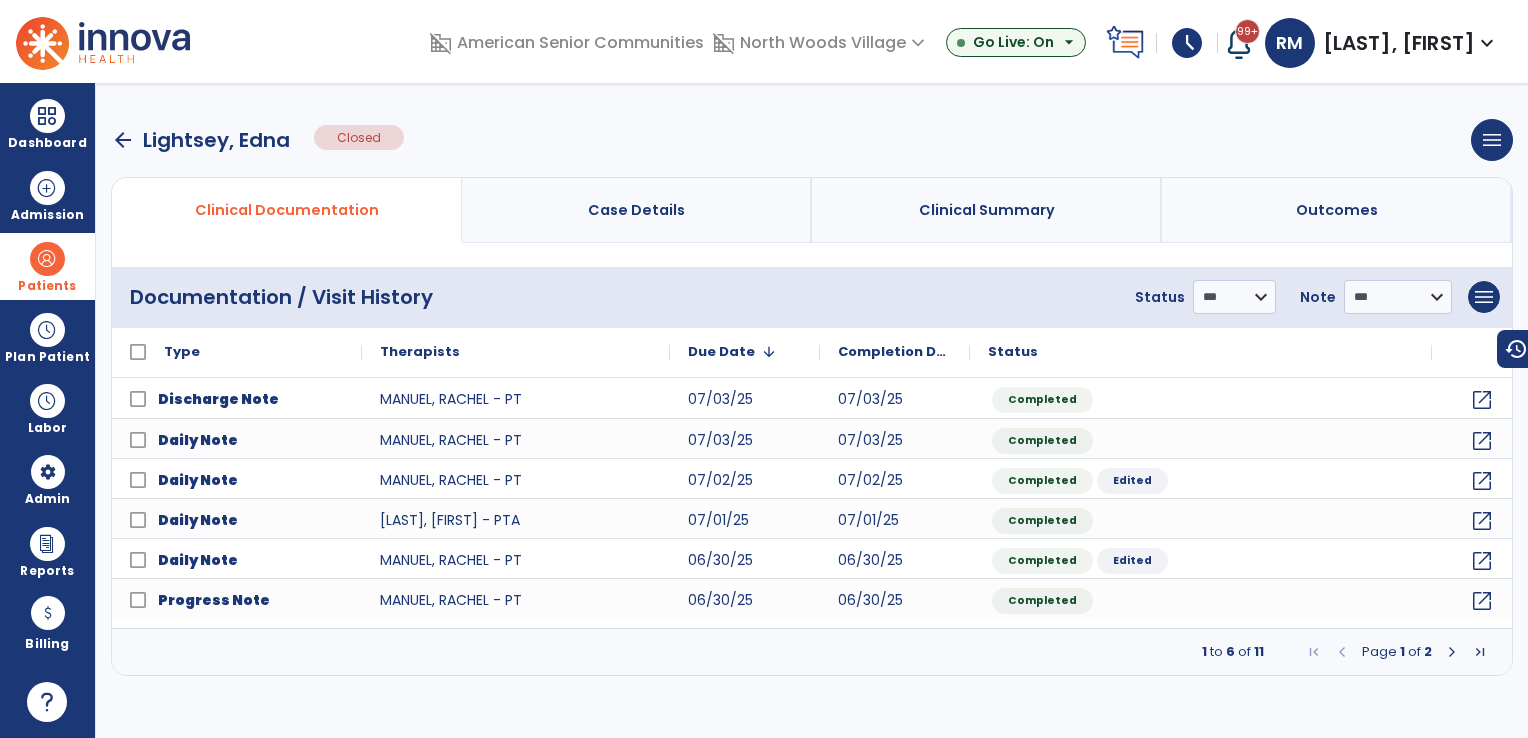 click at bounding box center [1452, 652] 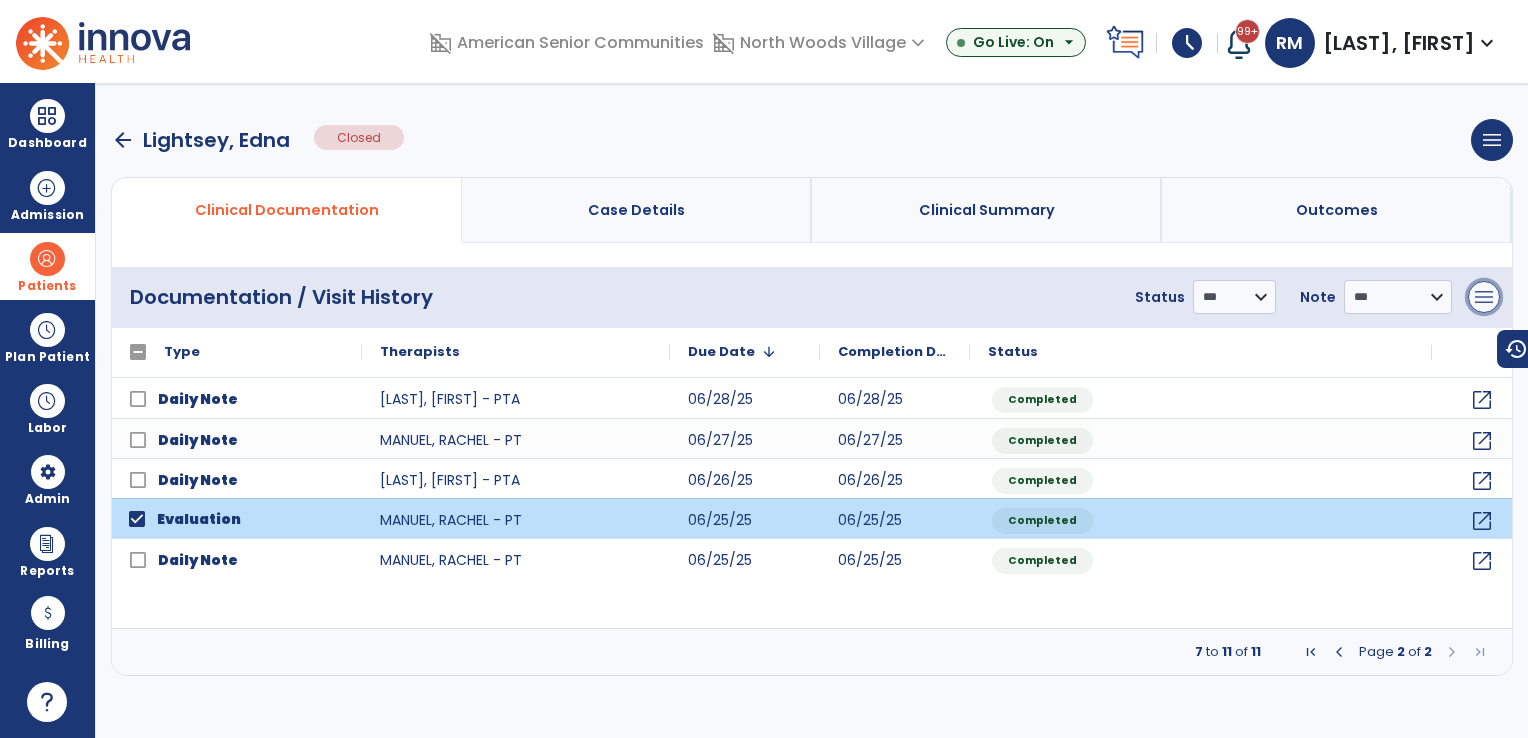 click on "menu" at bounding box center [1484, 297] 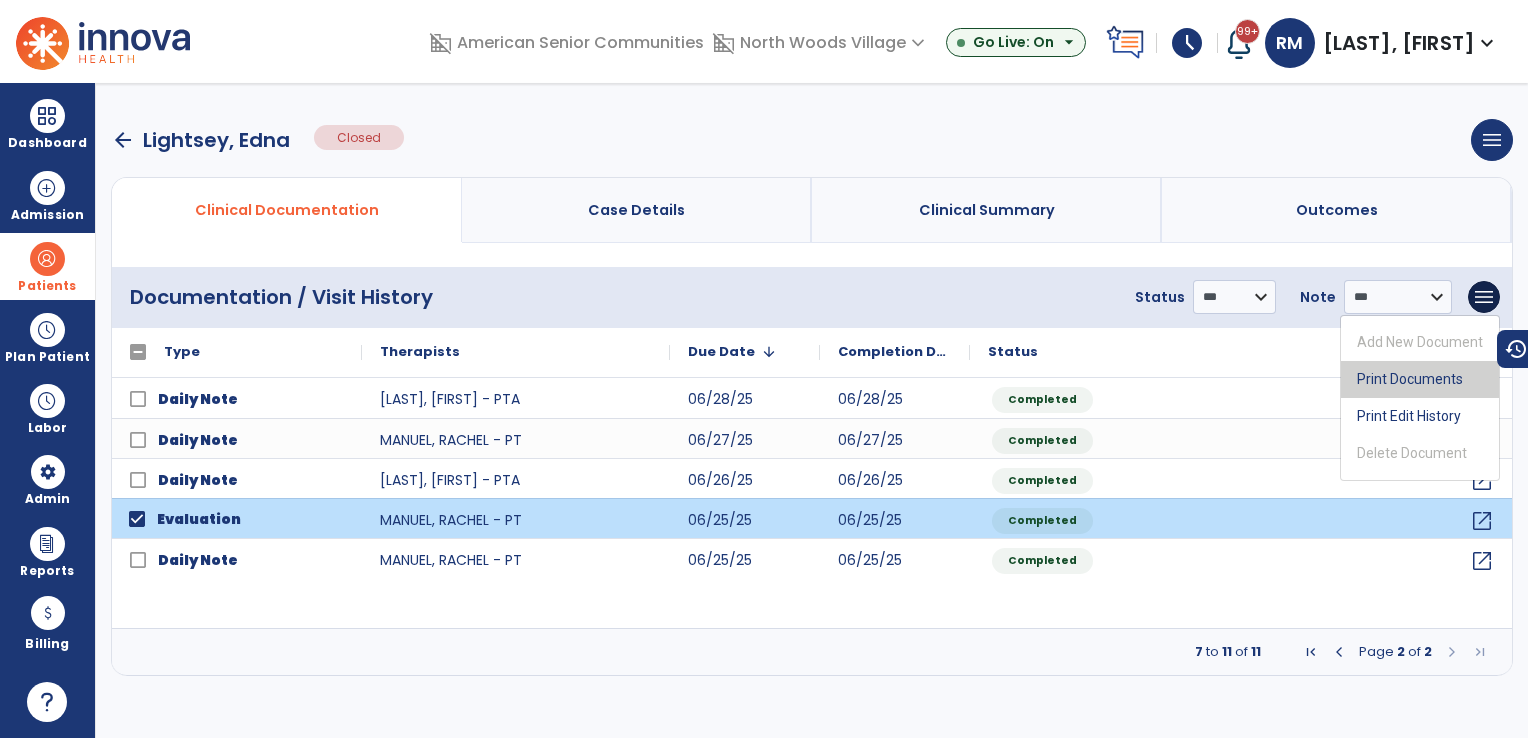 click on "Print Documents" at bounding box center [1420, 379] 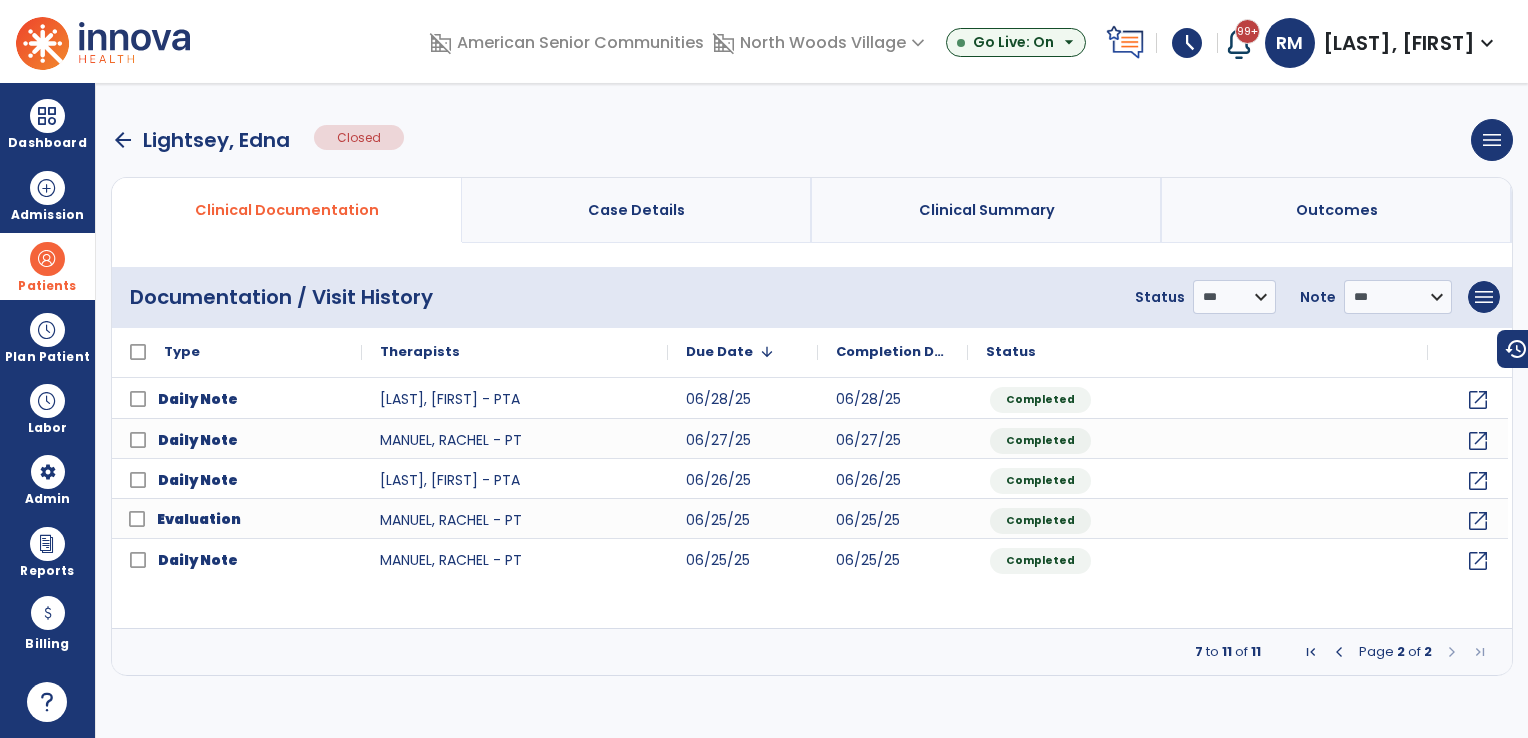 click on "arrow_back" at bounding box center [123, 140] 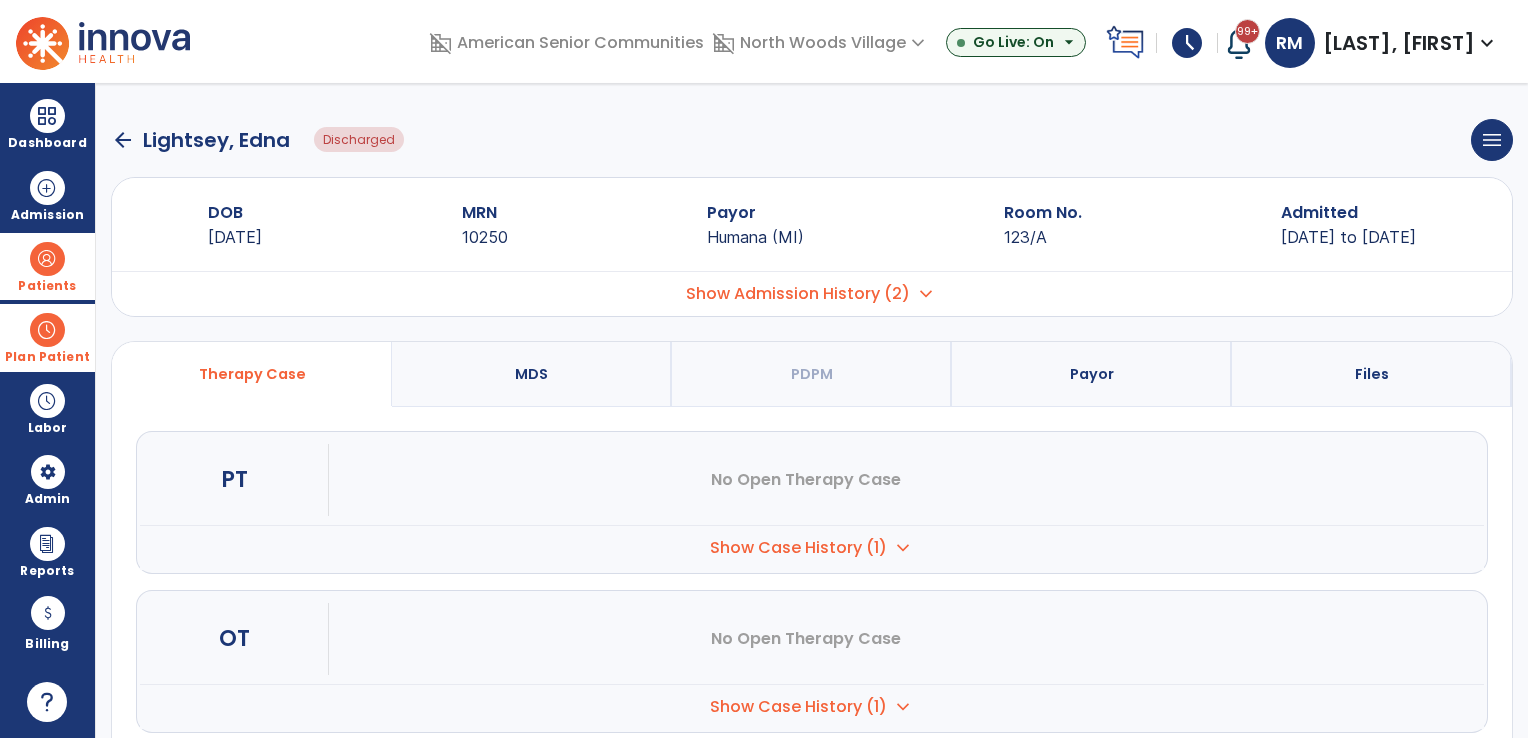 click at bounding box center [47, 330] 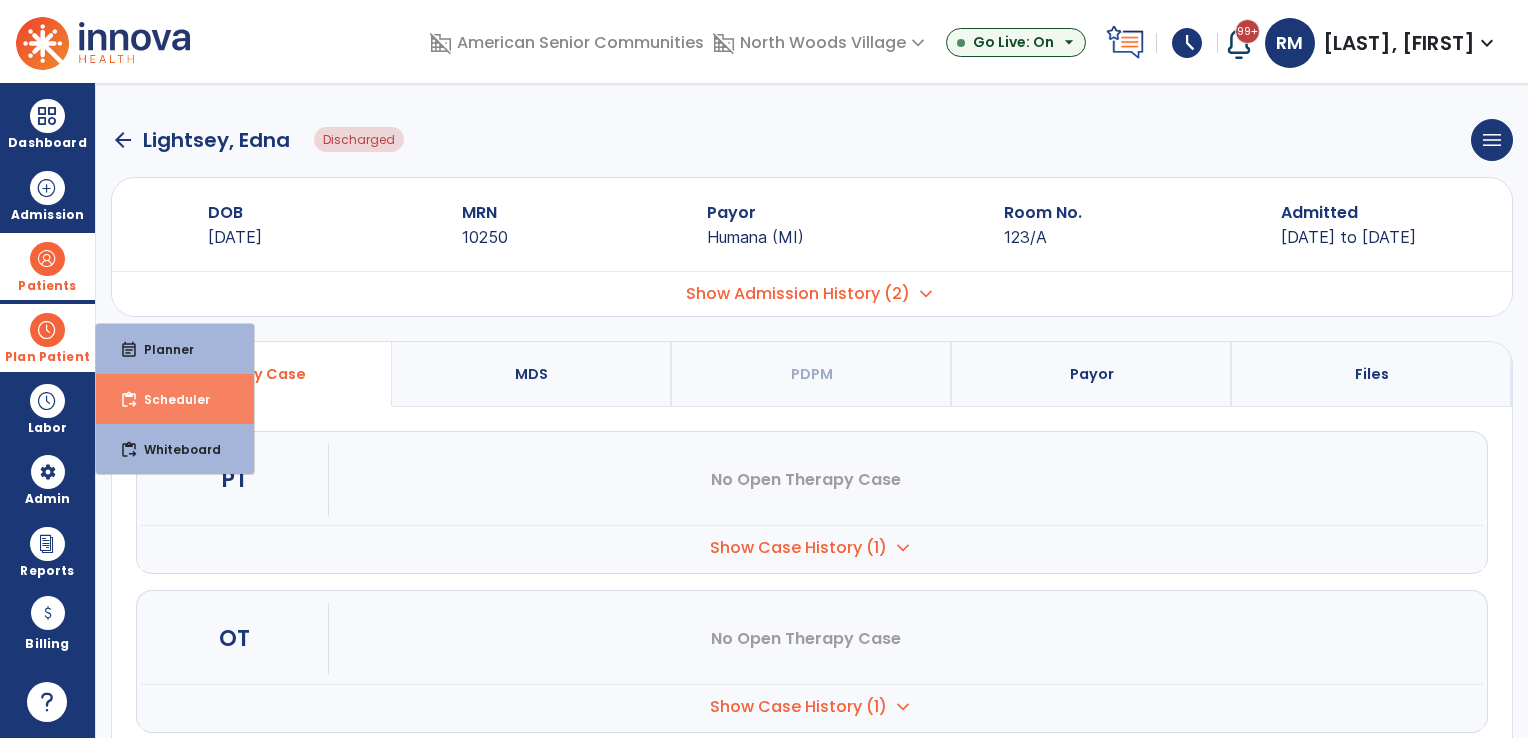 click on "Scheduler" at bounding box center [169, 399] 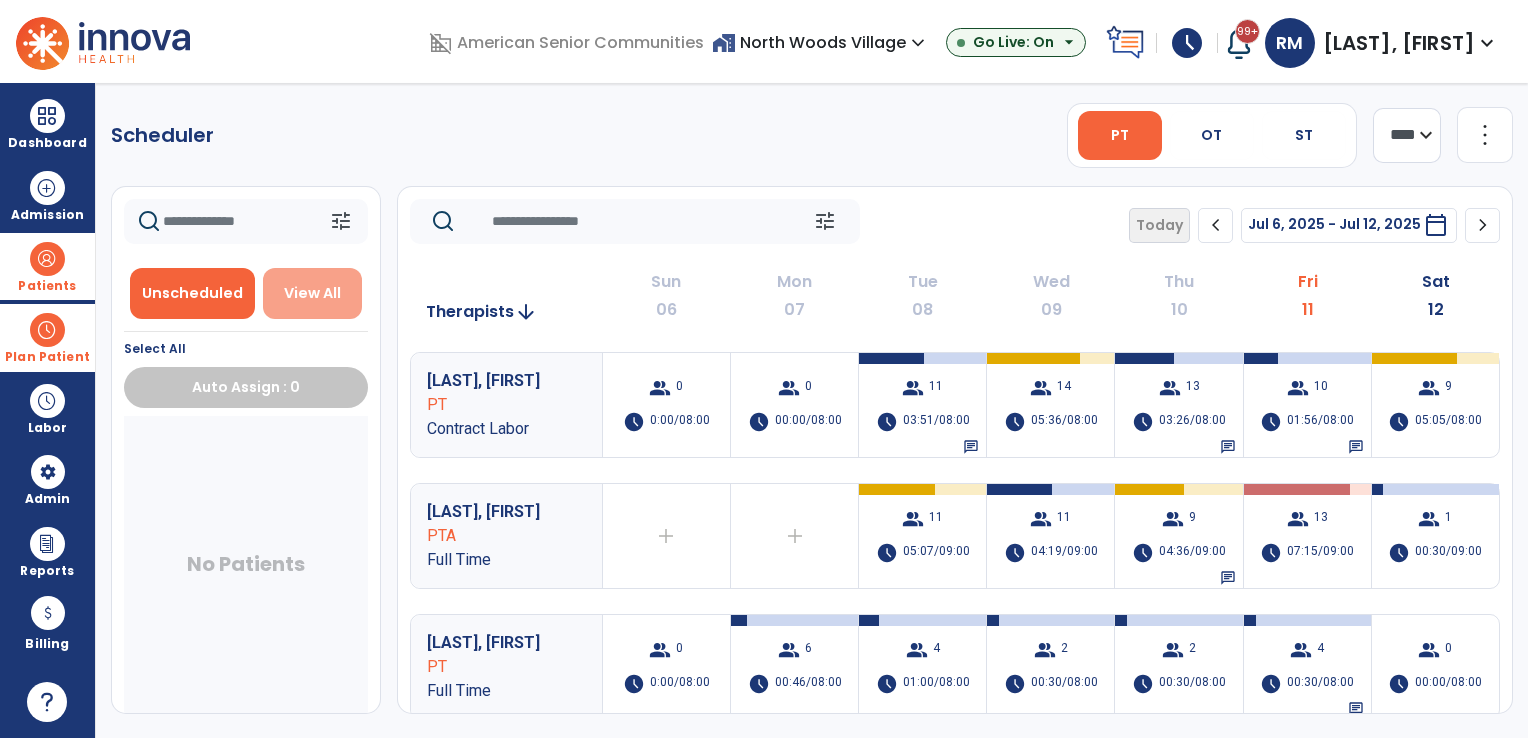 click on "View All" at bounding box center [312, 293] 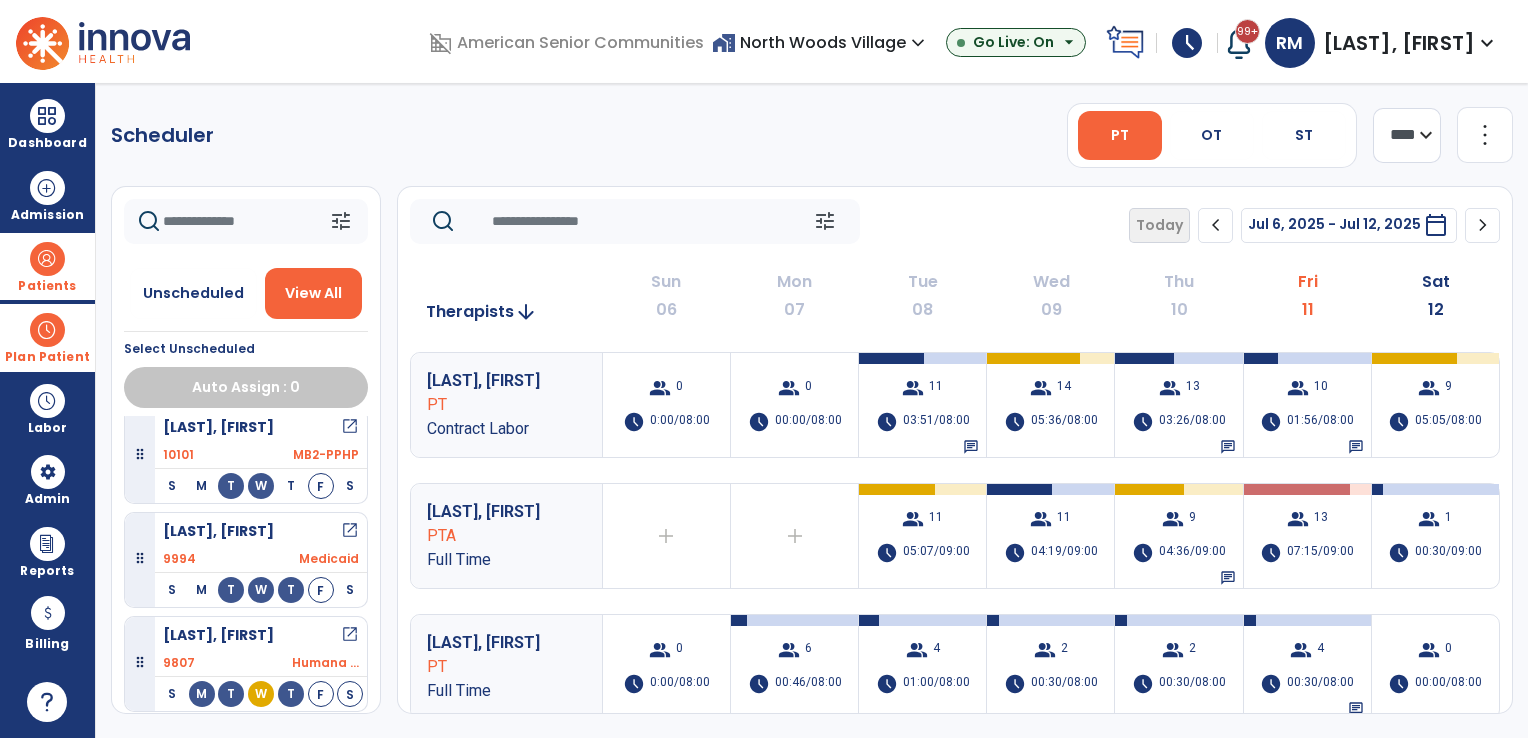 scroll, scrollTop: 2277, scrollLeft: 0, axis: vertical 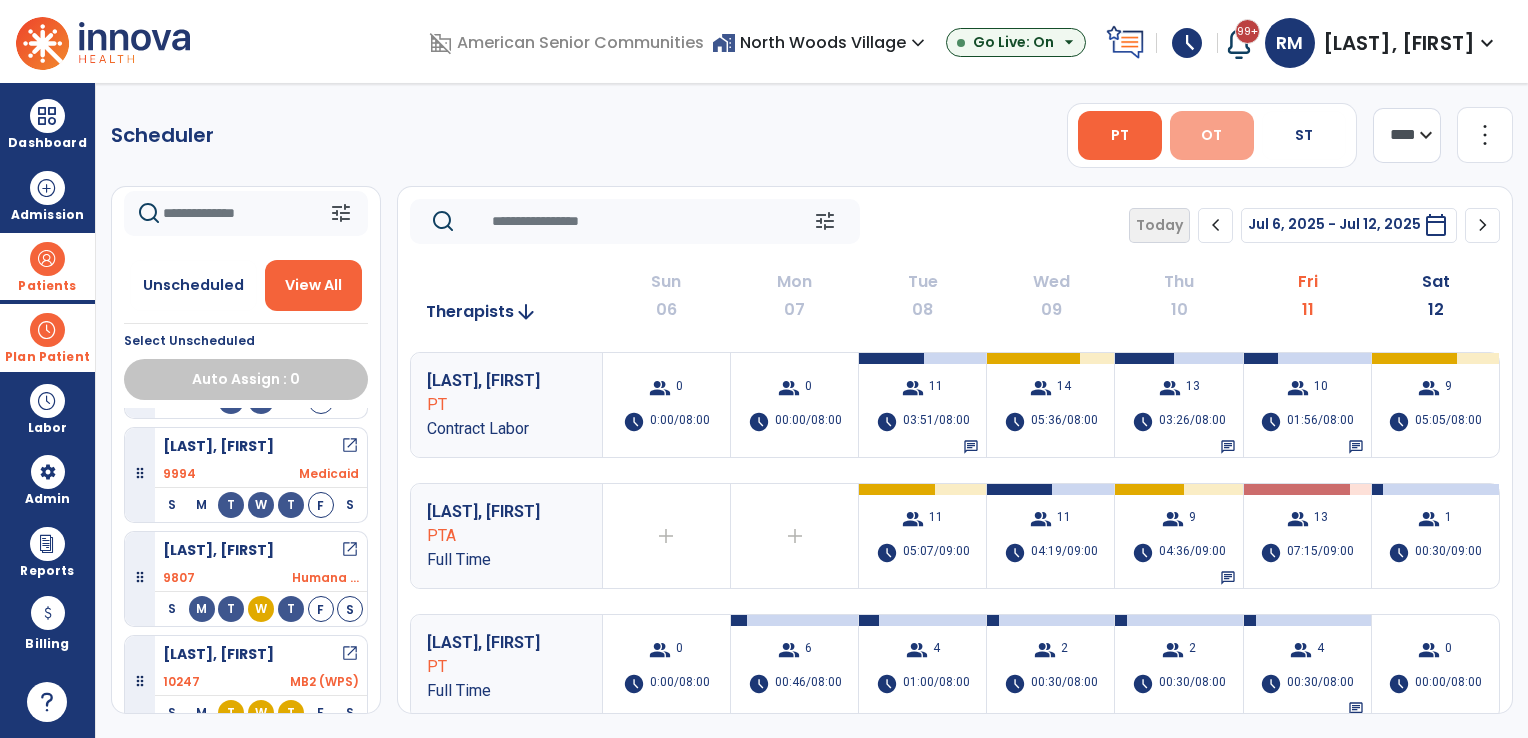 click on "OT" at bounding box center [1211, 135] 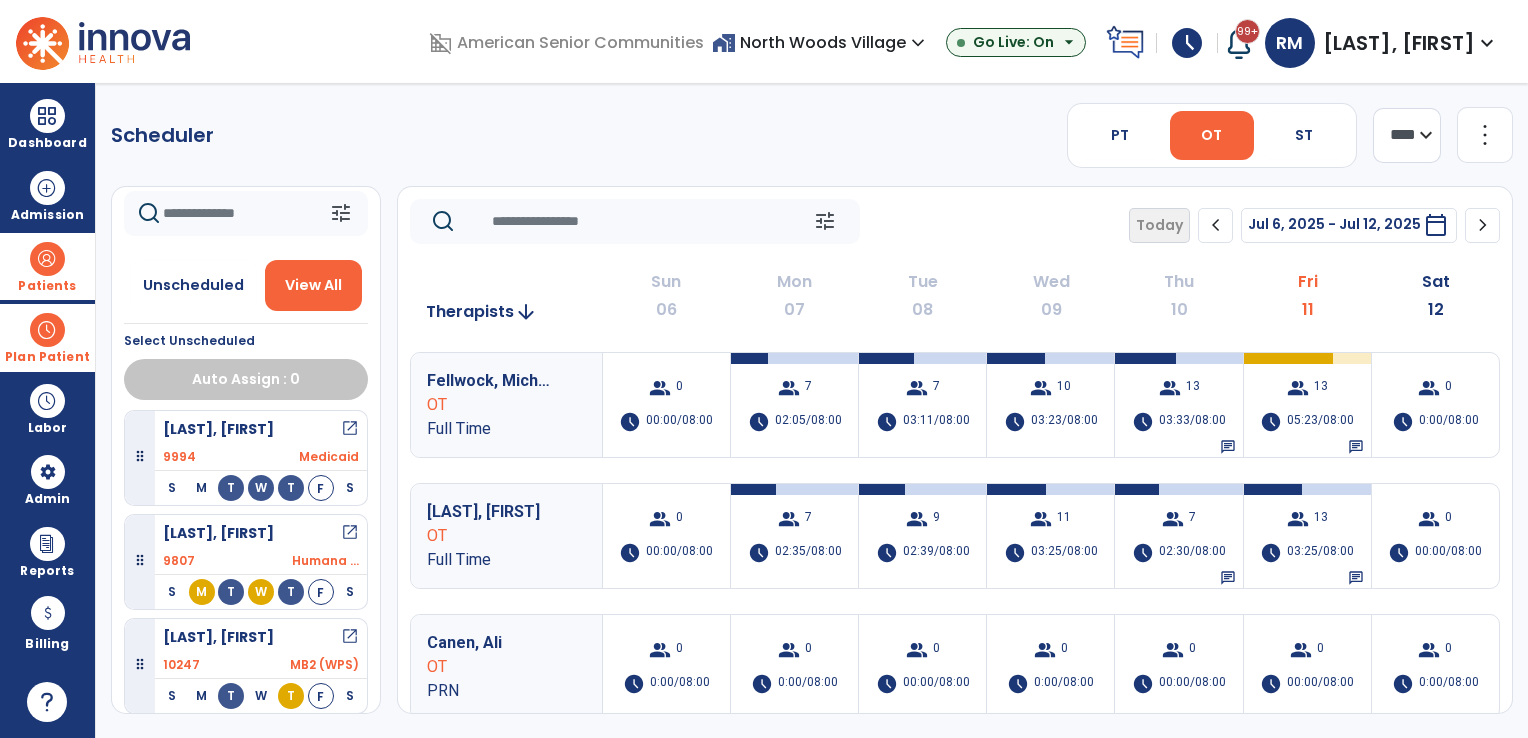 scroll, scrollTop: 1864, scrollLeft: 0, axis: vertical 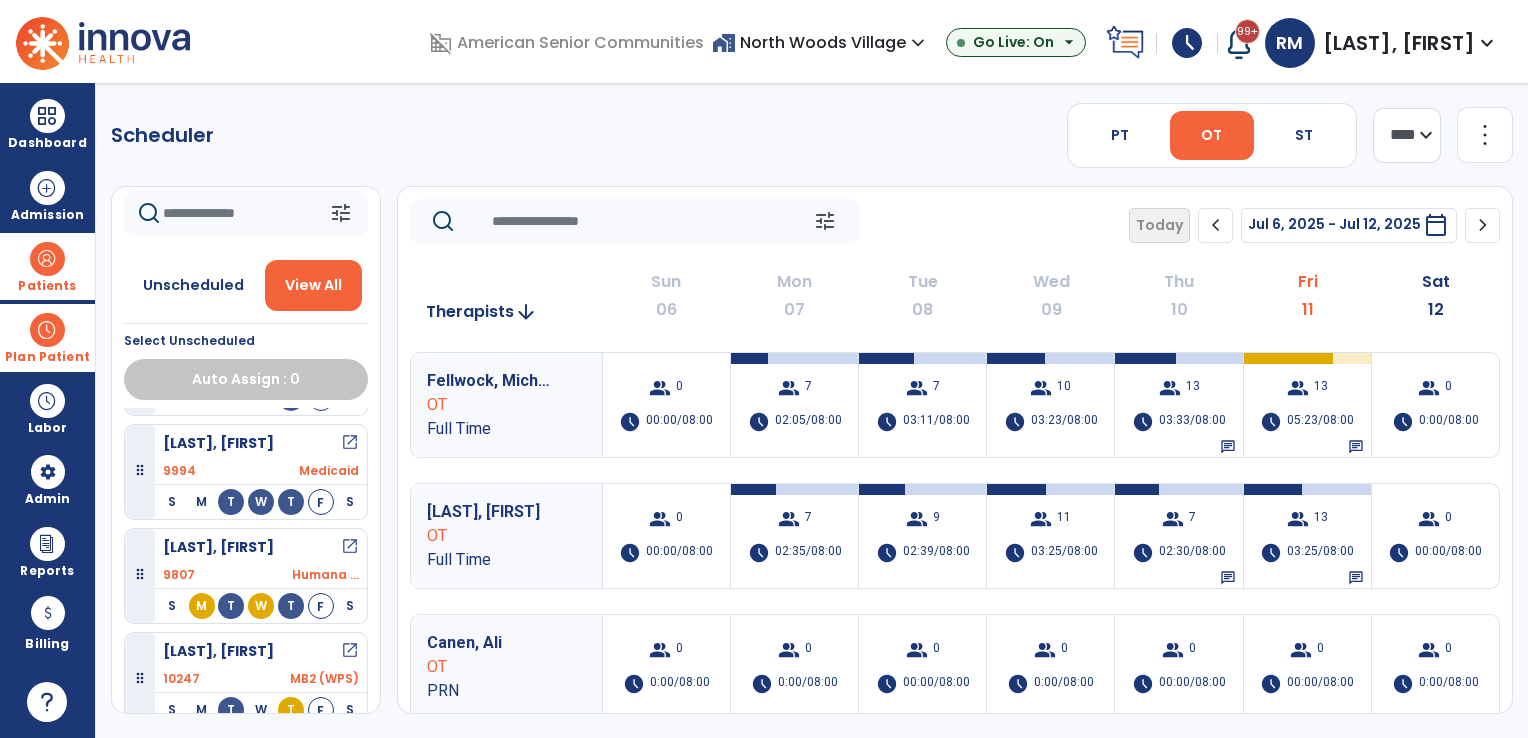 click on "more_vert" 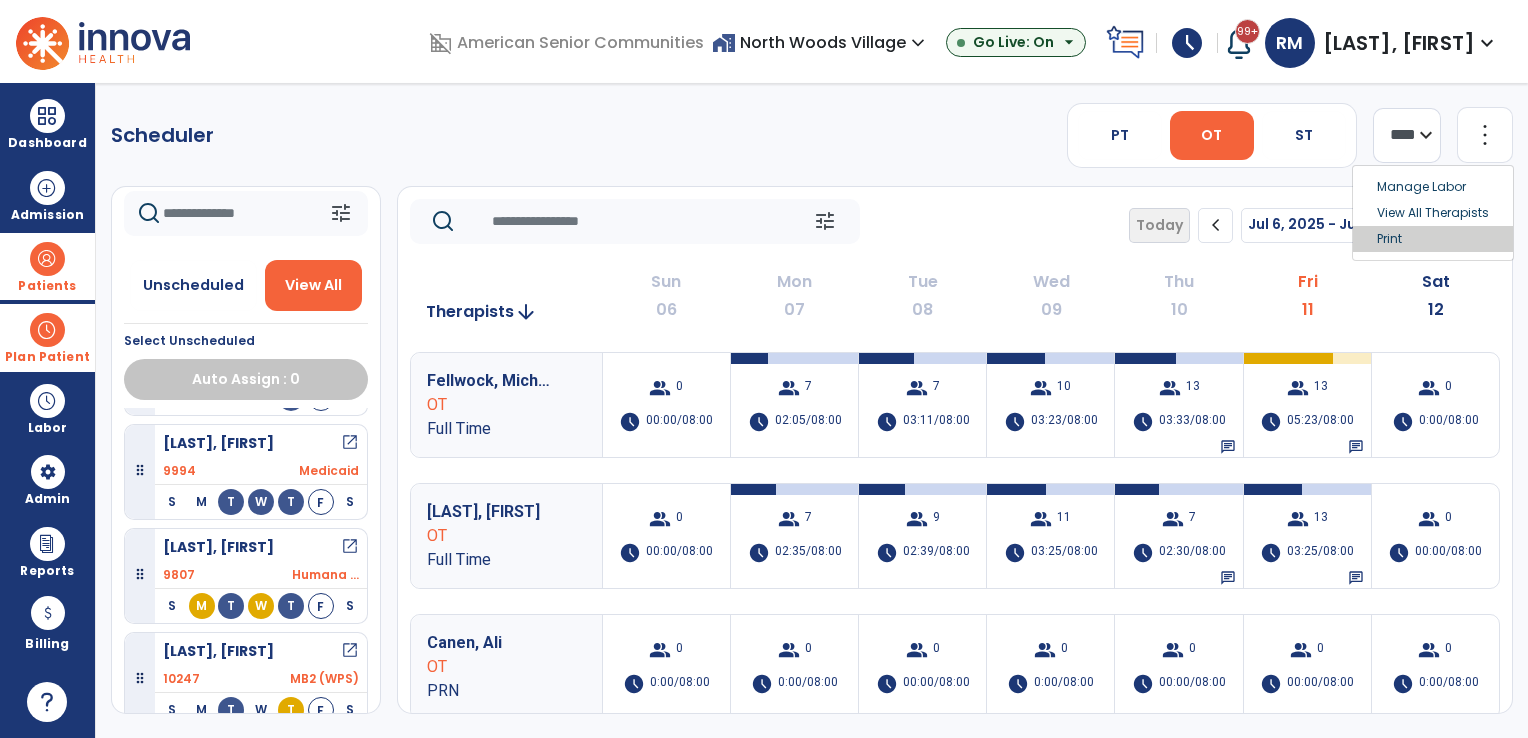 click on "Print" at bounding box center [1433, 239] 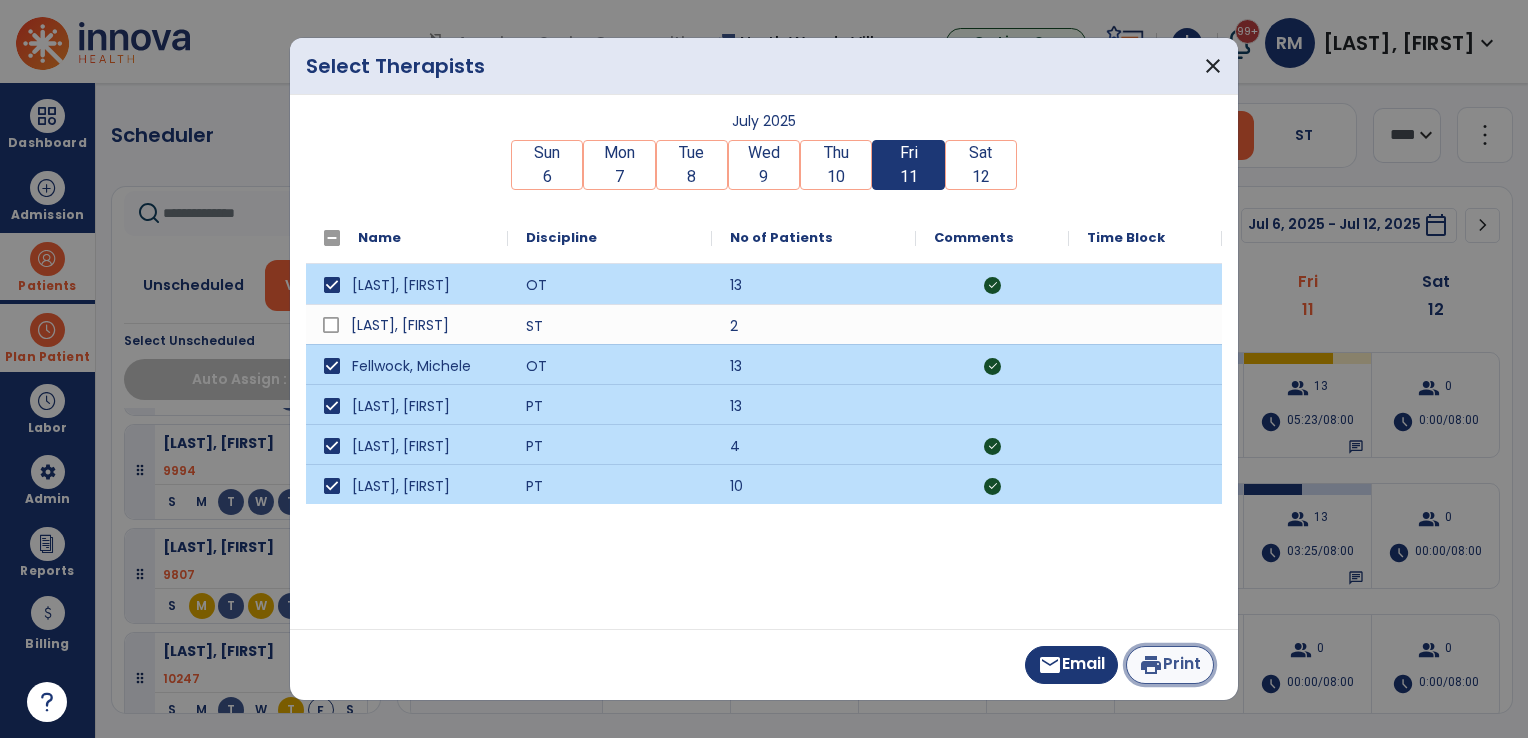 click on "print  Print" at bounding box center [1170, 665] 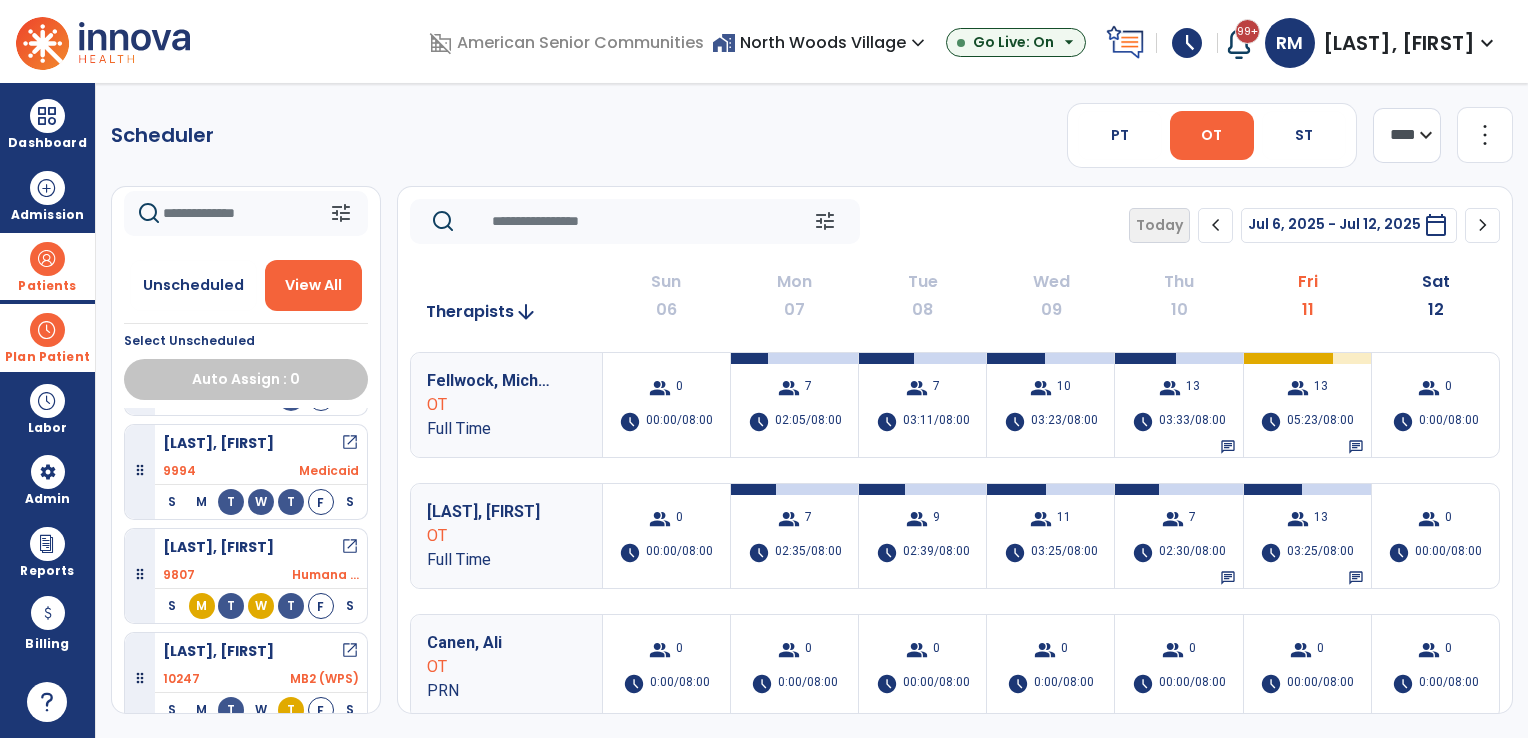 click at bounding box center [47, 259] 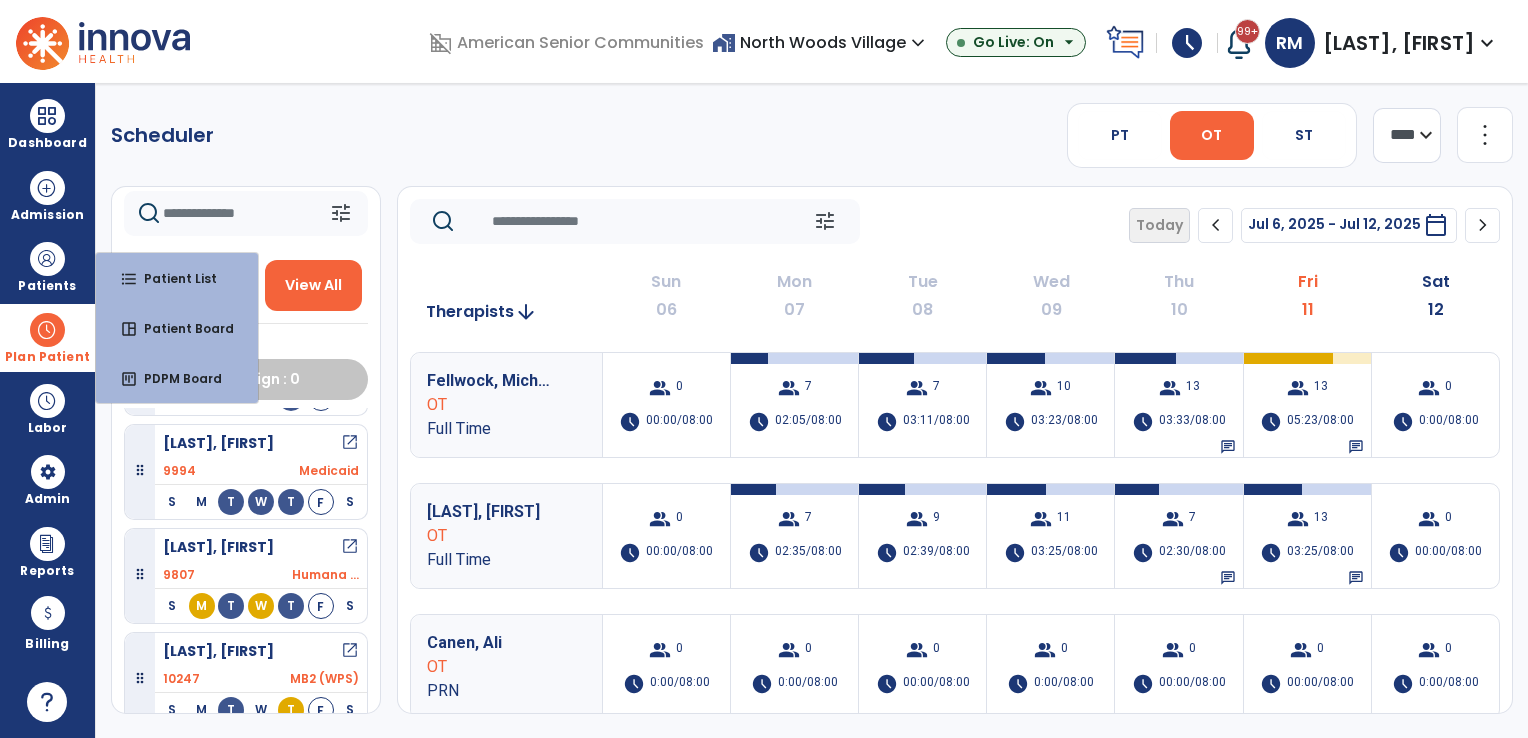 click at bounding box center (47, 330) 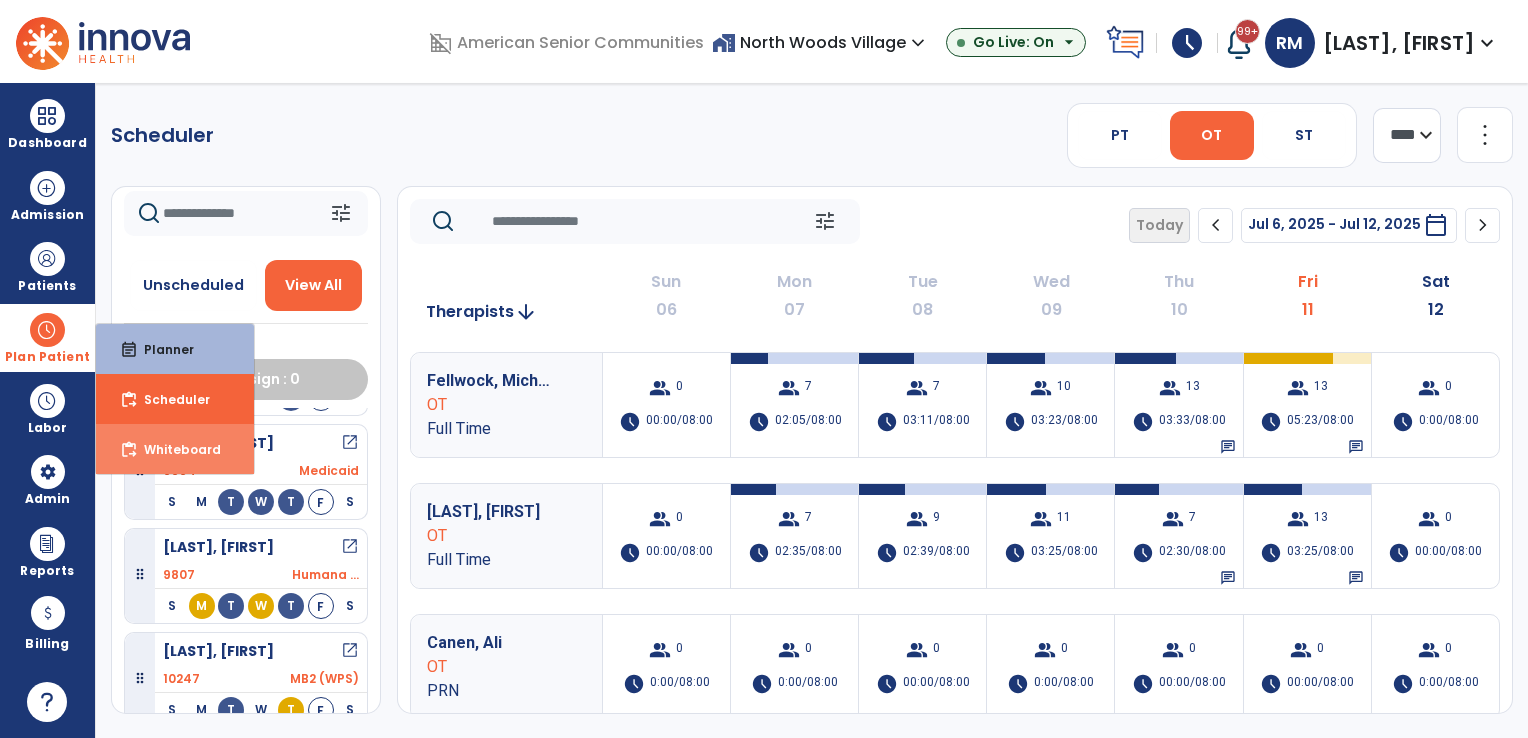 click on "Whiteboard" at bounding box center (174, 449) 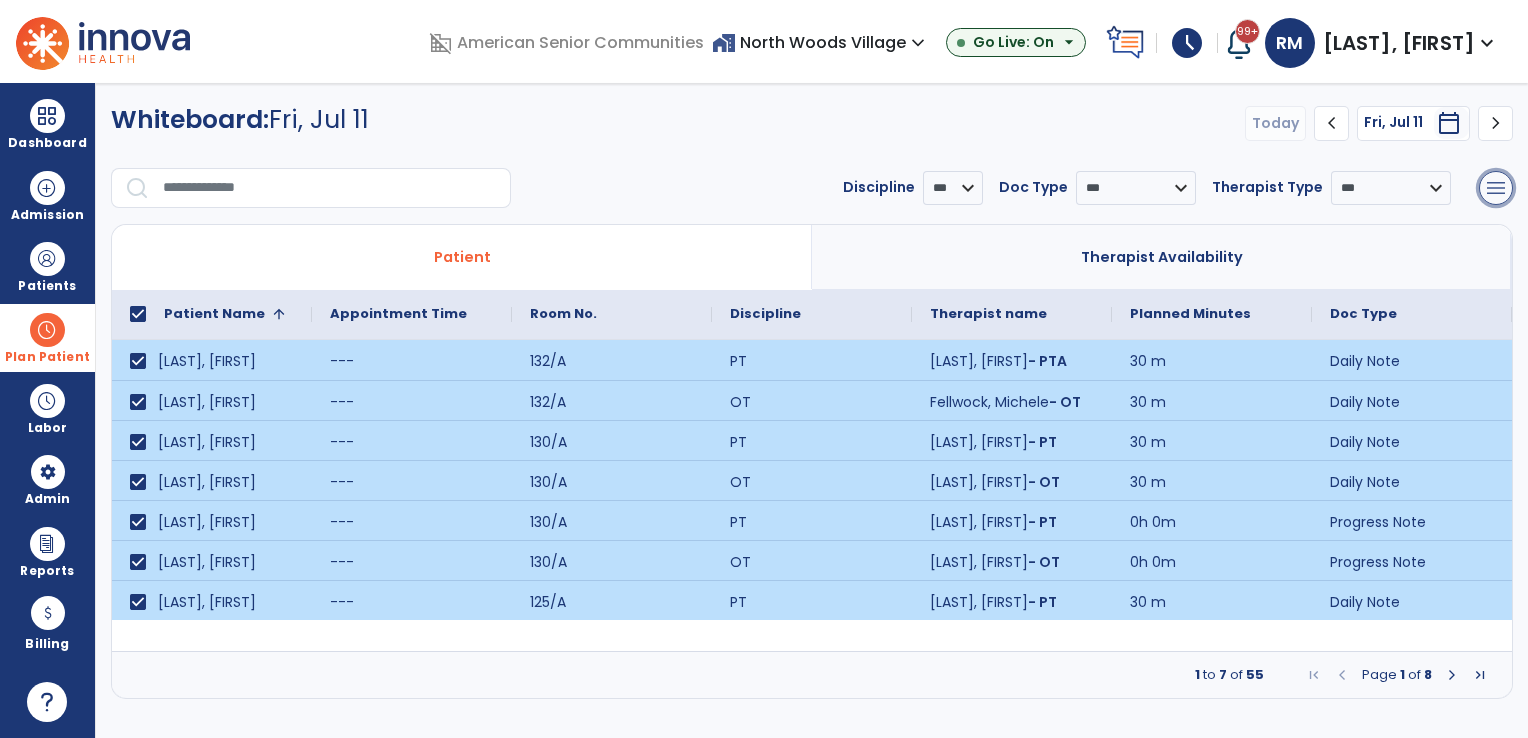 click on "menu" at bounding box center [1496, 188] 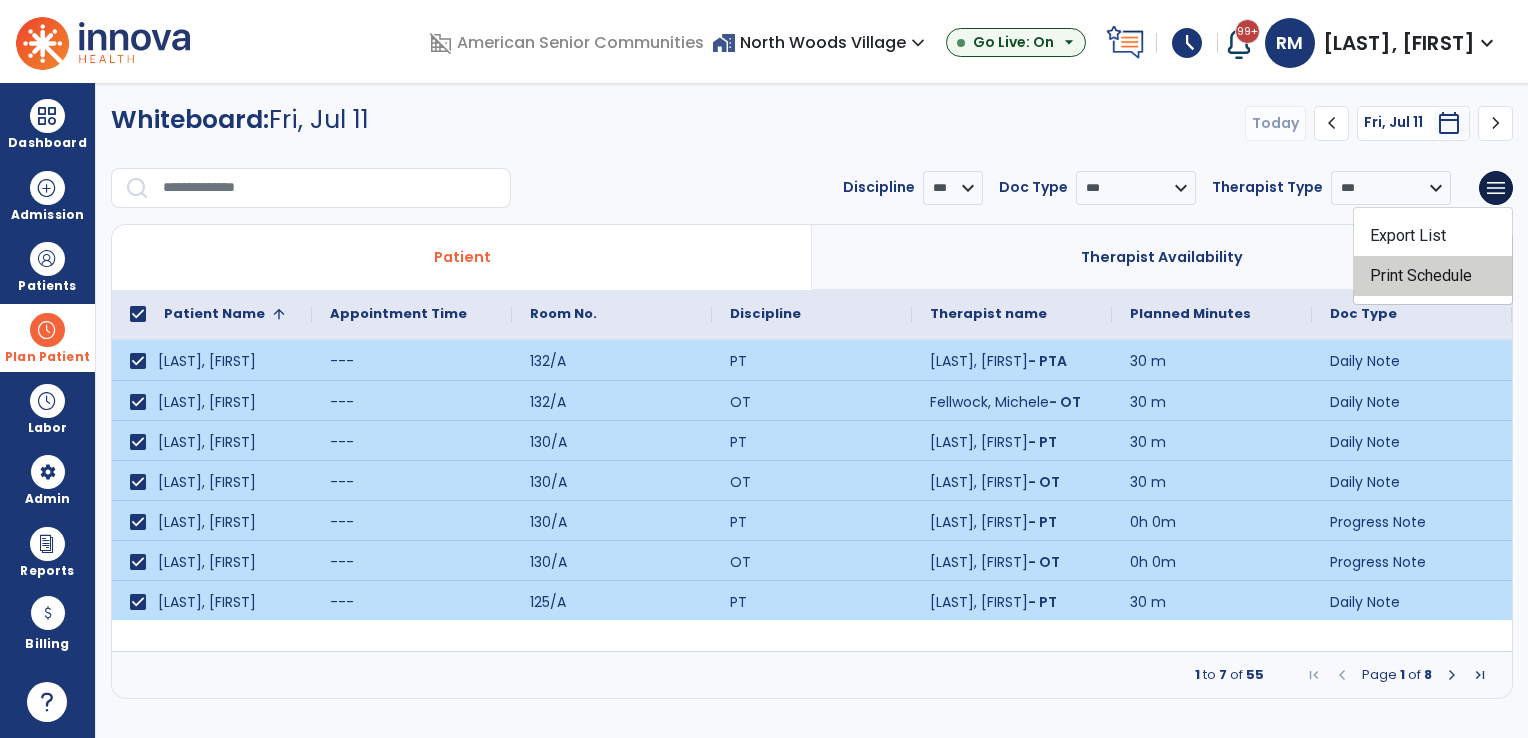 click on "Print Schedule" 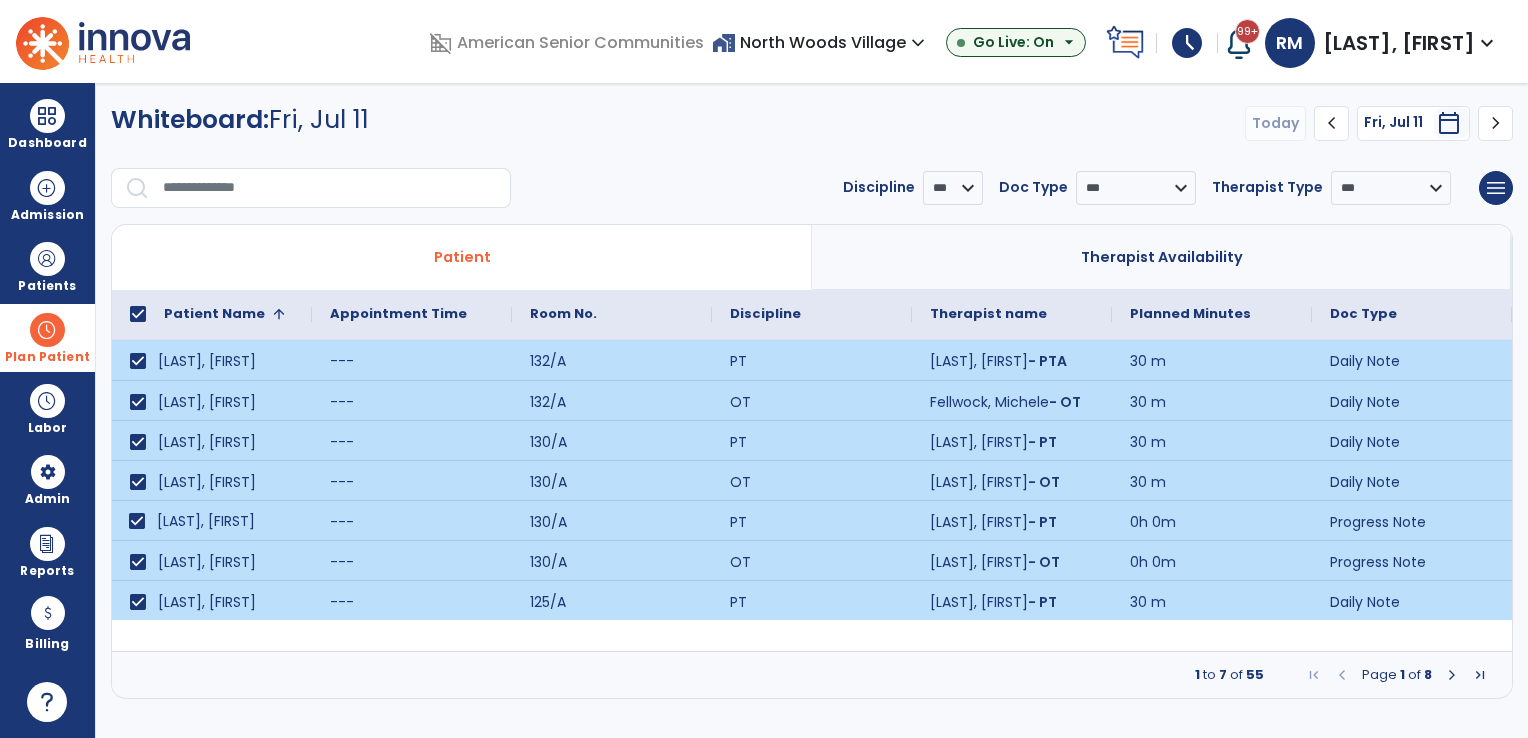 click on "Whiteboard:  Fri, Jul 11  Today  chevron_left Fri, Jul 11  *********  calendar_today  chevron_right" 